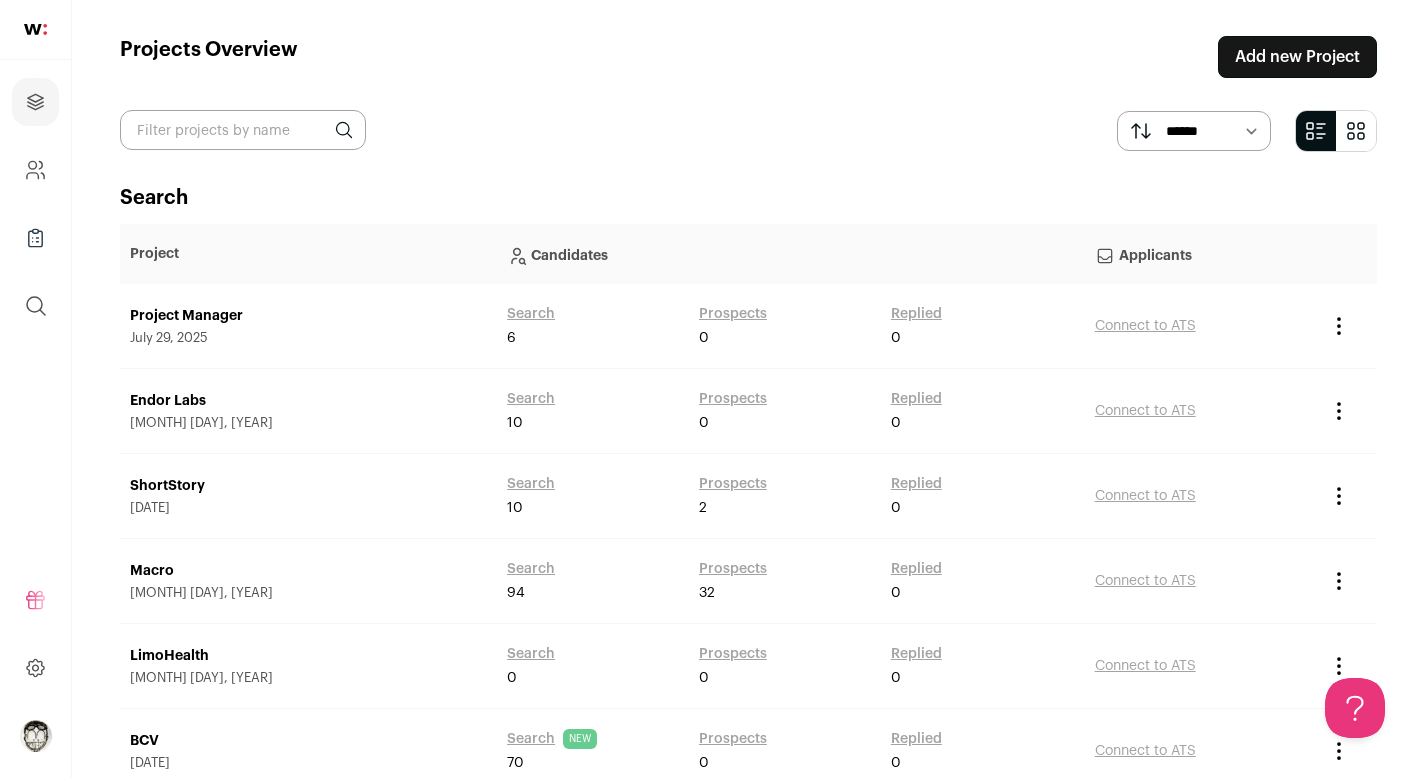 scroll, scrollTop: 0, scrollLeft: 0, axis: both 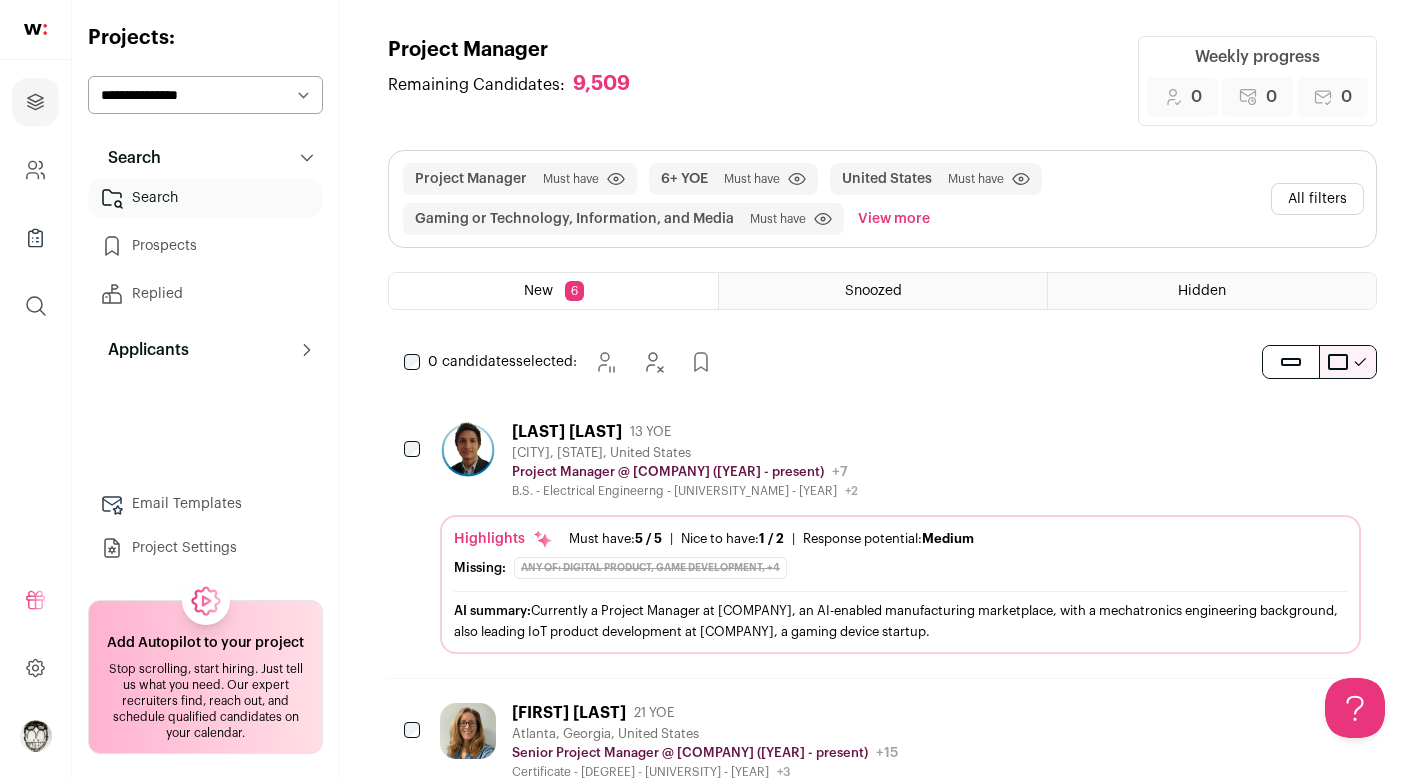 click on "6+ YOE
Must have
Click to disable/enable filter" at bounding box center (733, 179) 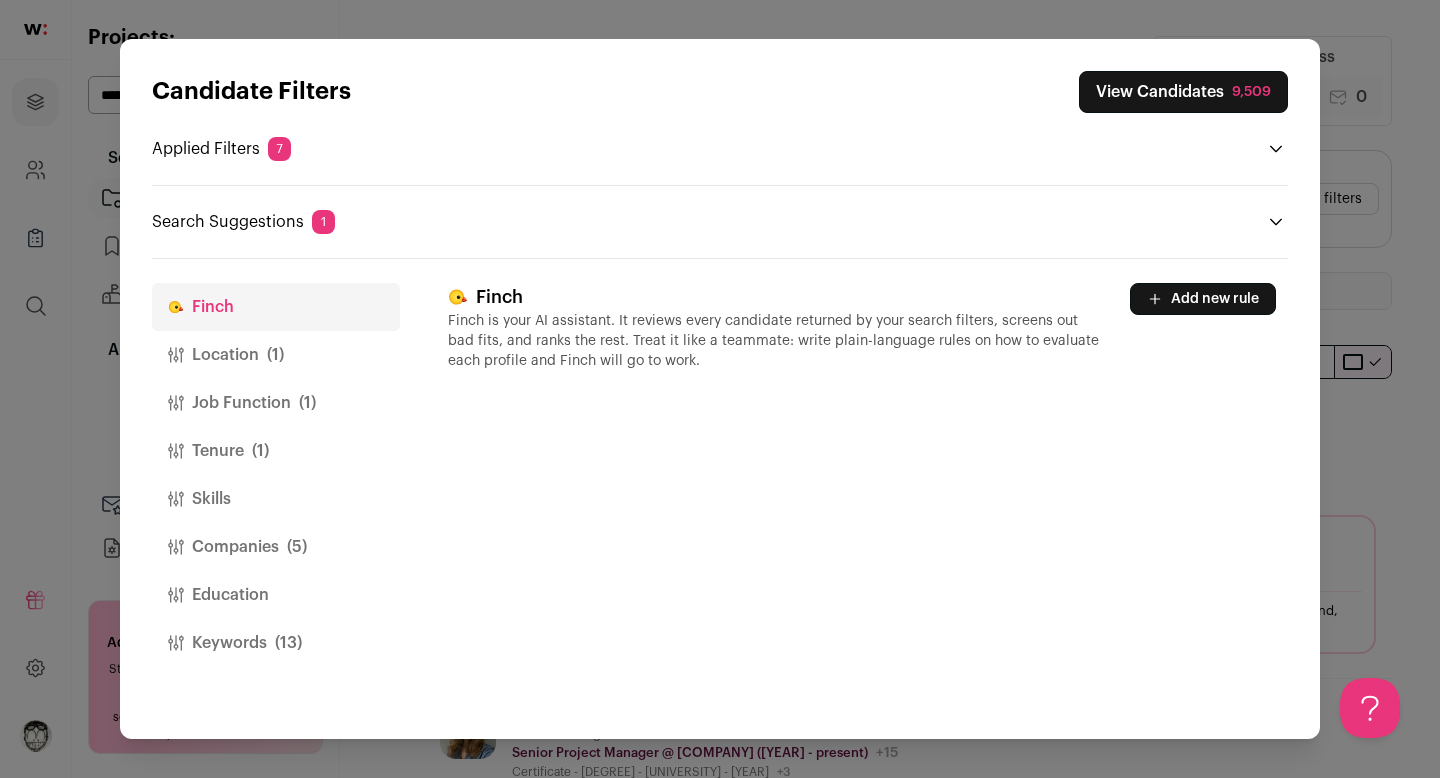 click on "View Candidates
[NUMBER]" at bounding box center [1183, 92] 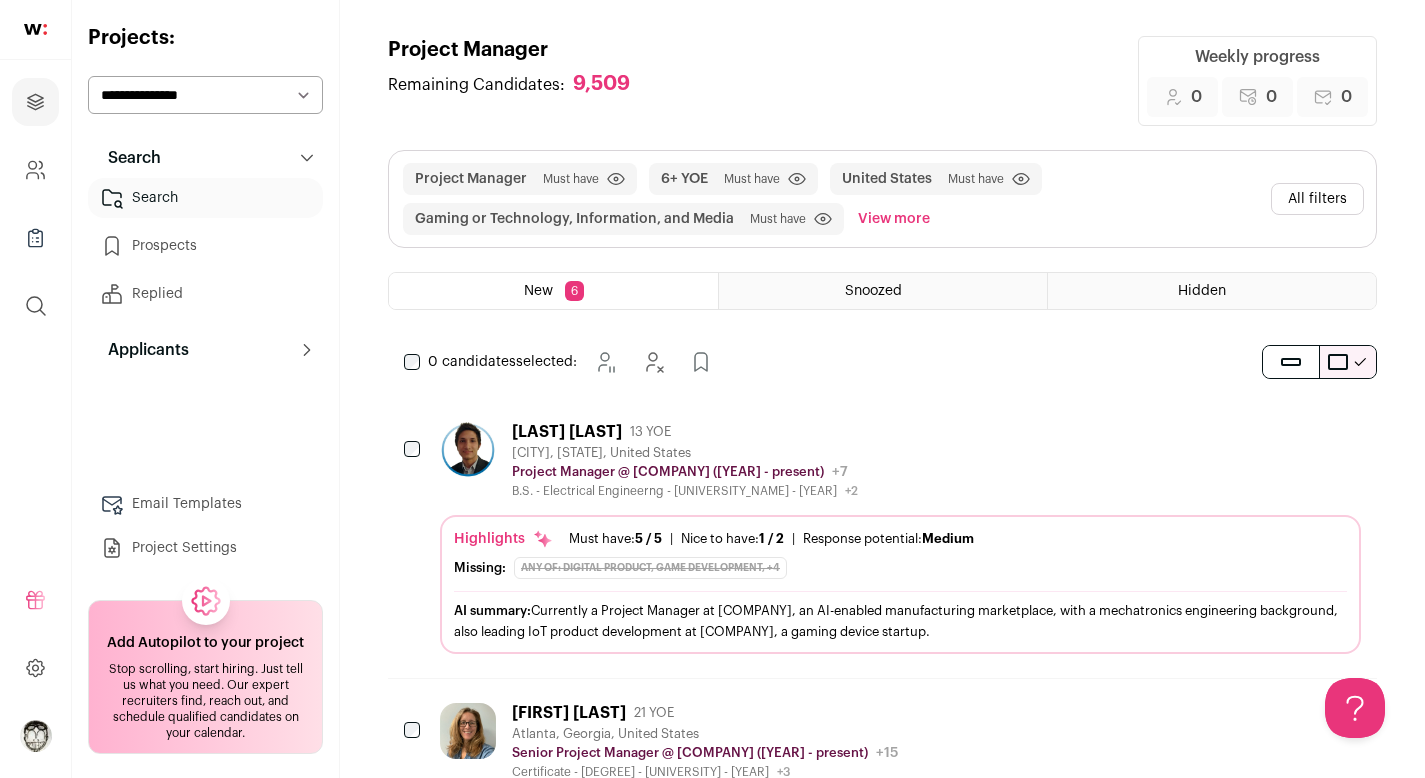 click on "View more" at bounding box center [894, 219] 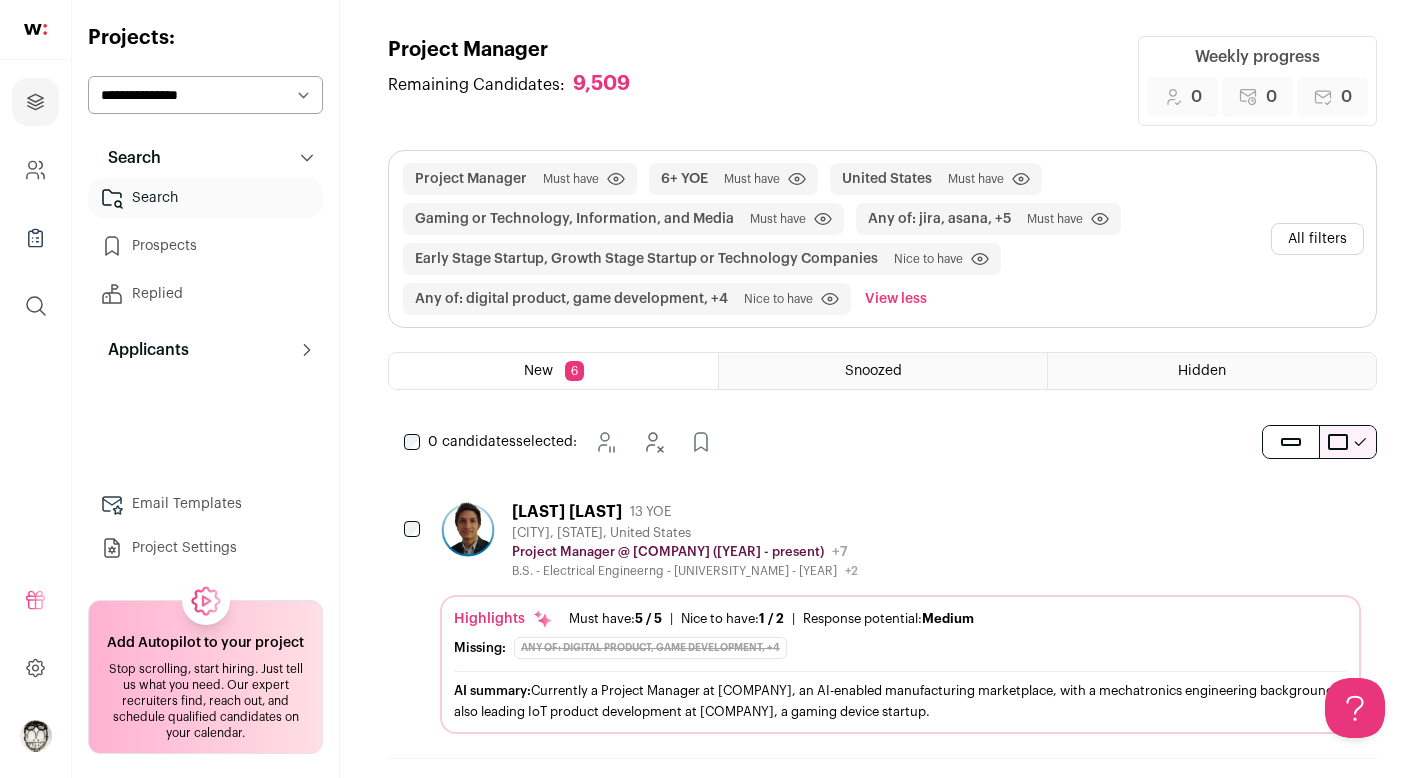 click on "All filters" at bounding box center [1317, 239] 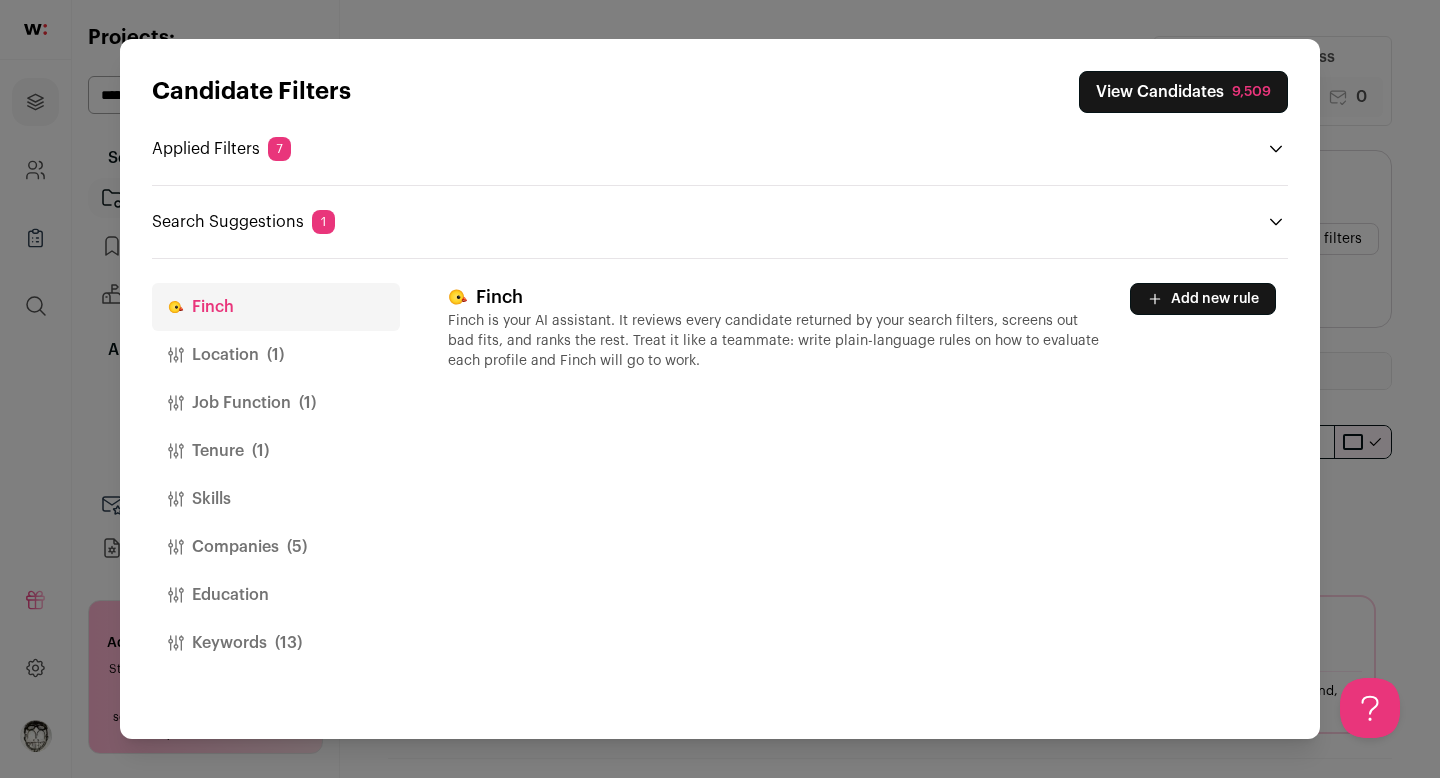 click on "Location
(1)" at bounding box center [276, 355] 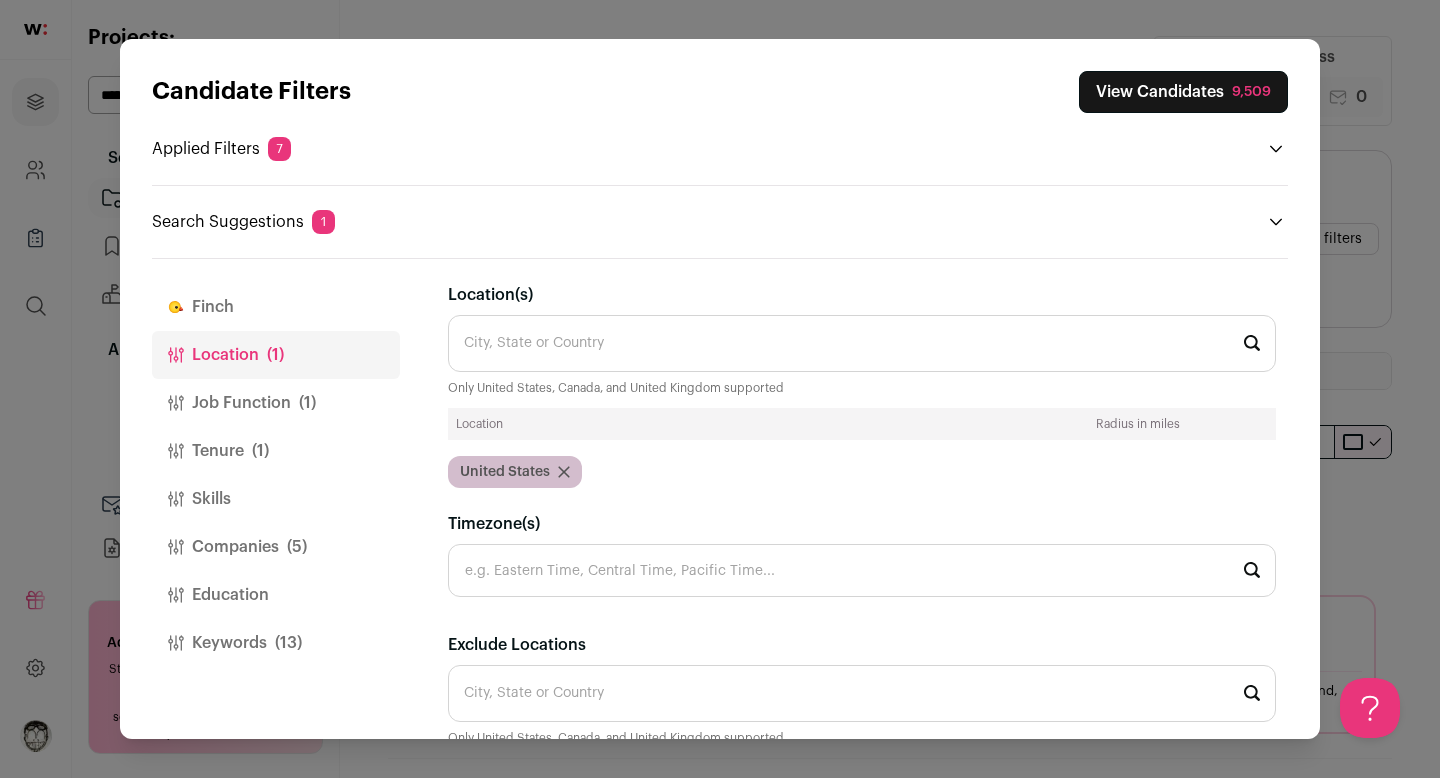 click on "Job Function
(1)" at bounding box center (276, 403) 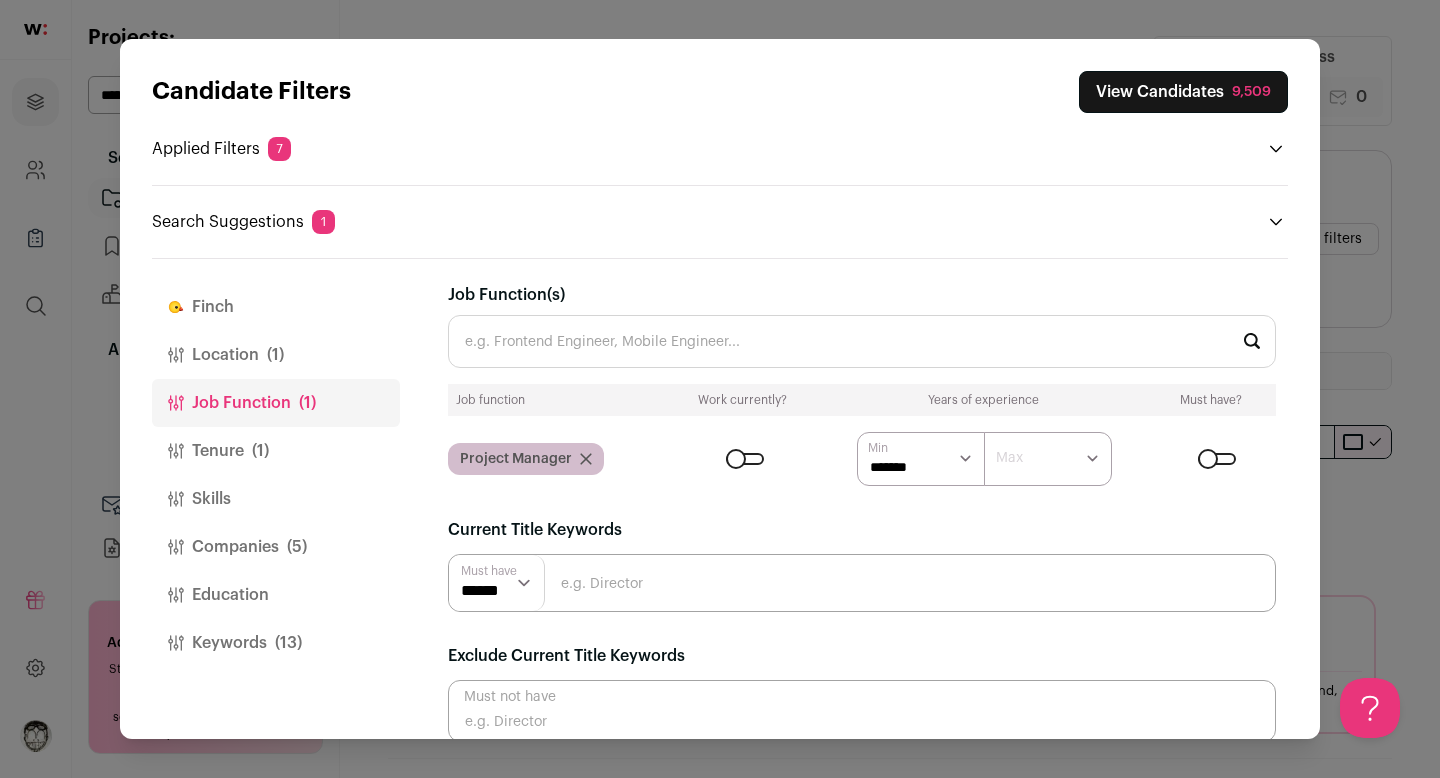 click on "******
*******
*******
*******
*******
*******
*******
*******
*******
********
********
********
********
********
********
********
********
********
********" at bounding box center (921, 459) 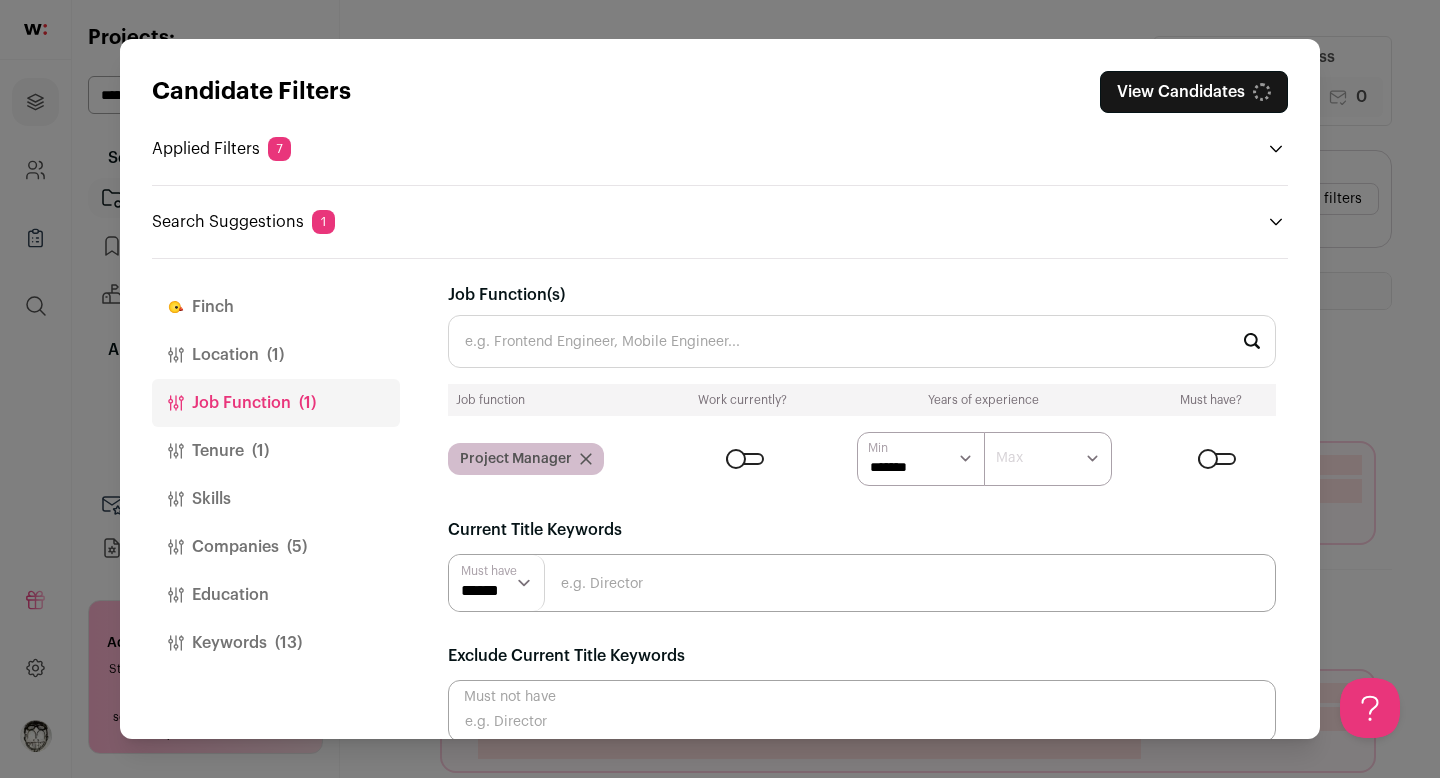 click on "******
*******
*******
*******
*******
*******
*******
*******
*******
********
********
********
********
********
********
********
********
********
********" at bounding box center [921, 459] 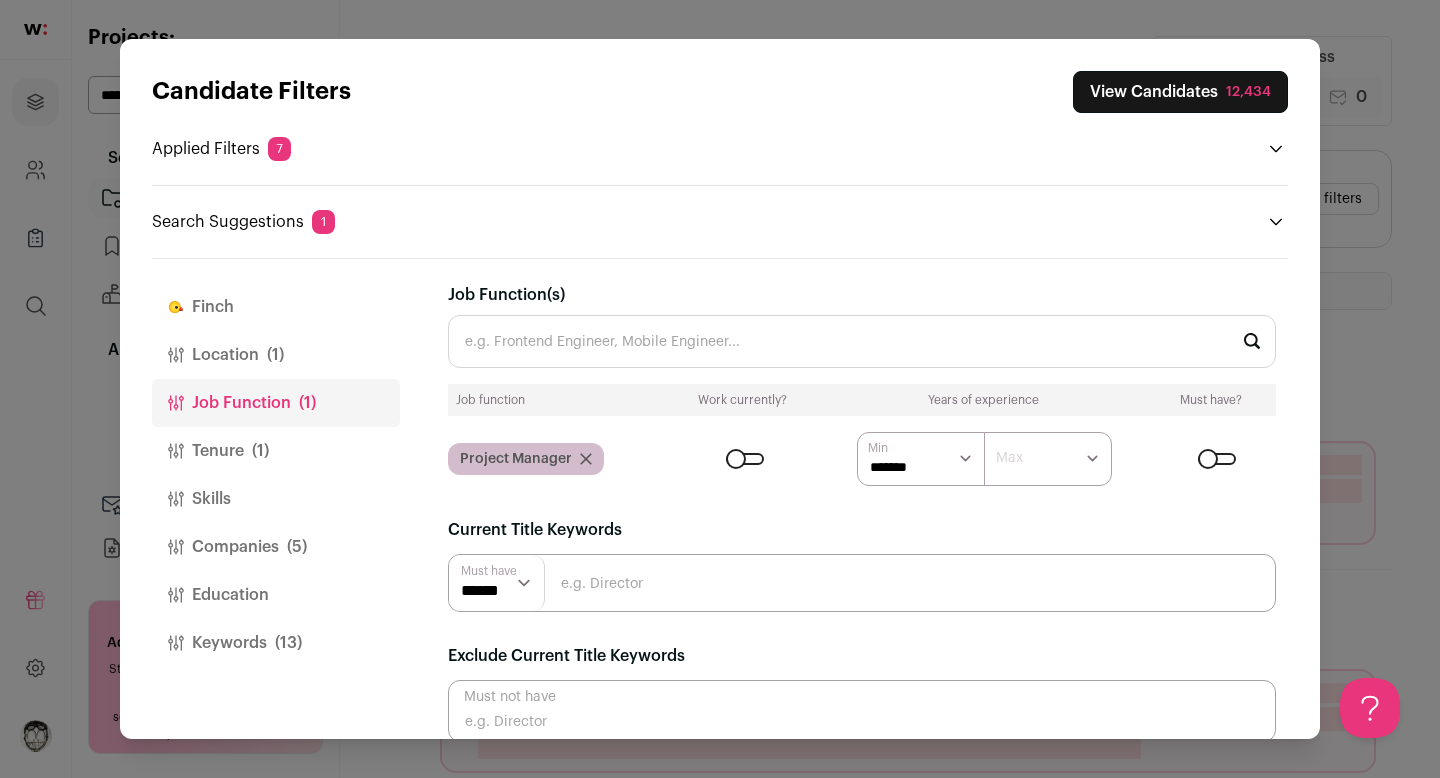 select on "*" 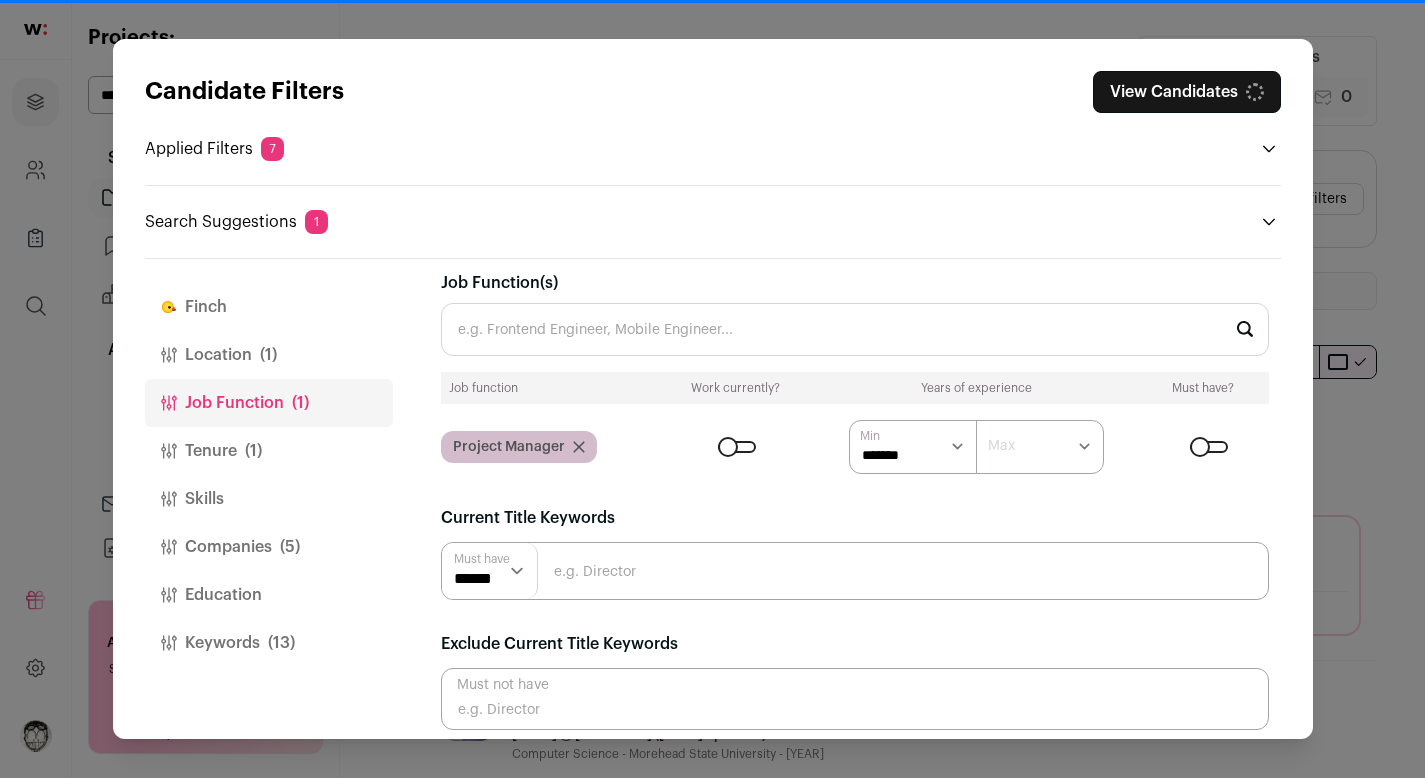 scroll, scrollTop: 27, scrollLeft: 0, axis: vertical 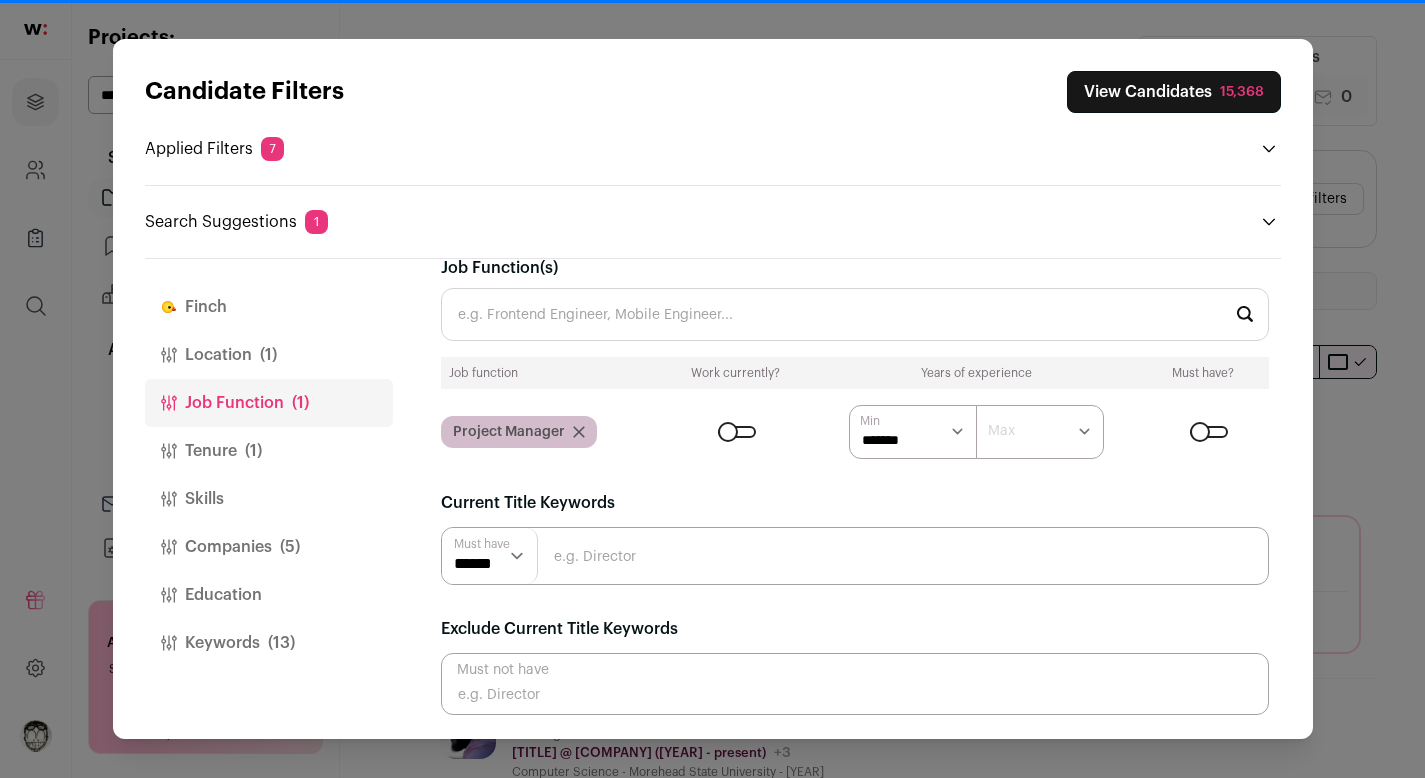 click on "Tenure
(1)" at bounding box center [269, 451] 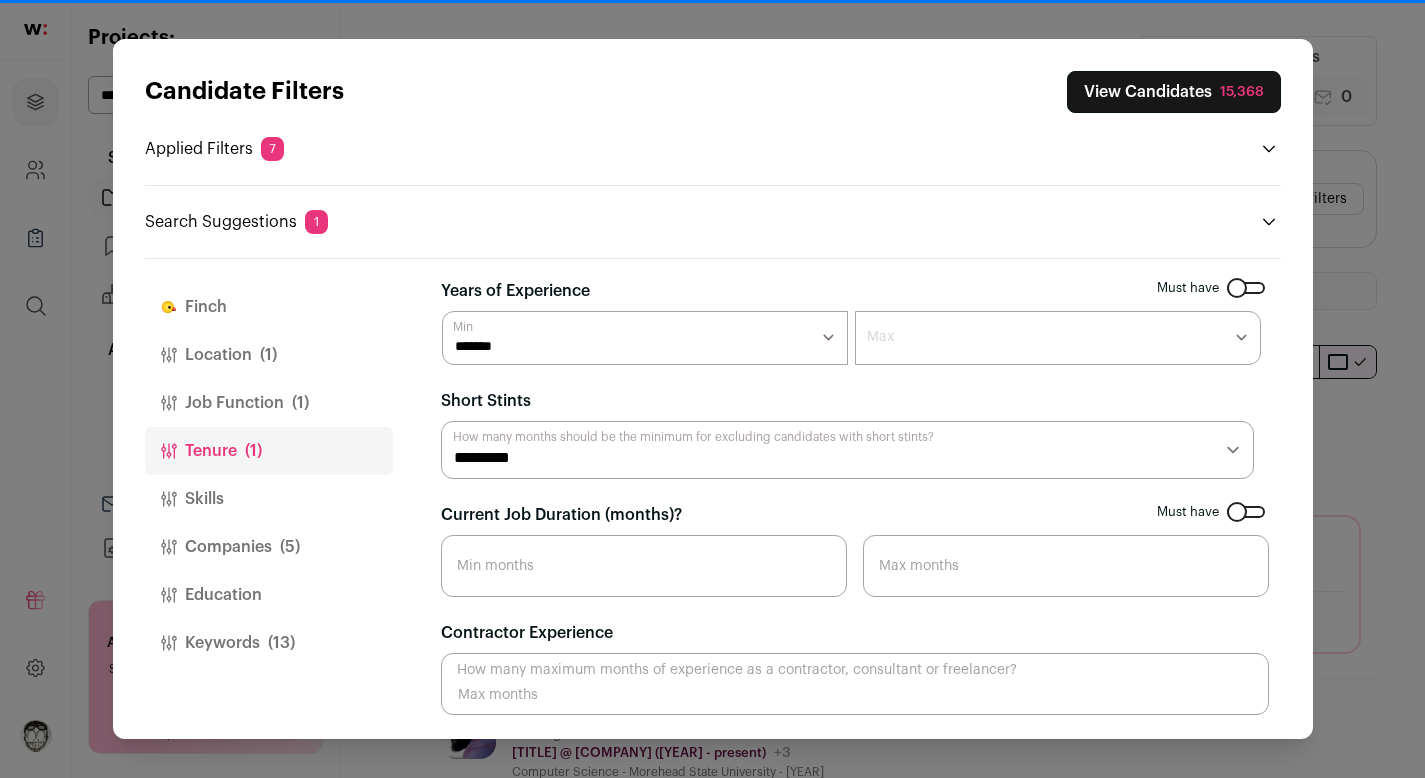 scroll, scrollTop: 4, scrollLeft: 0, axis: vertical 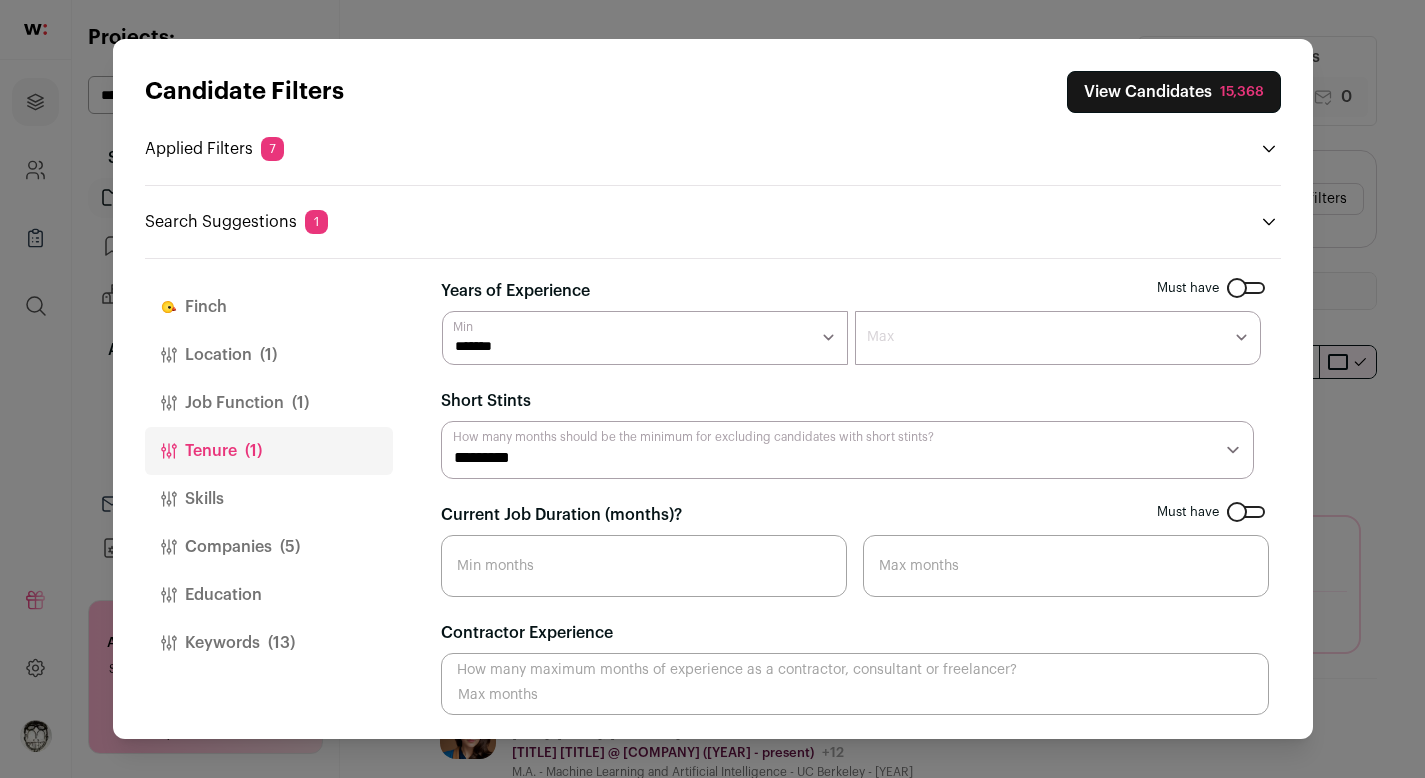 click on "*******
******
*******
*******
*******
*******
*******
*******
*******
*******
********
********
********
********
********
********
********
********
********
********" at bounding box center (645, 338) 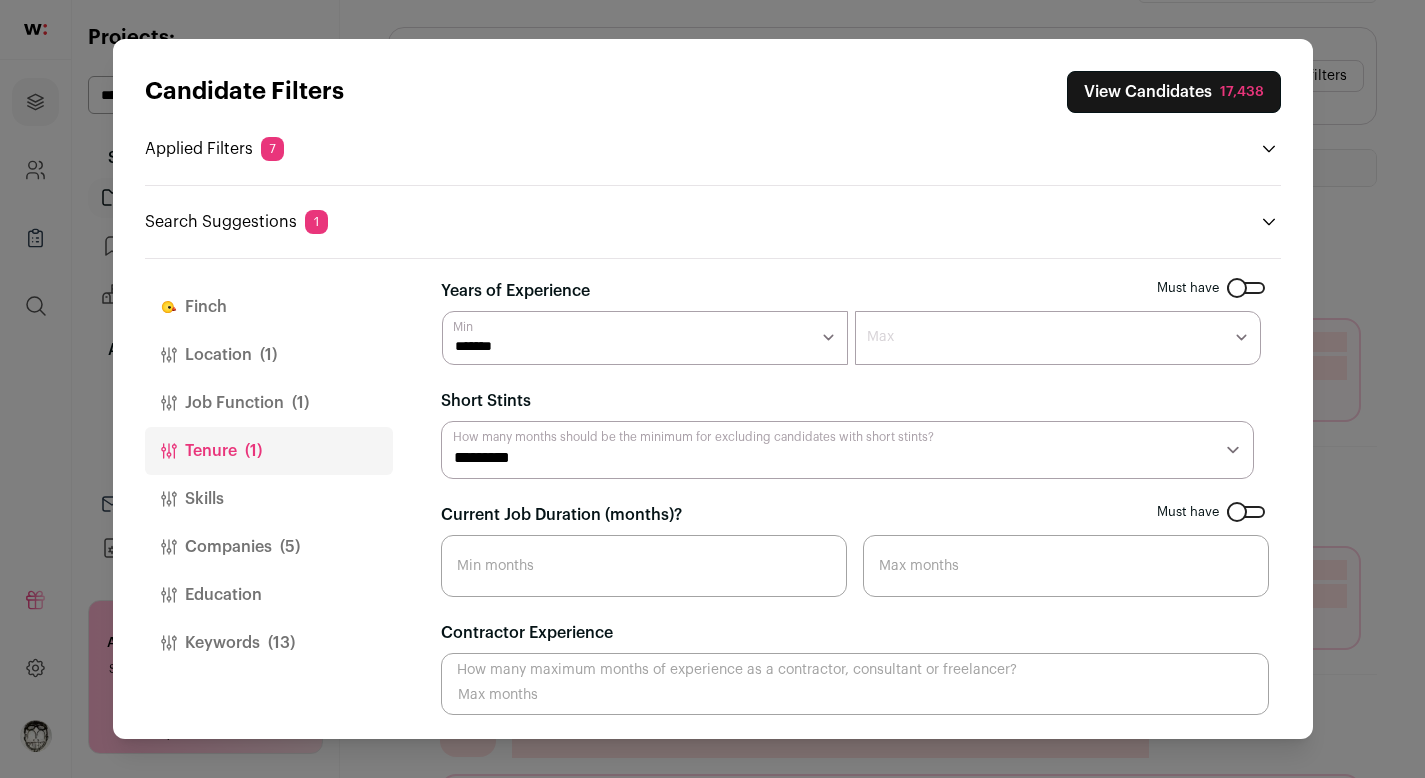 scroll, scrollTop: 222, scrollLeft: 0, axis: vertical 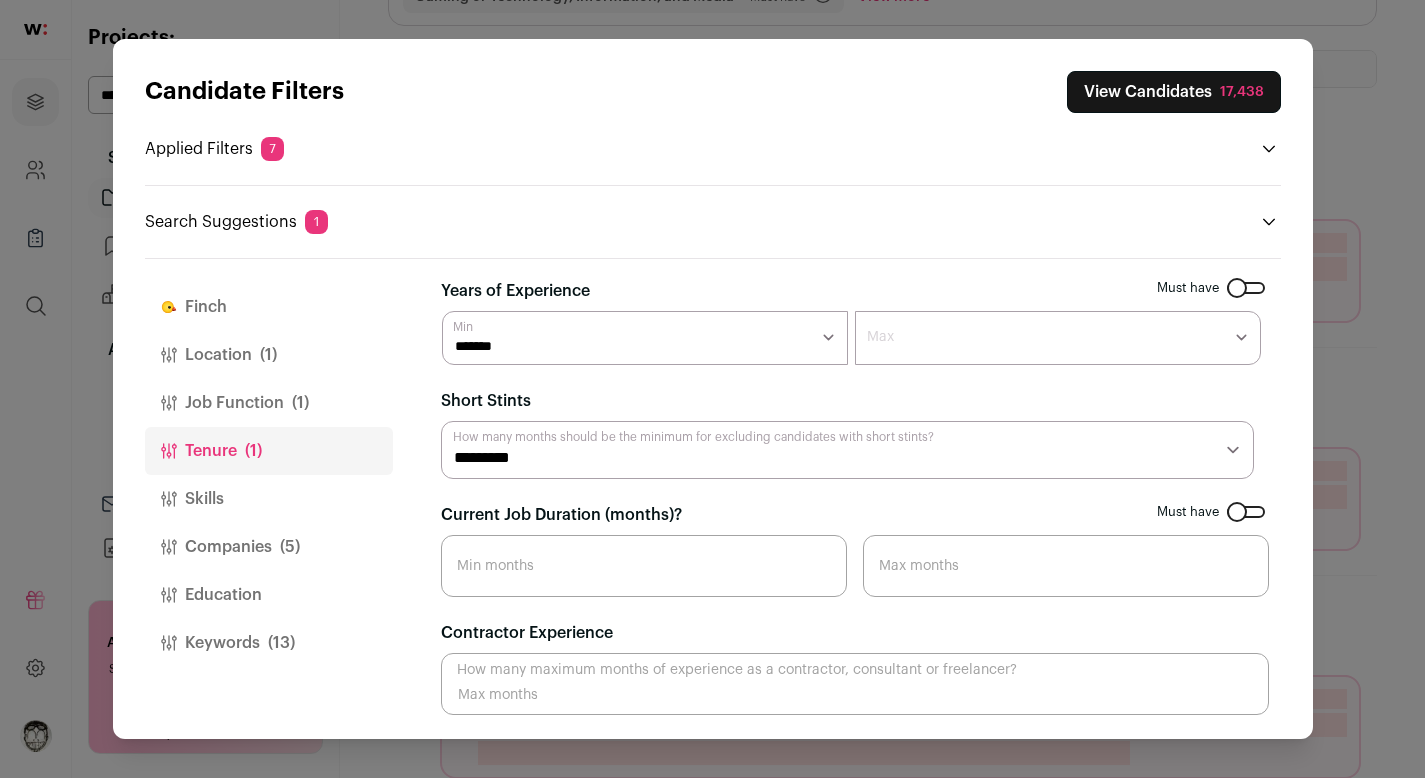 click on "Skills" at bounding box center [269, 499] 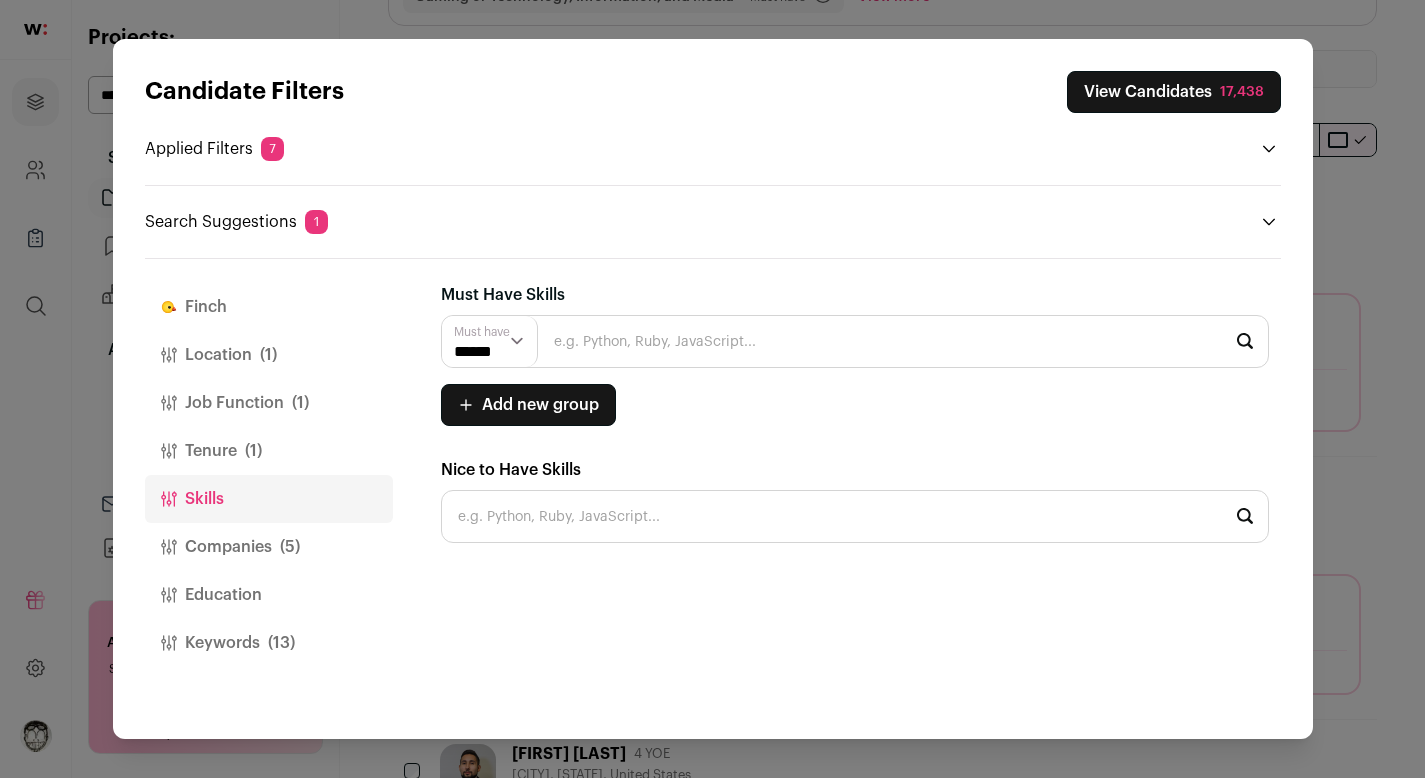 click at bounding box center (855, 341) 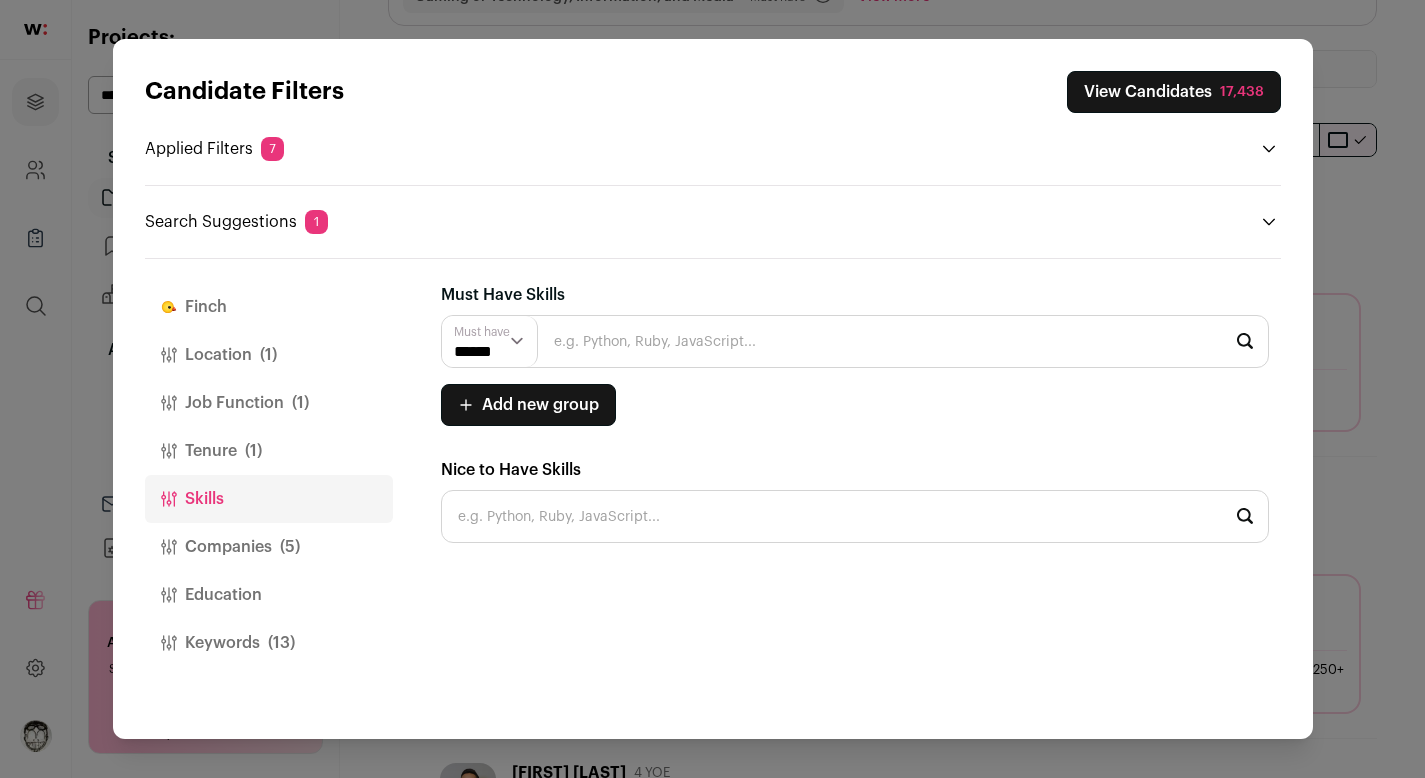 click on "Keywords
(13)" at bounding box center (269, 643) 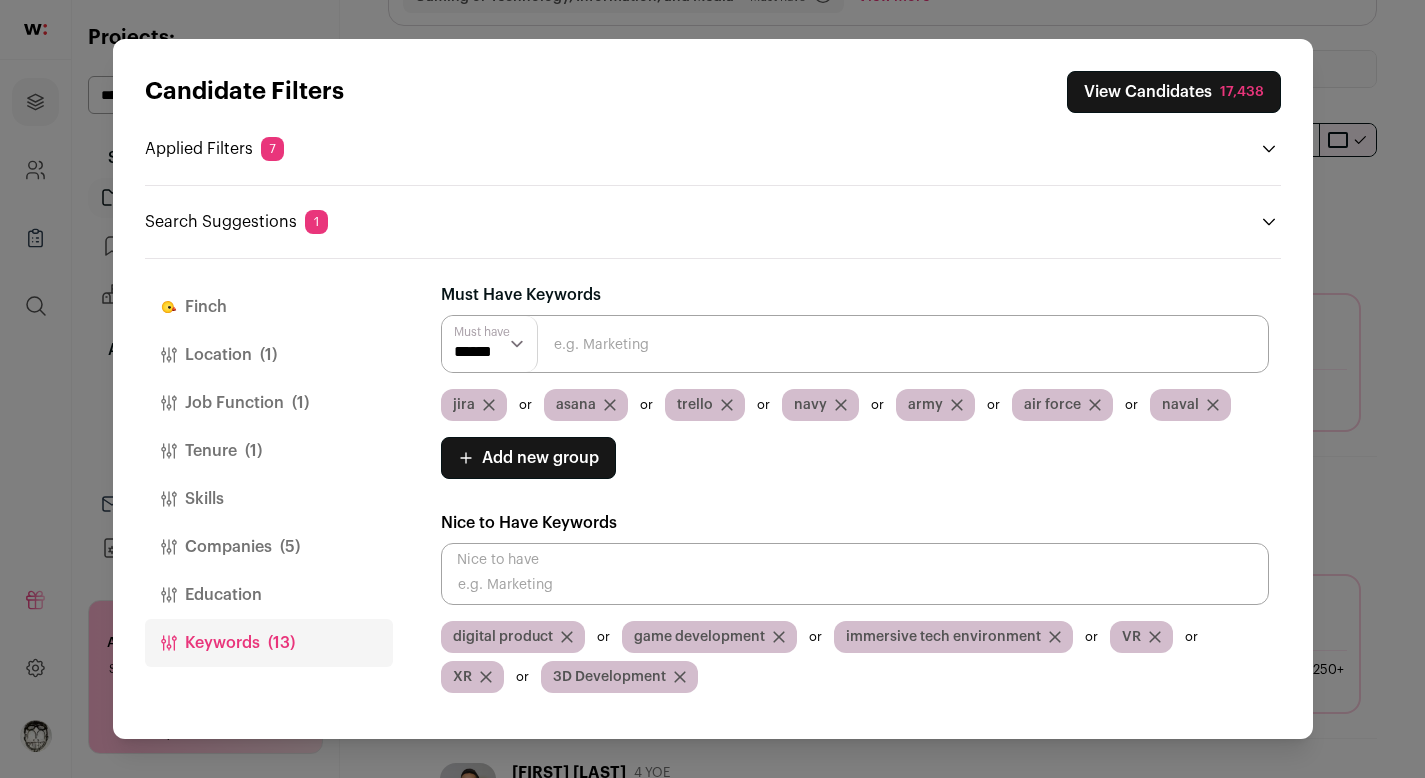 click at bounding box center (855, 574) 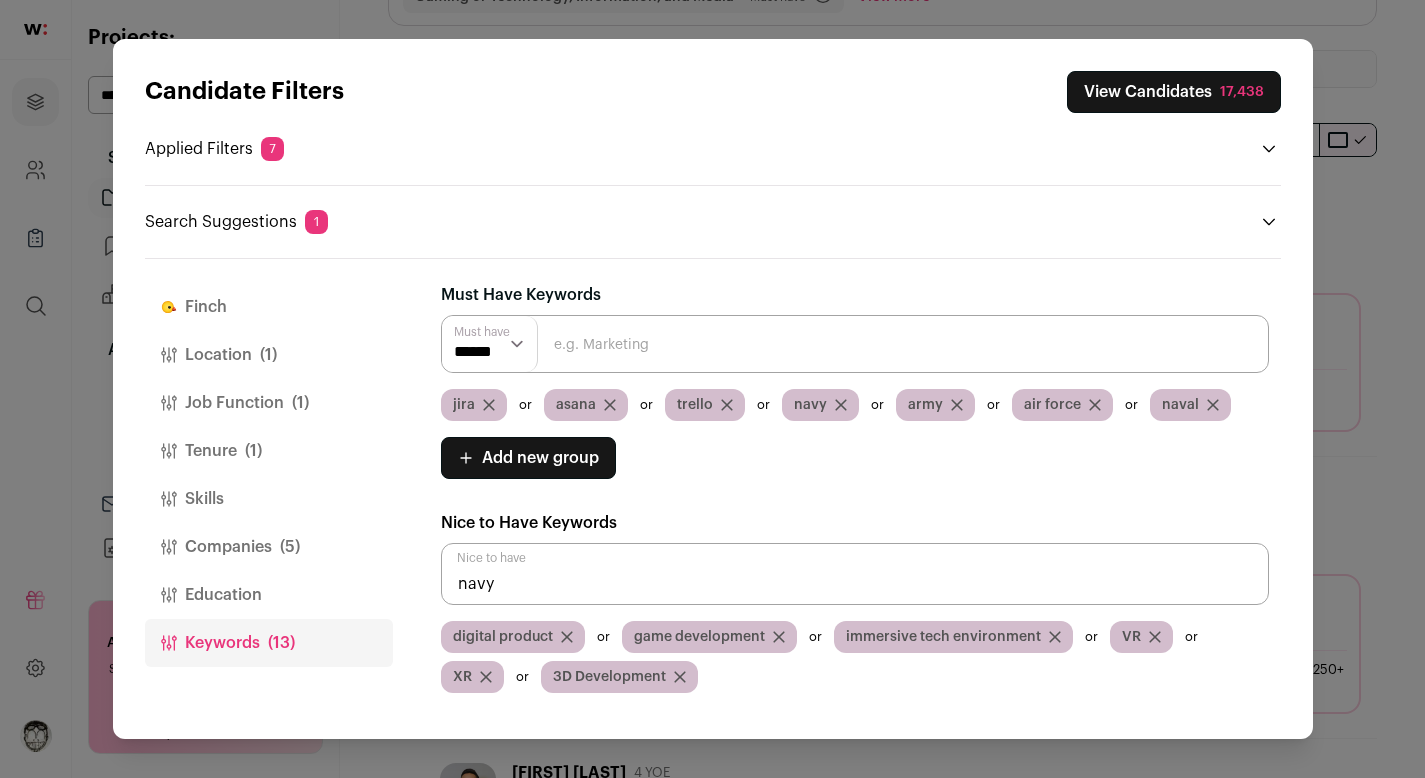 type on "navy" 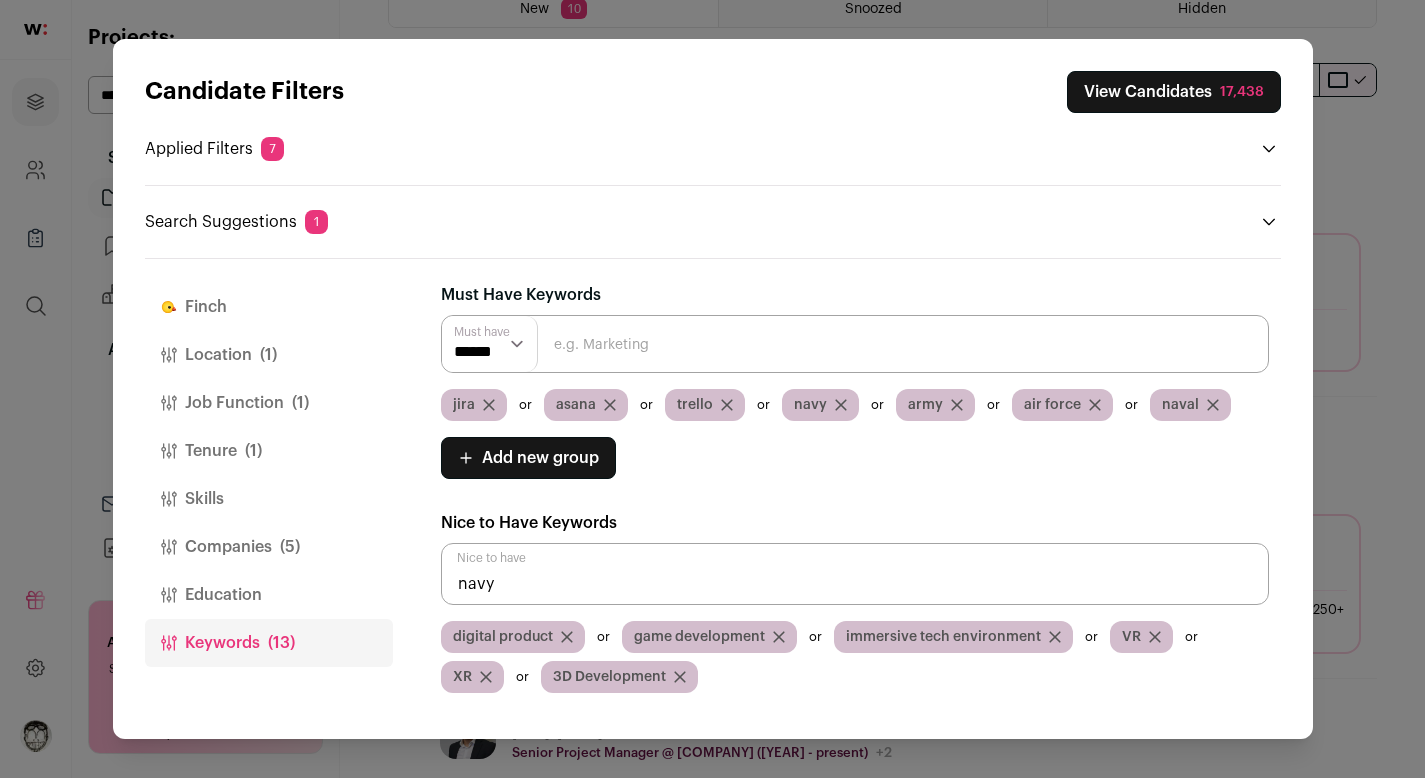 scroll, scrollTop: 283, scrollLeft: 0, axis: vertical 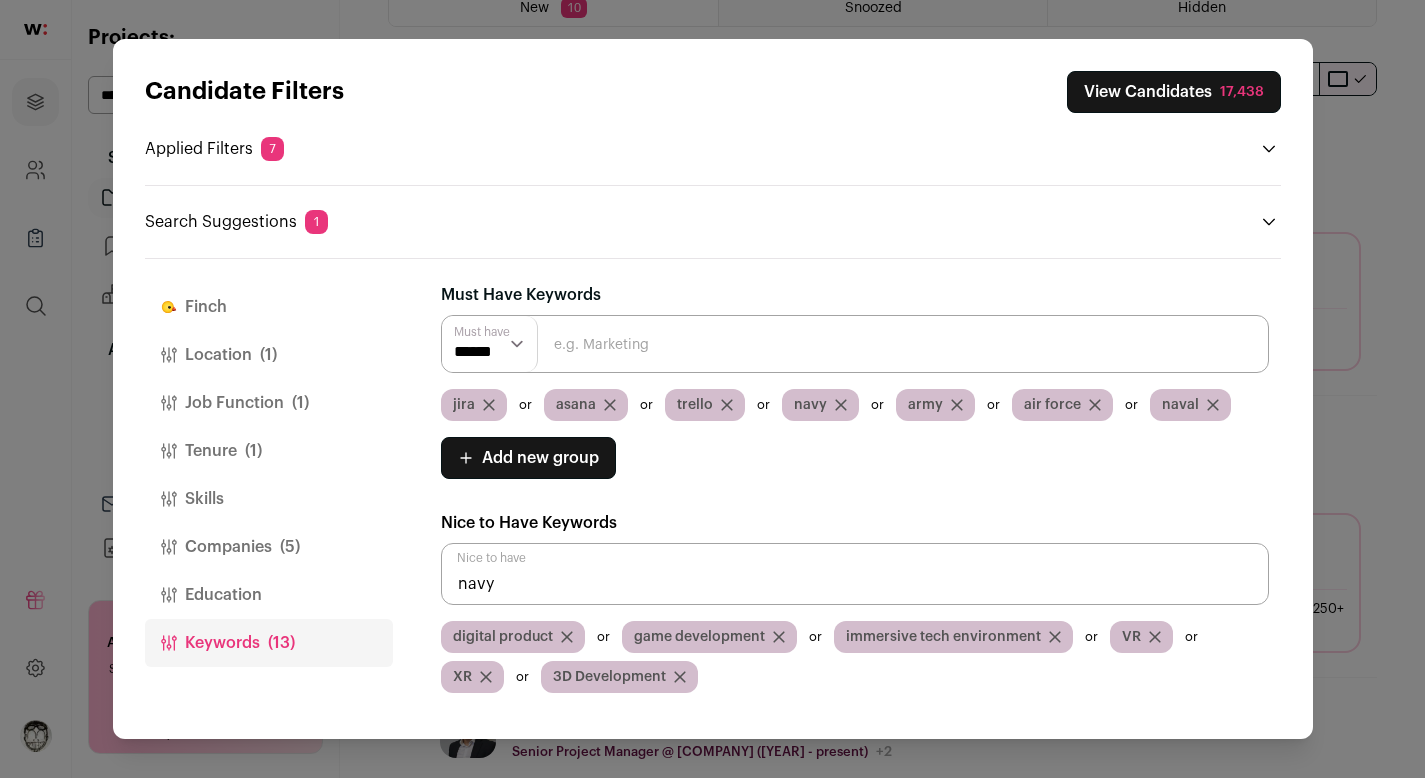click on "navy" at bounding box center [820, 405] 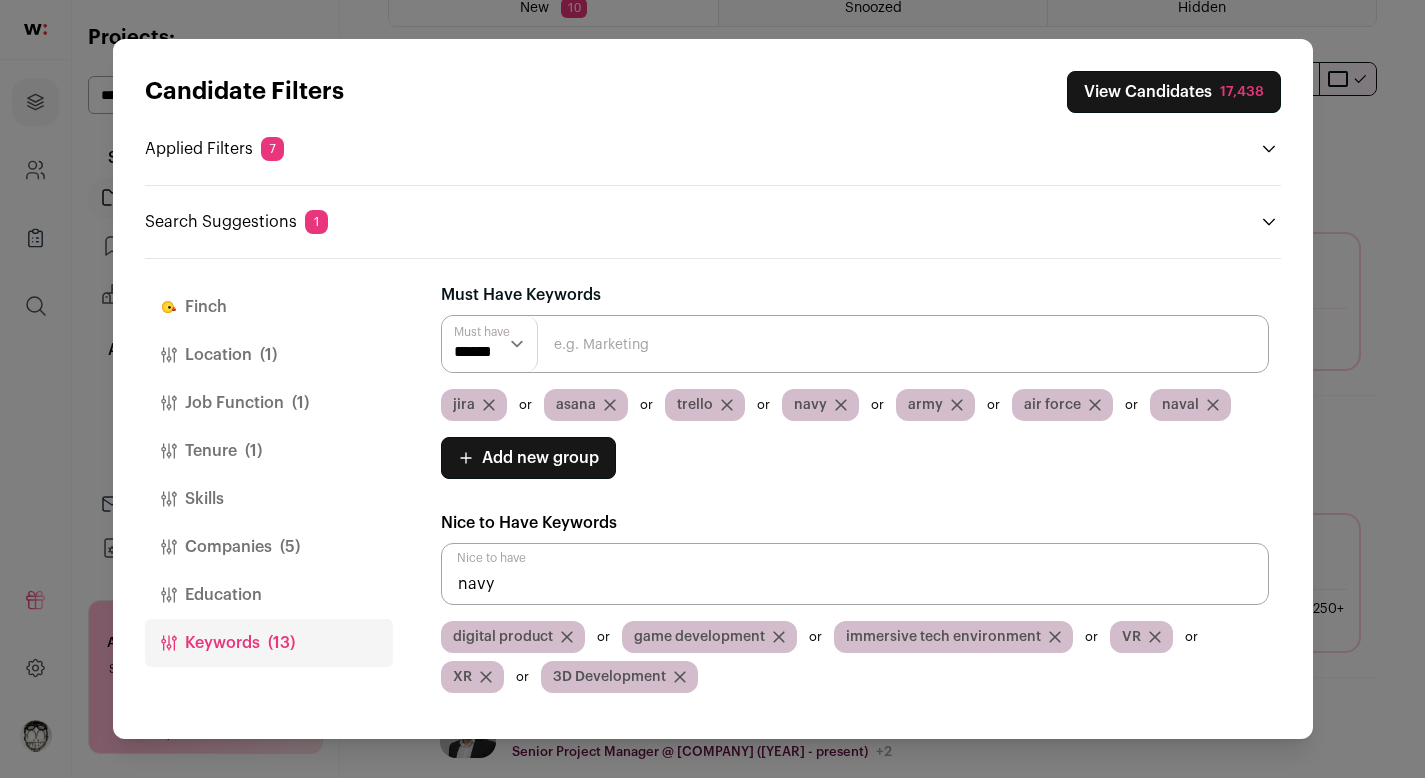 click 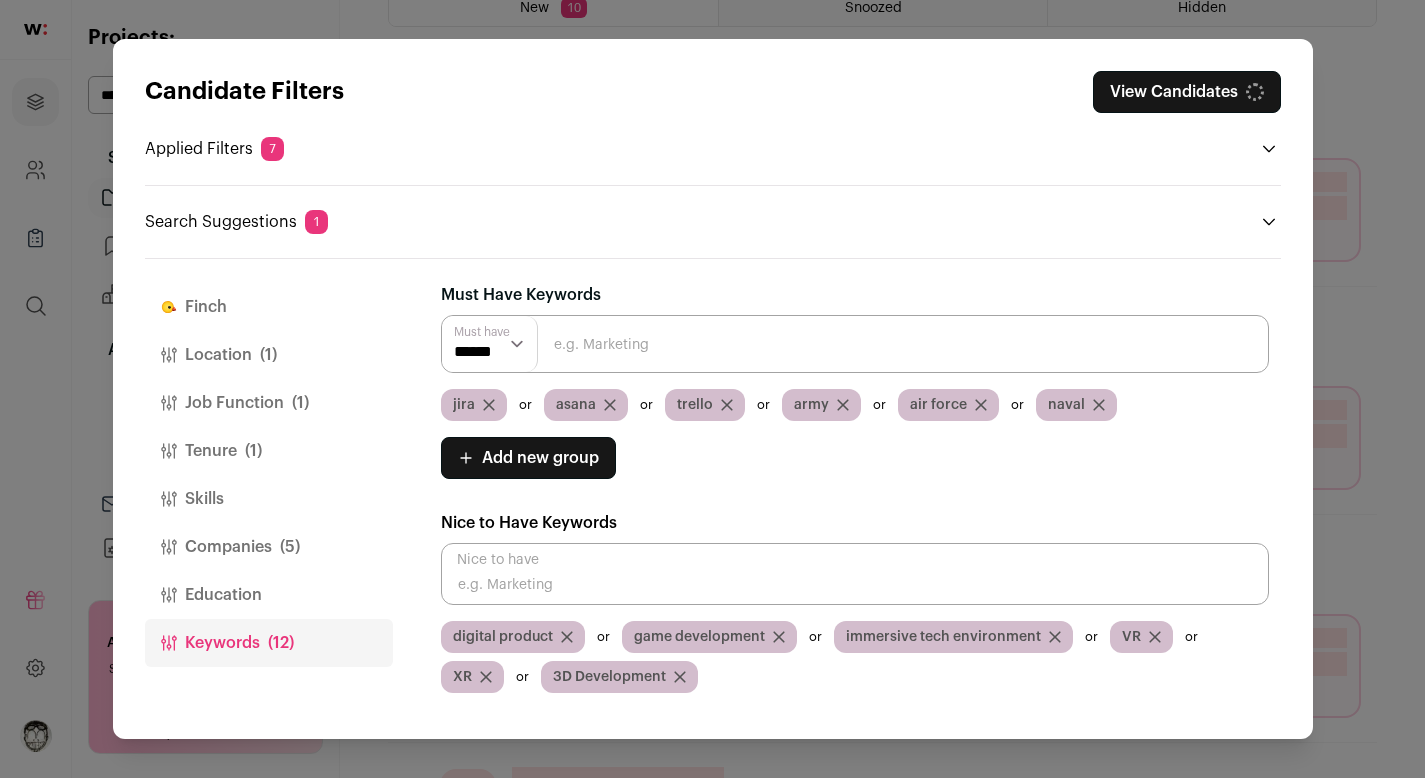 click 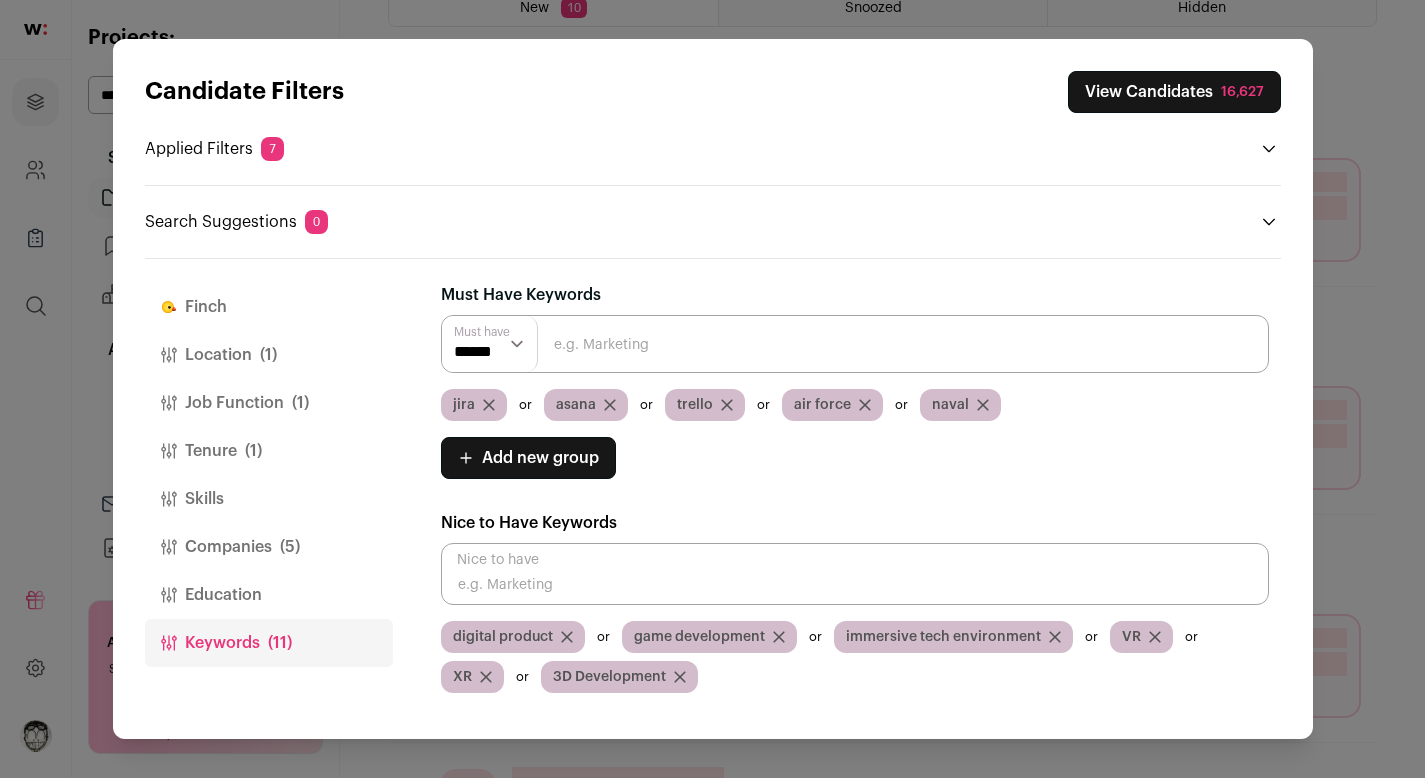 click 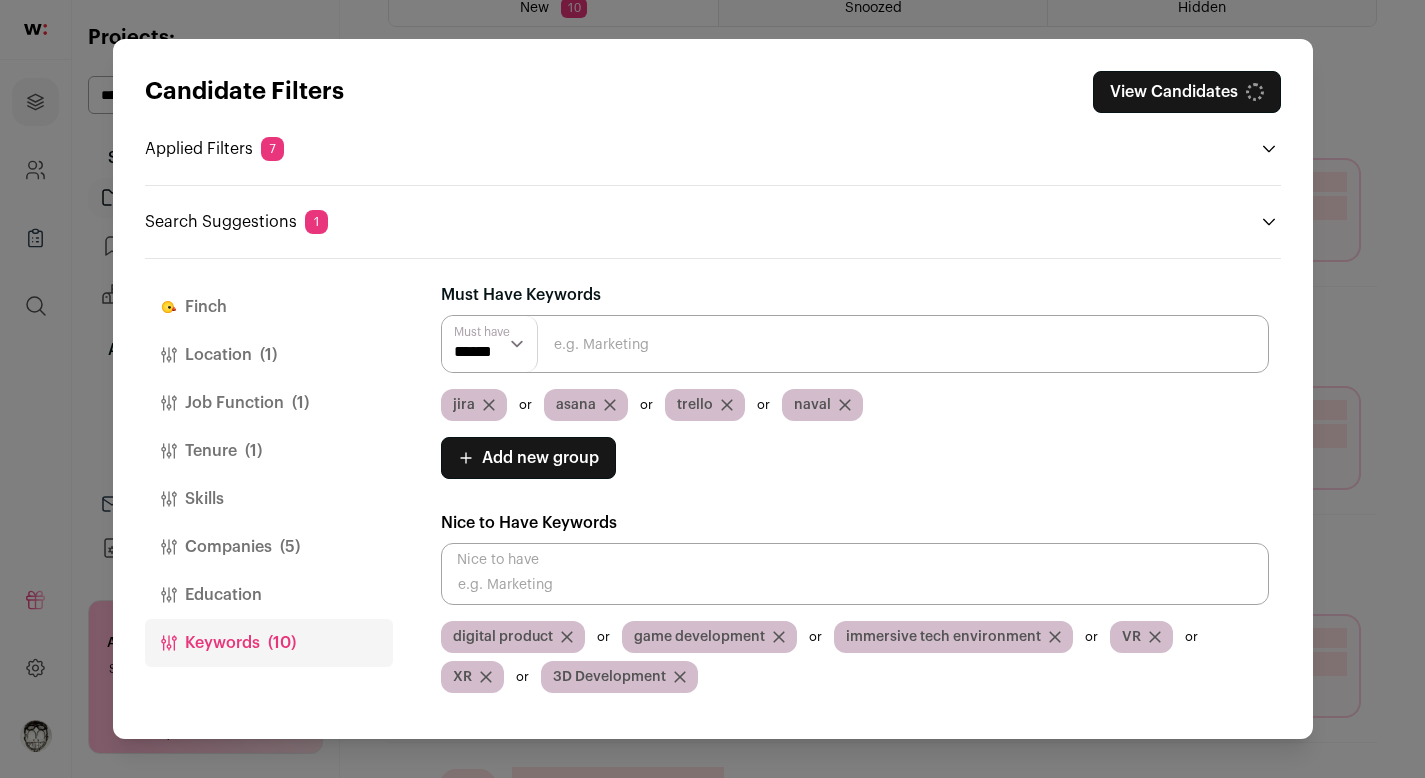 click 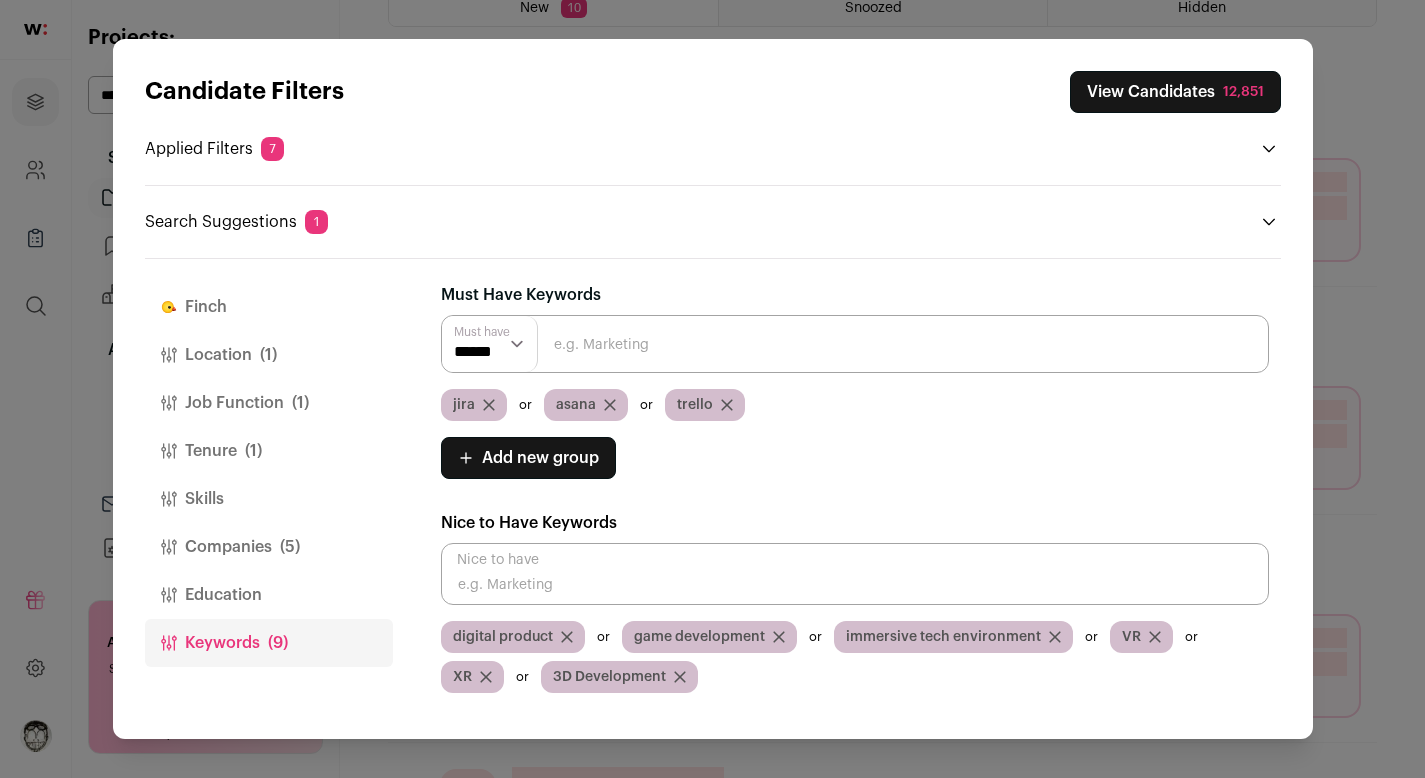 click at bounding box center (855, 344) 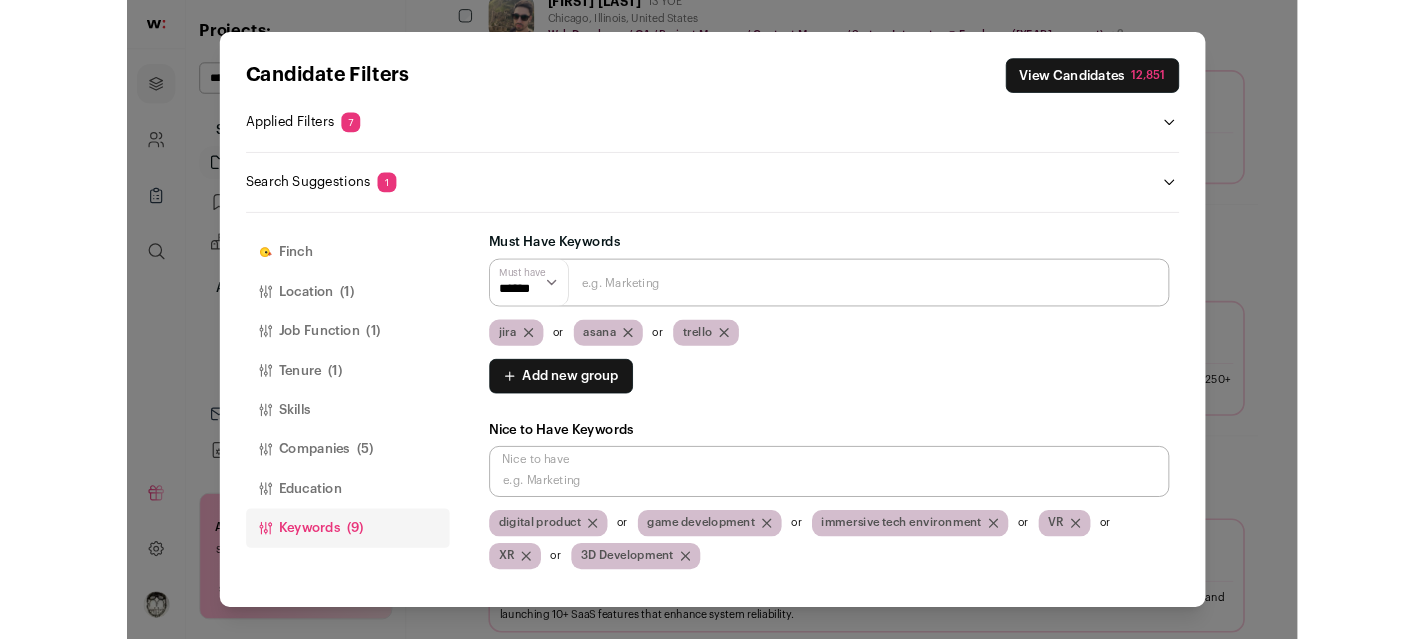 scroll, scrollTop: 514, scrollLeft: 0, axis: vertical 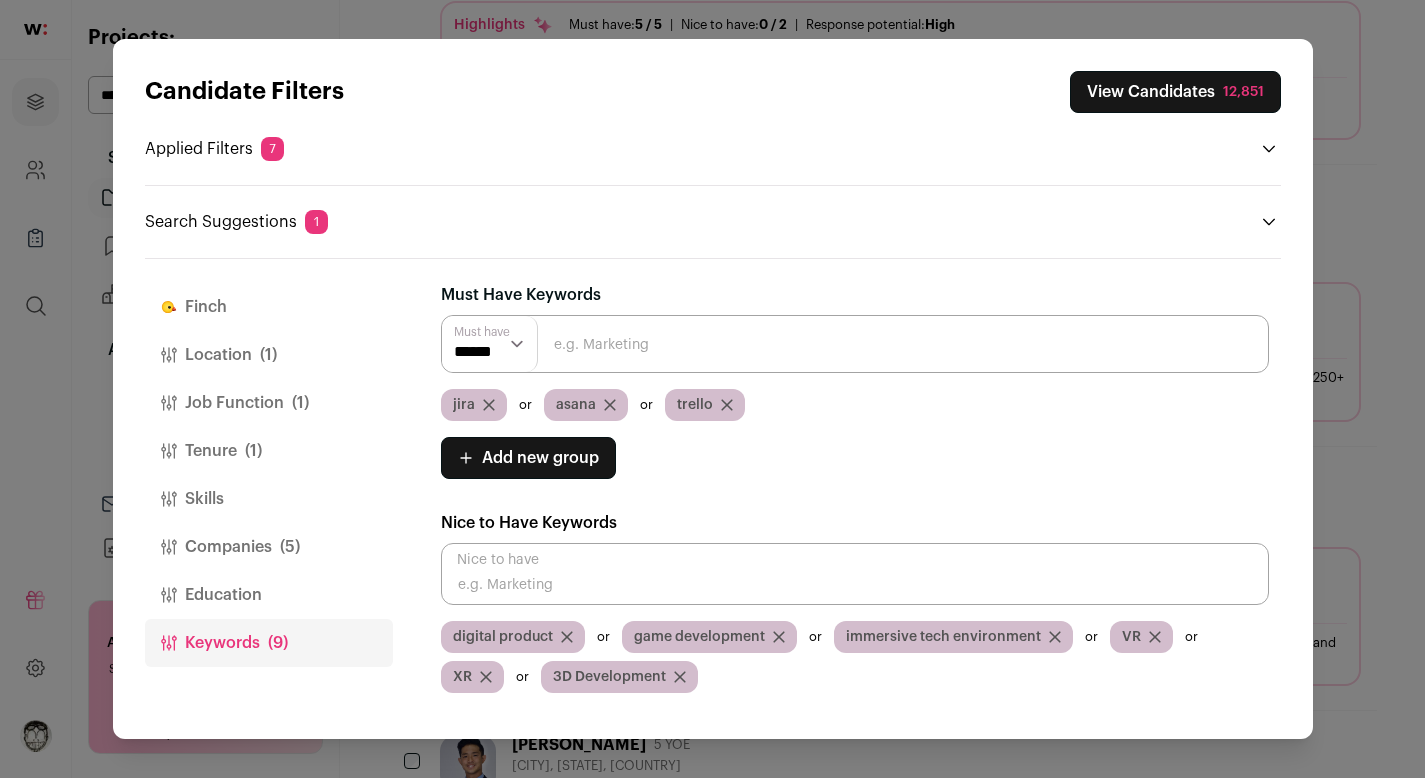 click at bounding box center (855, 574) 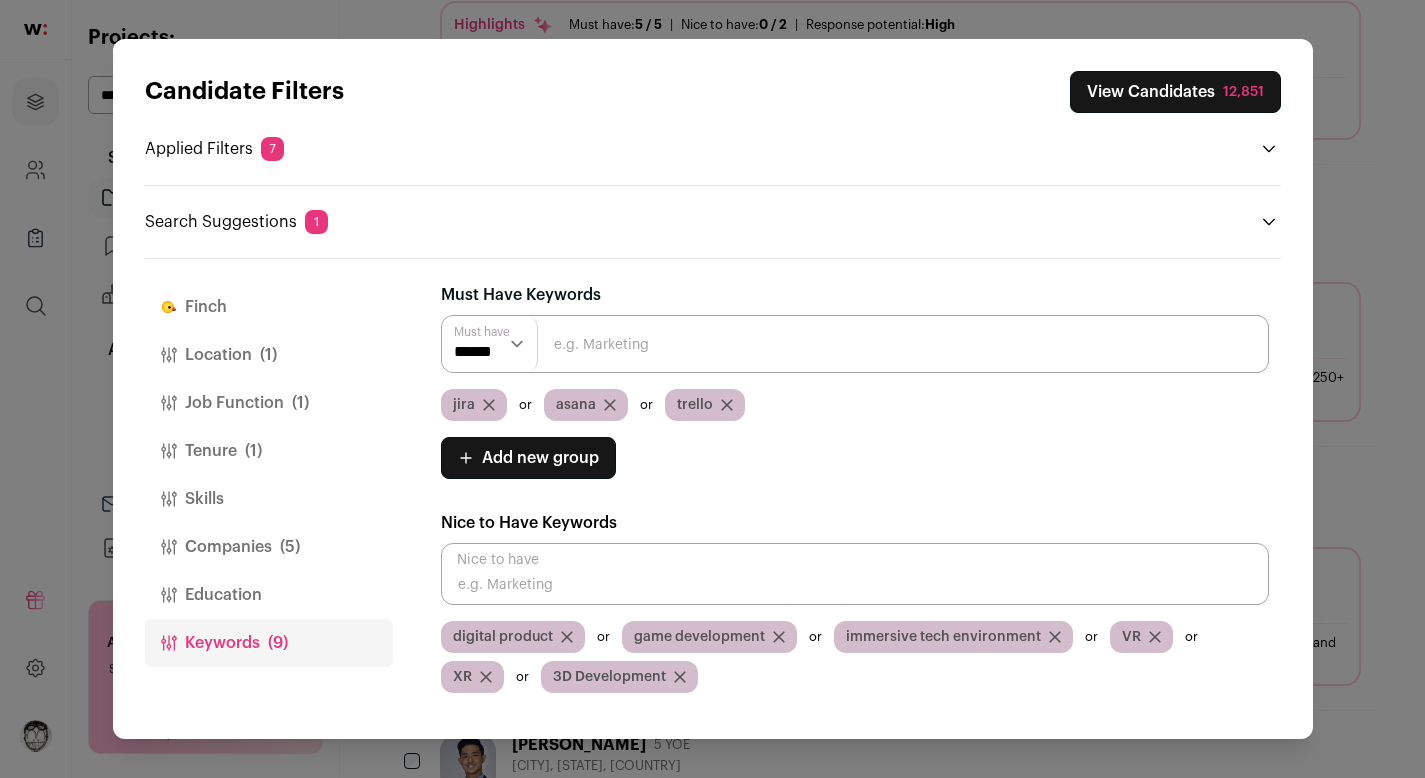 click at bounding box center [855, 344] 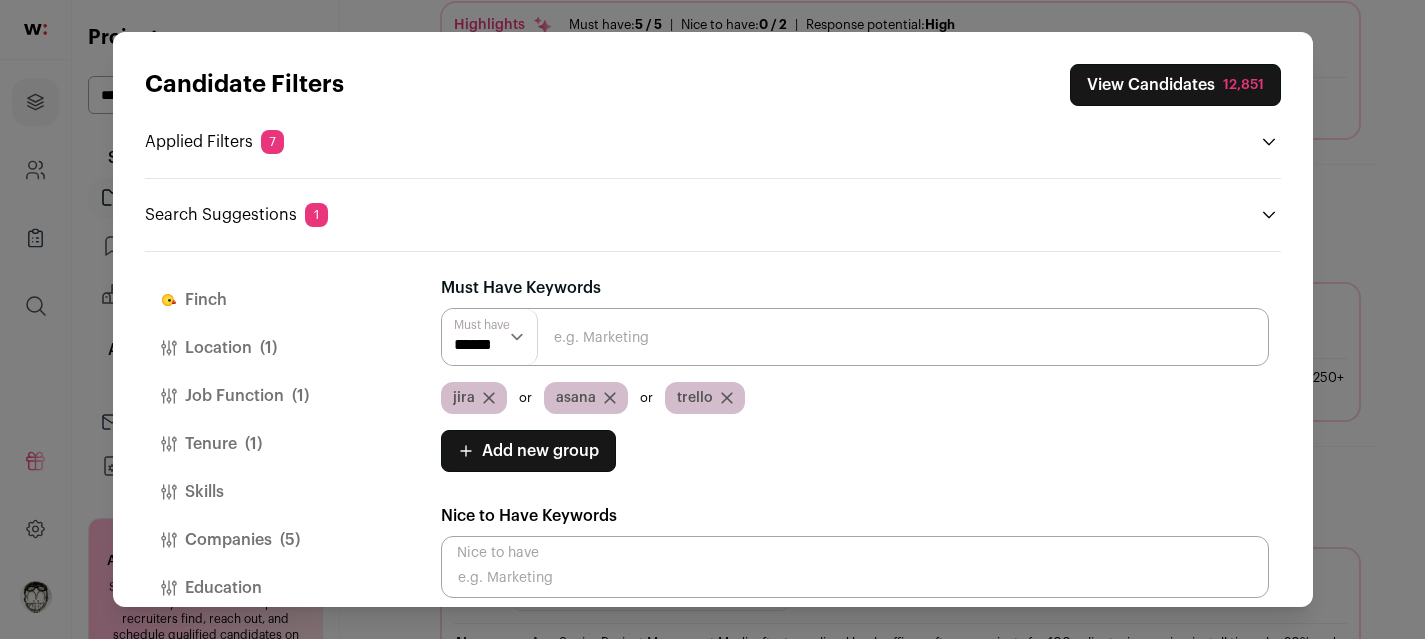 scroll, scrollTop: 515, scrollLeft: 0, axis: vertical 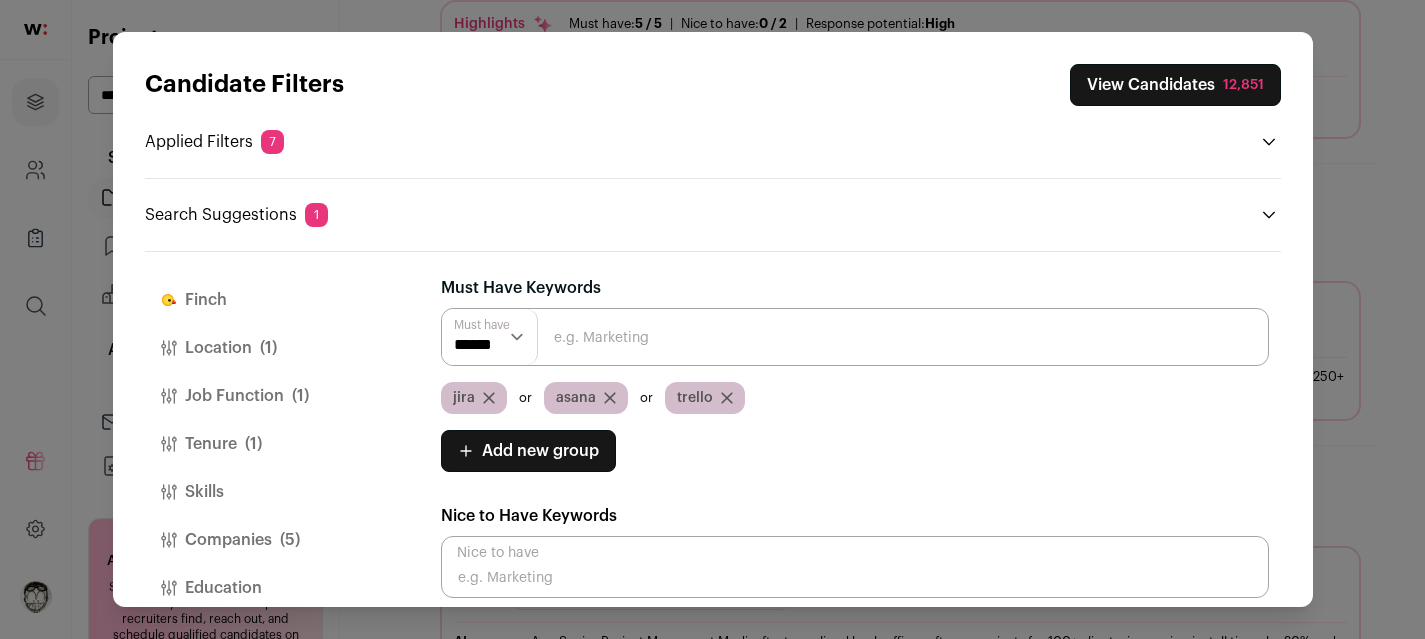 click at bounding box center (855, 337) 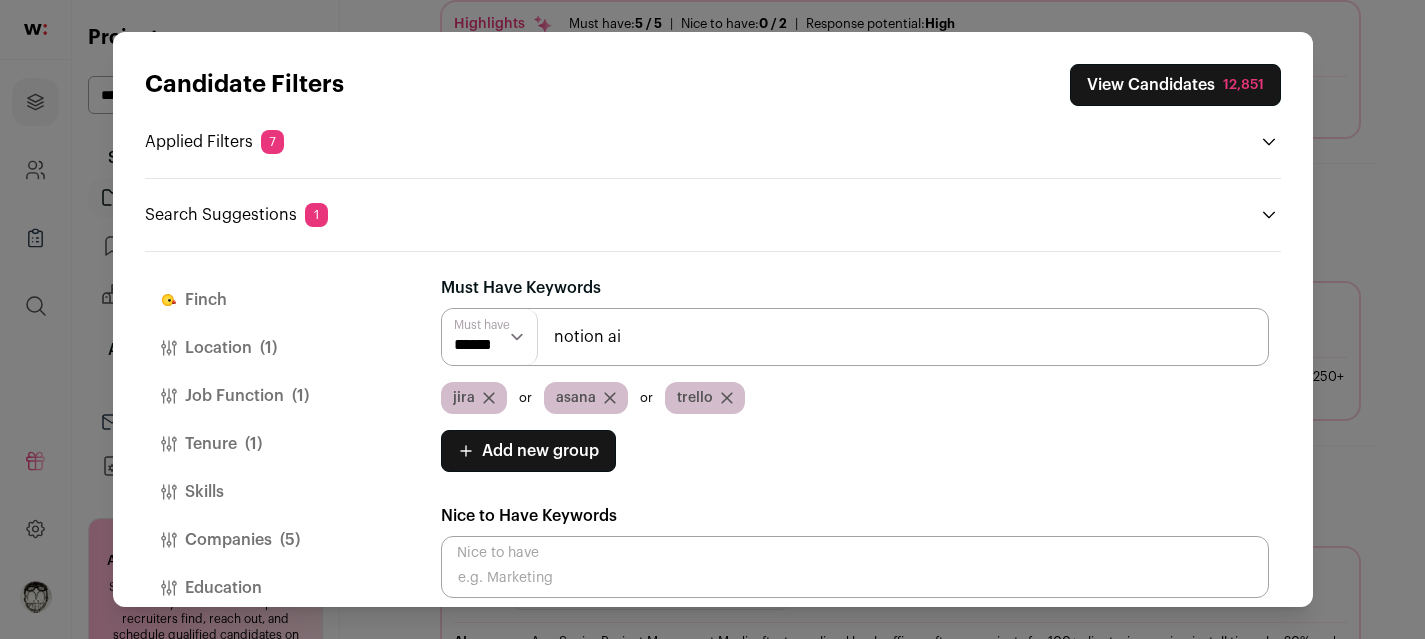 type on "notion ai" 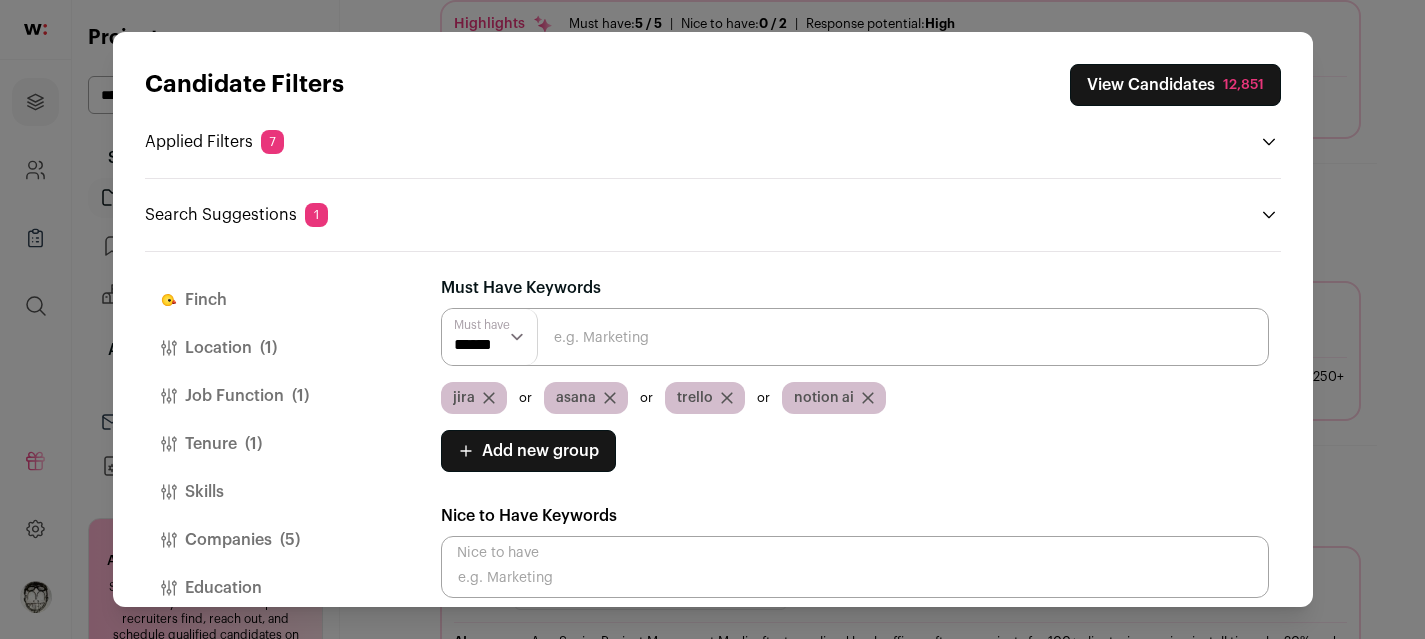 click at bounding box center [855, 337] 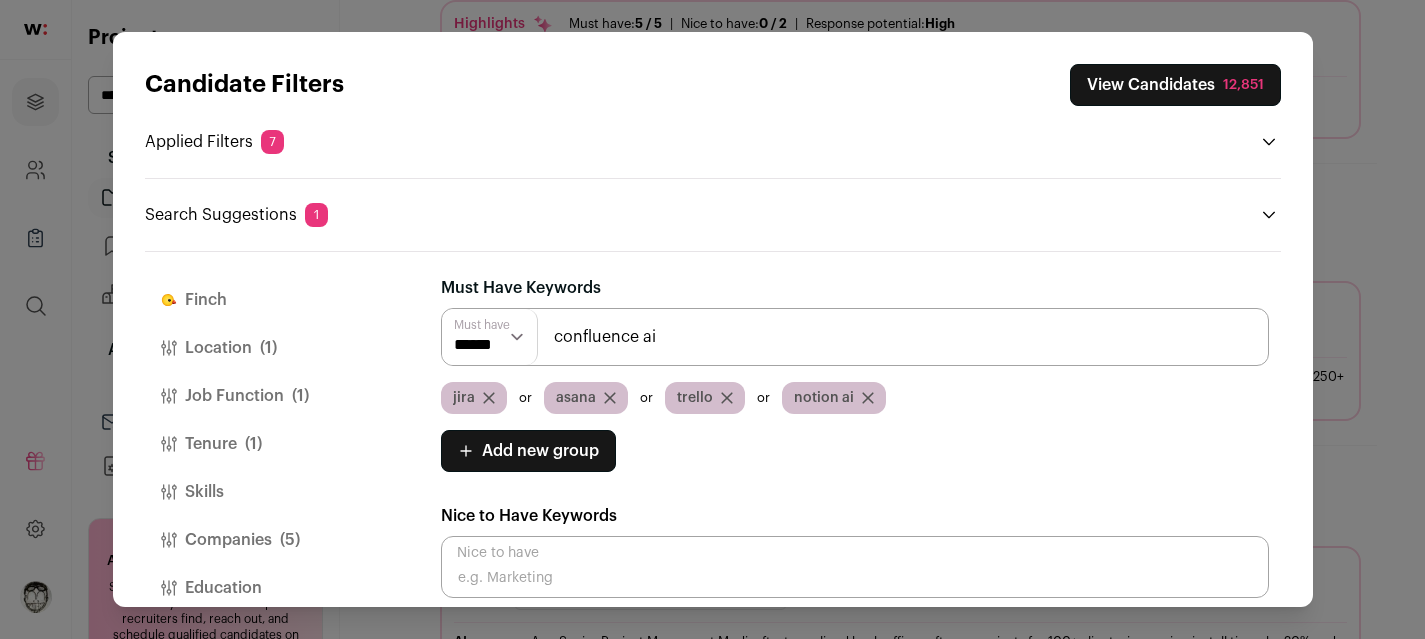 type on "confluence ai" 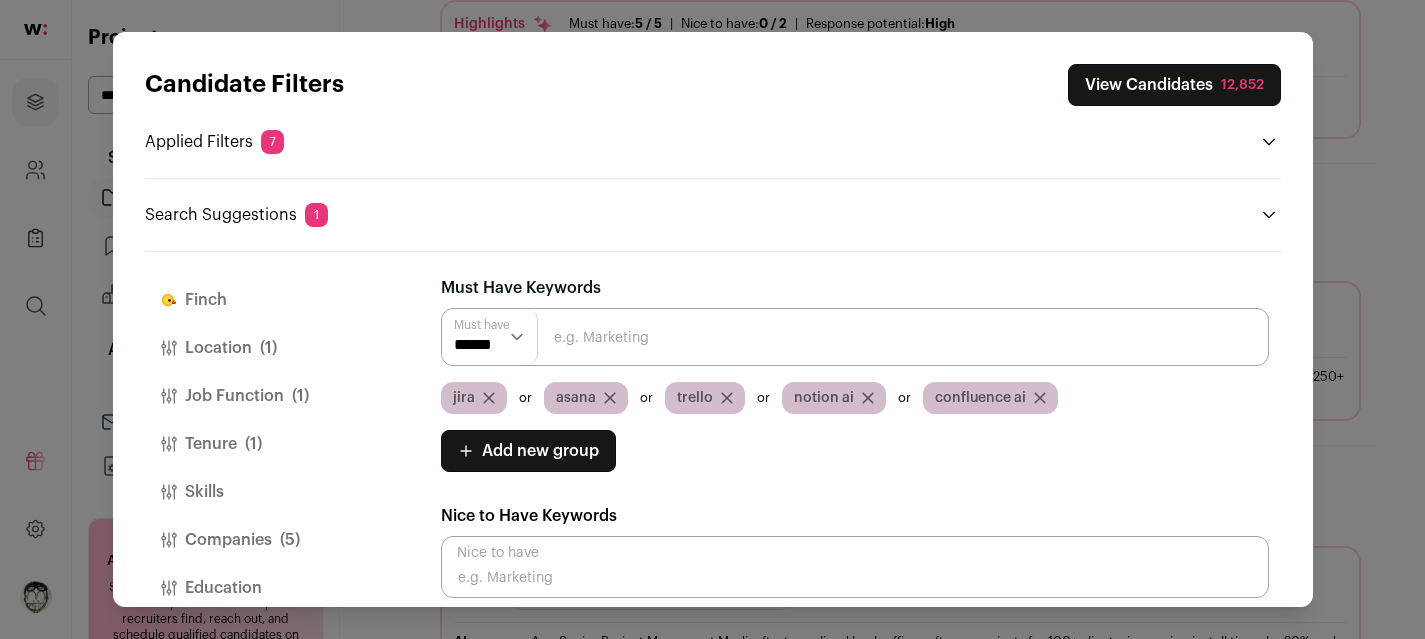click at bounding box center (855, 337) 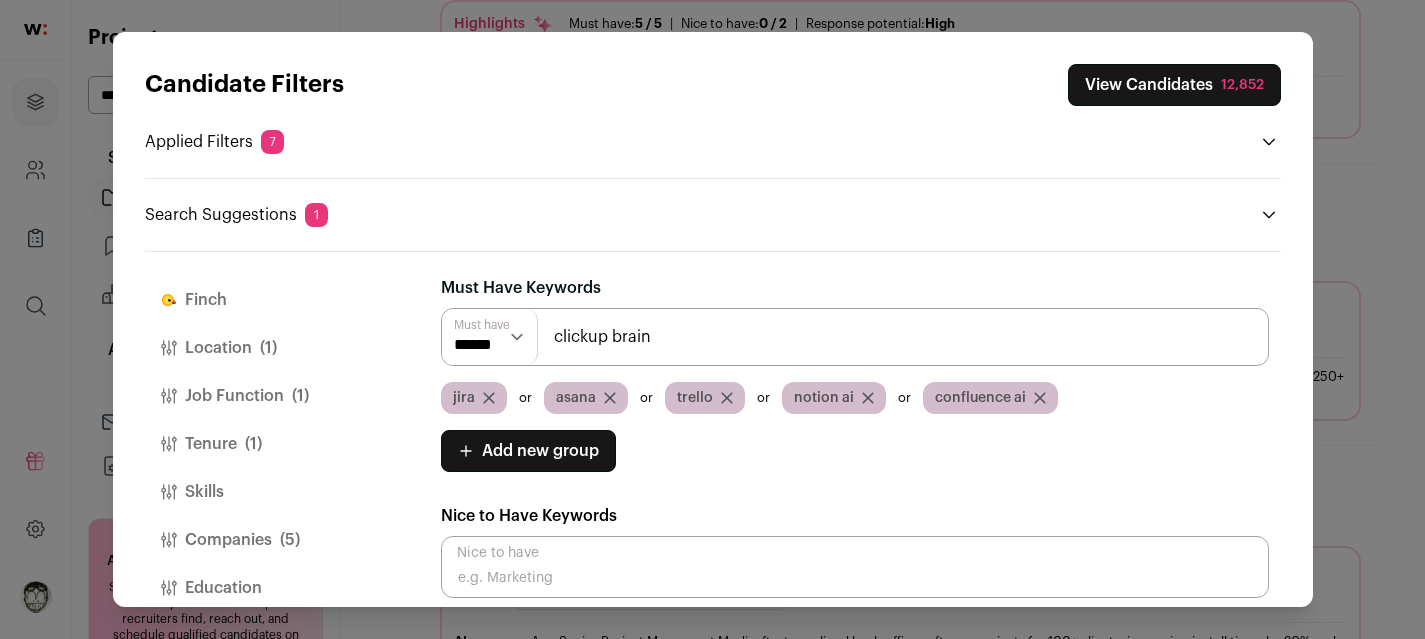 type on "clickup brain" 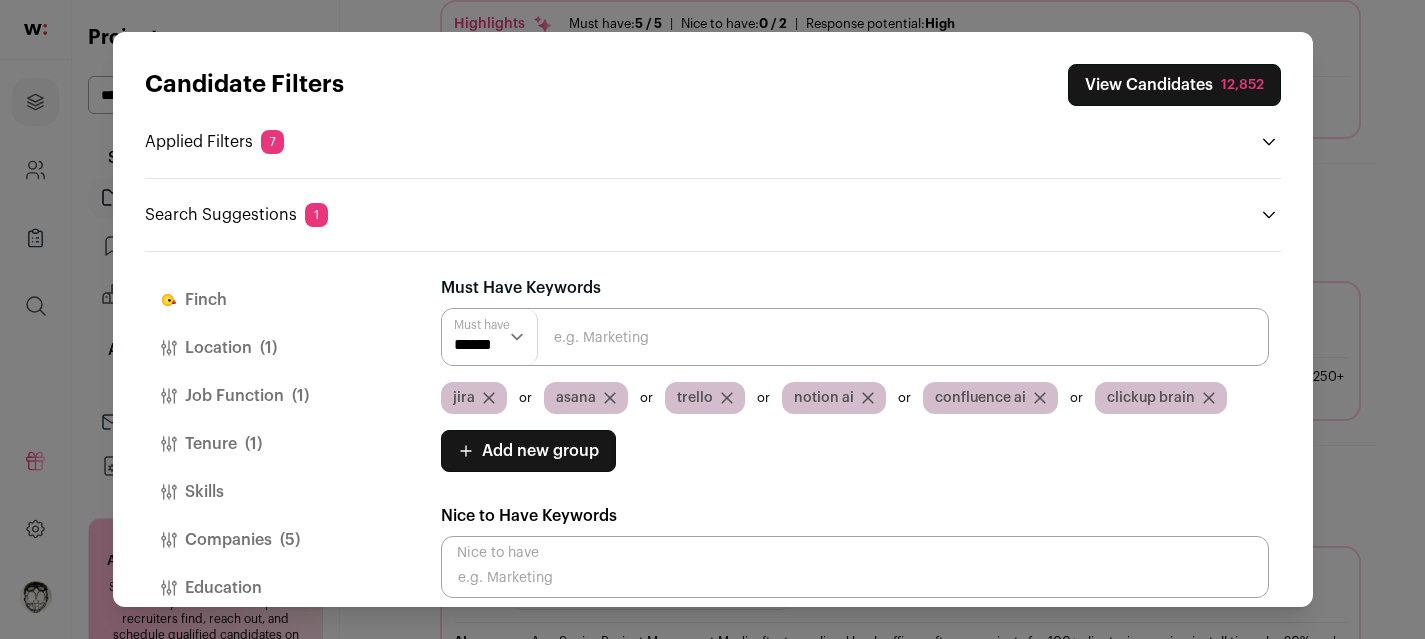click at bounding box center [855, 337] 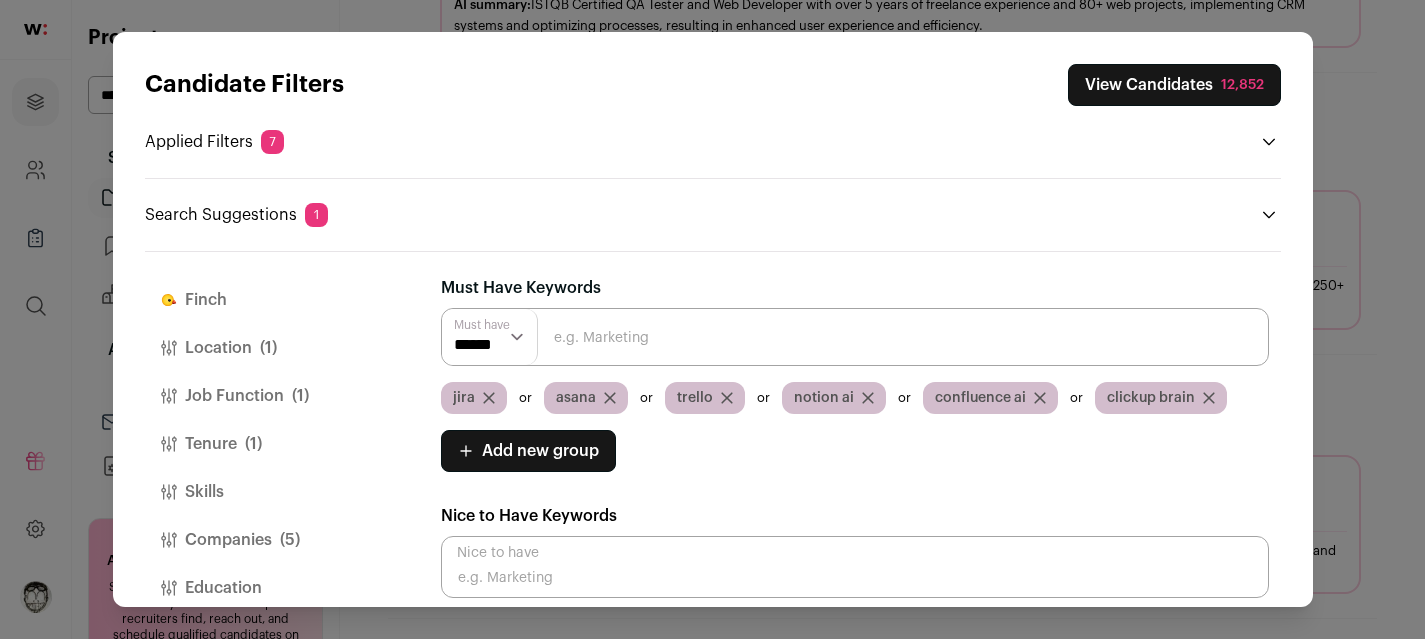 scroll, scrollTop: 645, scrollLeft: 0, axis: vertical 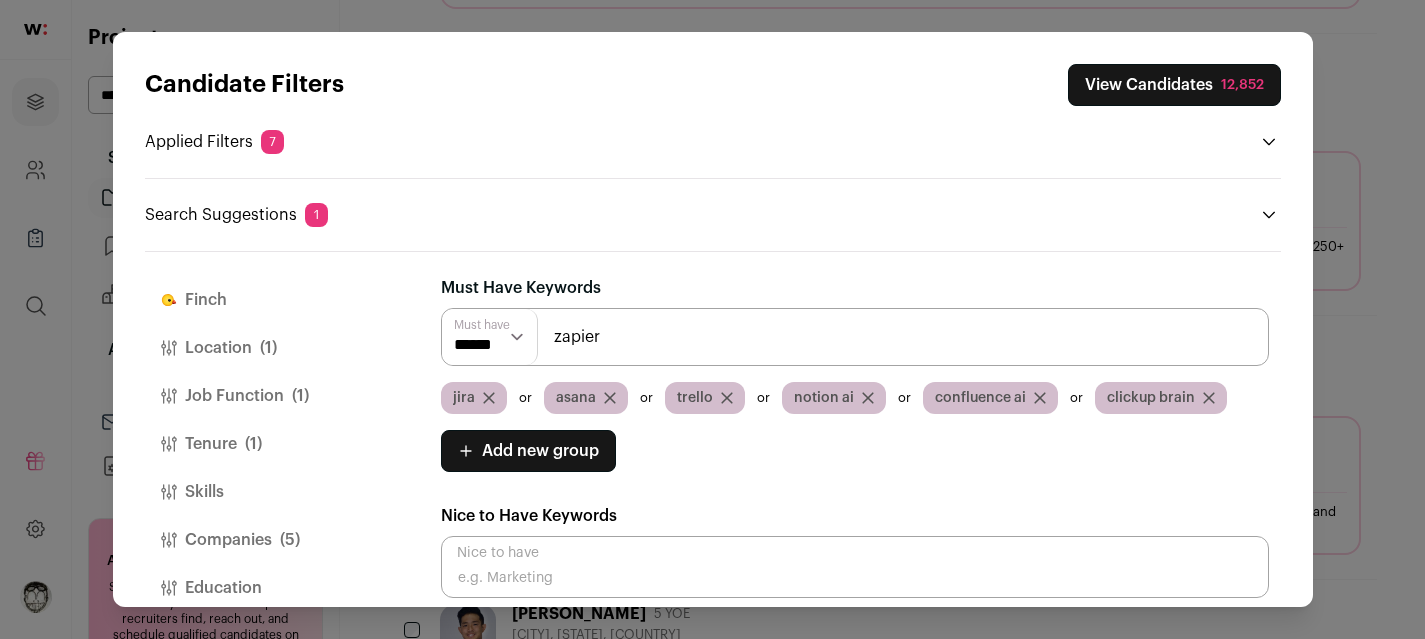 type on "zapier" 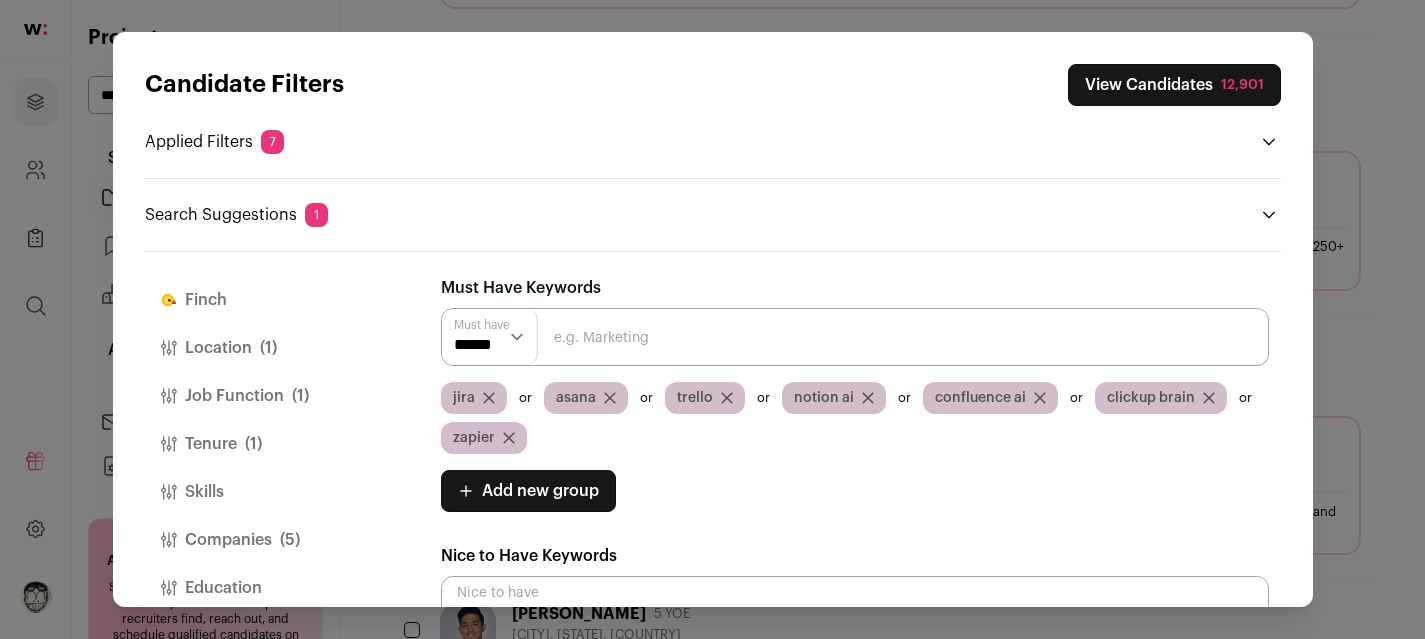click at bounding box center [855, 337] 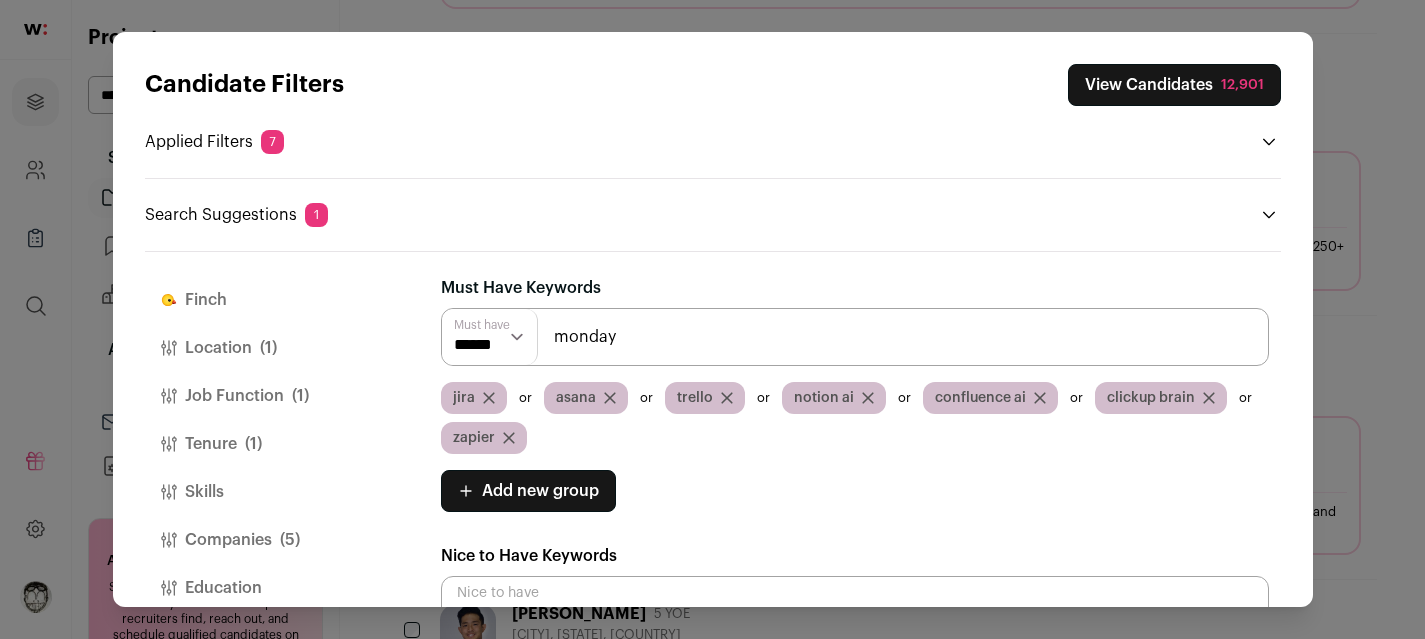 type on "monday" 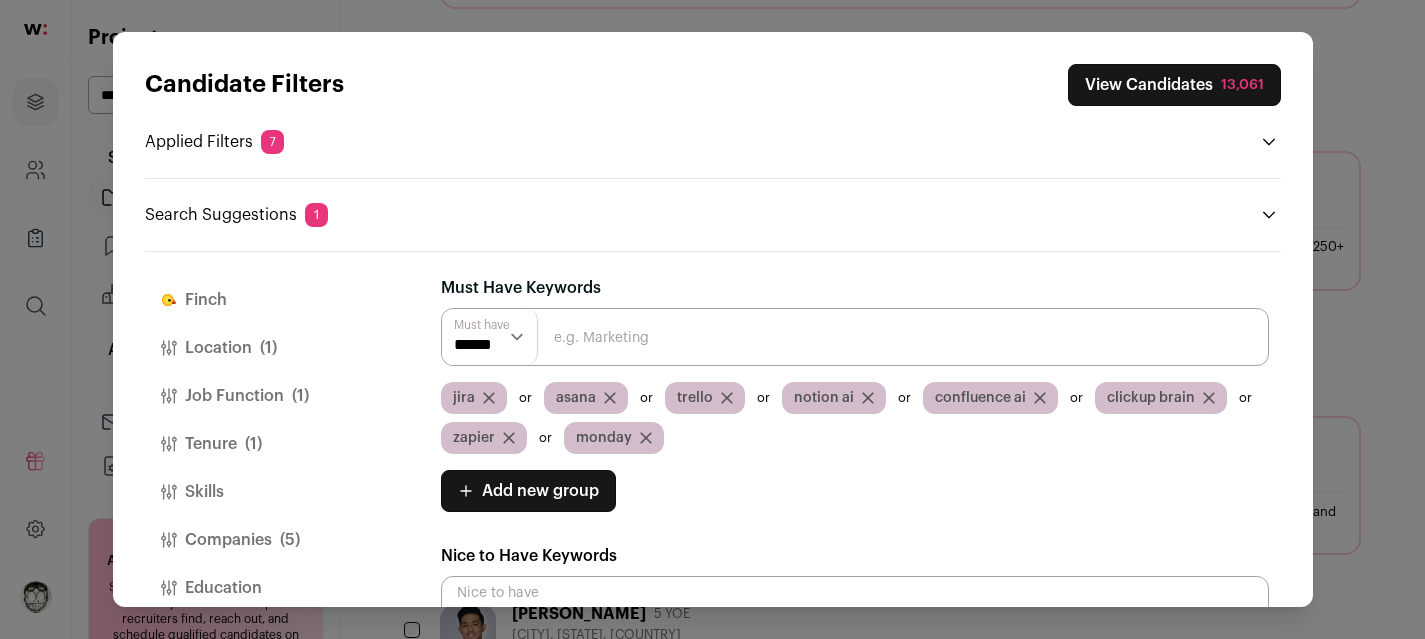 click at bounding box center [855, 337] 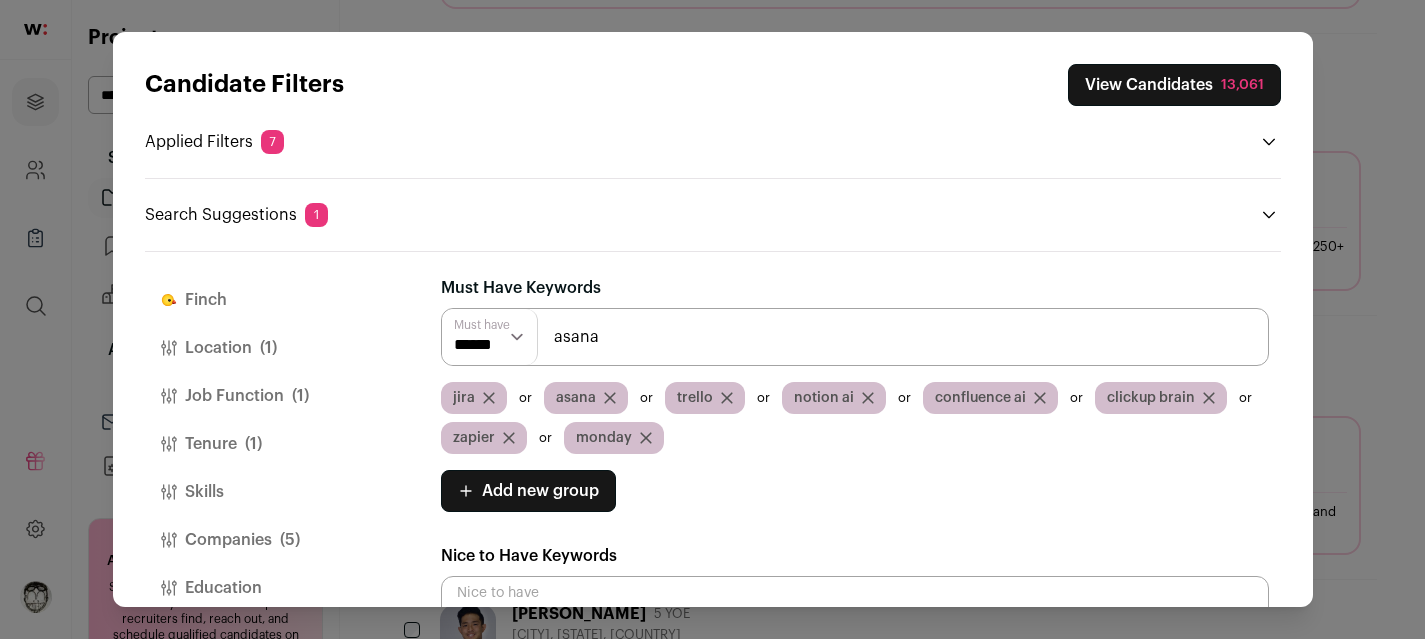 type on "asana" 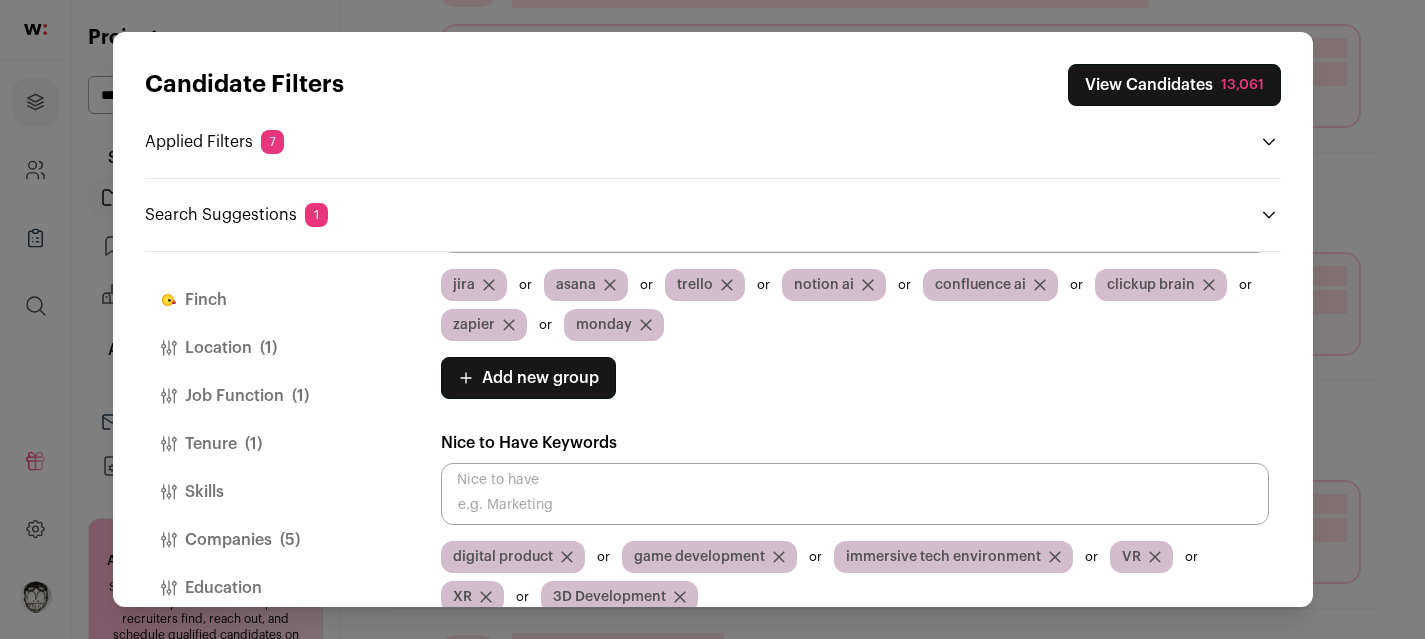 scroll, scrollTop: 143, scrollLeft: 0, axis: vertical 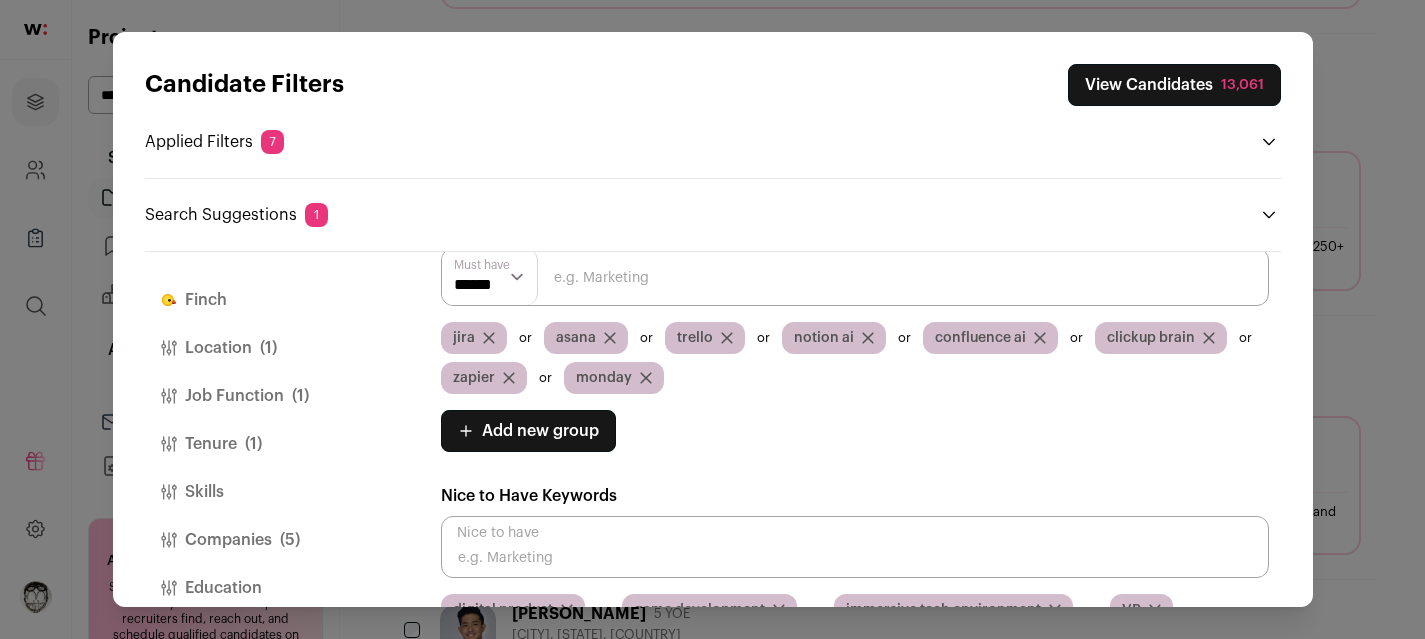 click at bounding box center (855, 277) 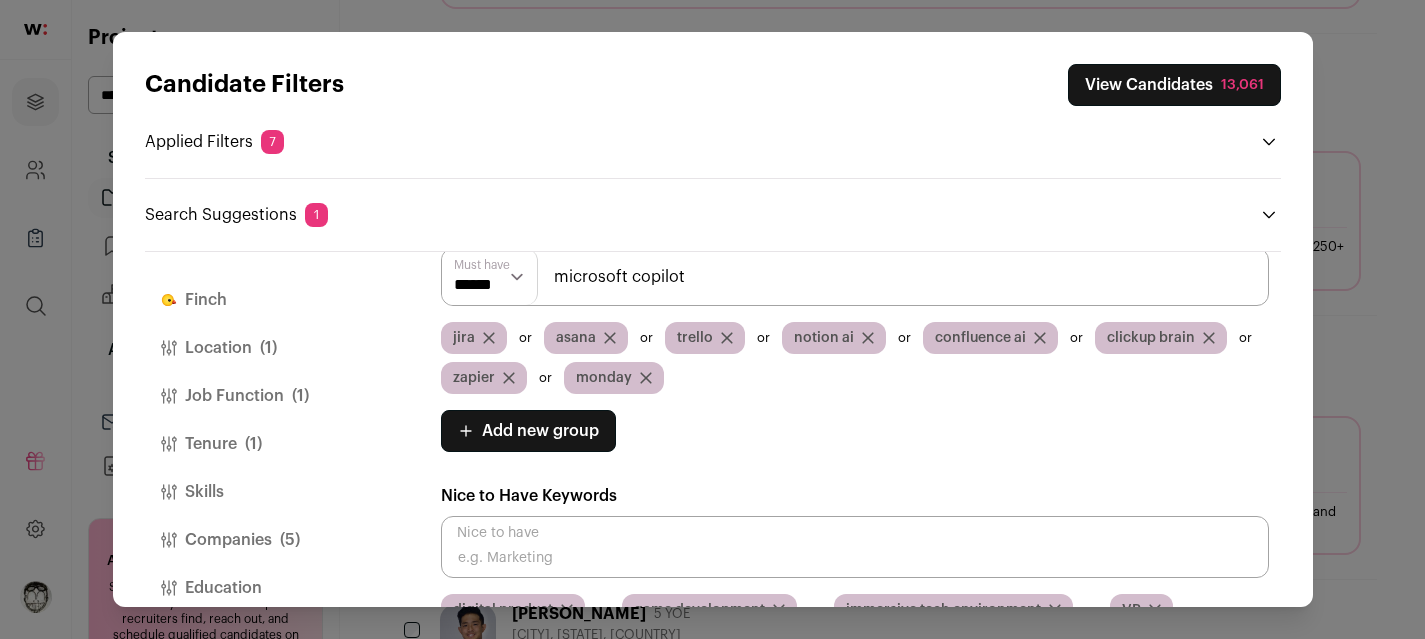 type on "microsoft copilot" 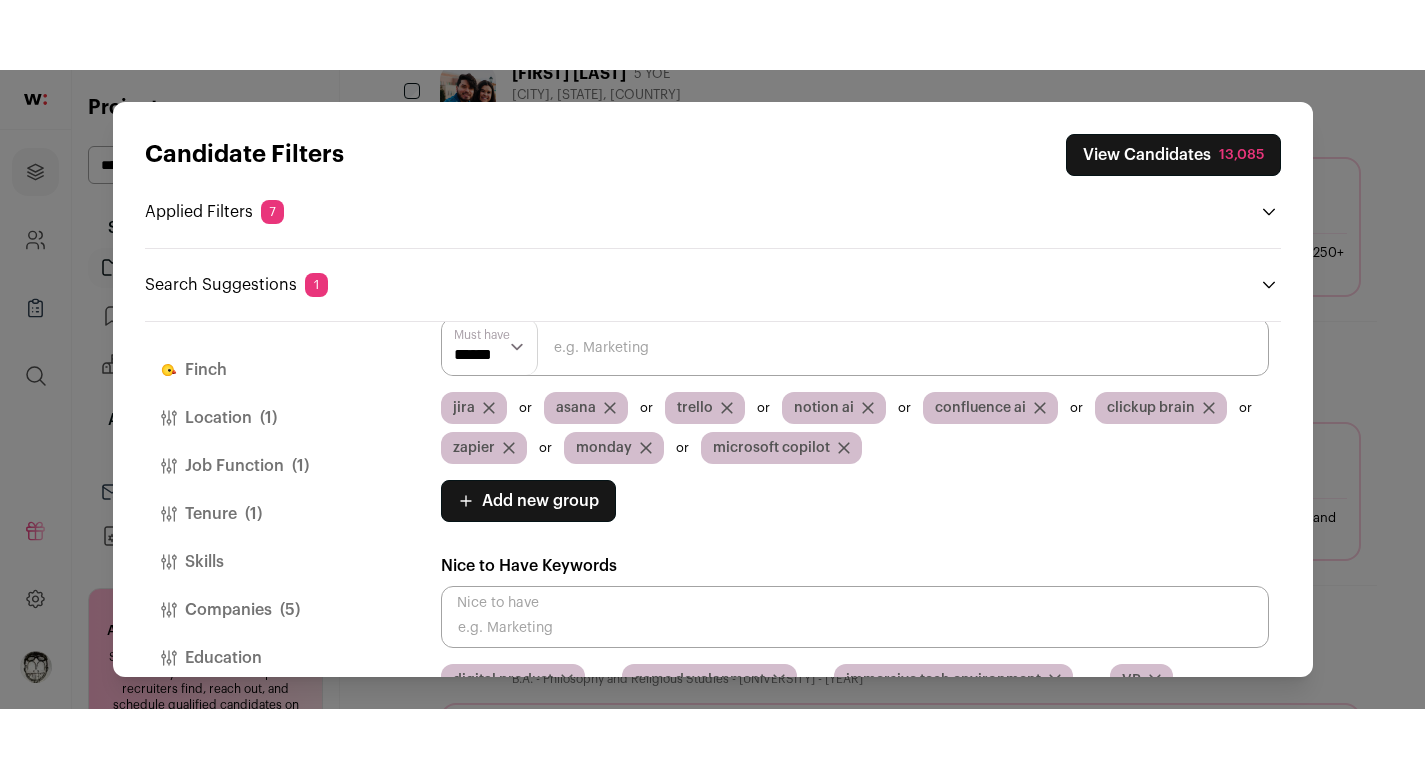 scroll, scrollTop: 645, scrollLeft: 0, axis: vertical 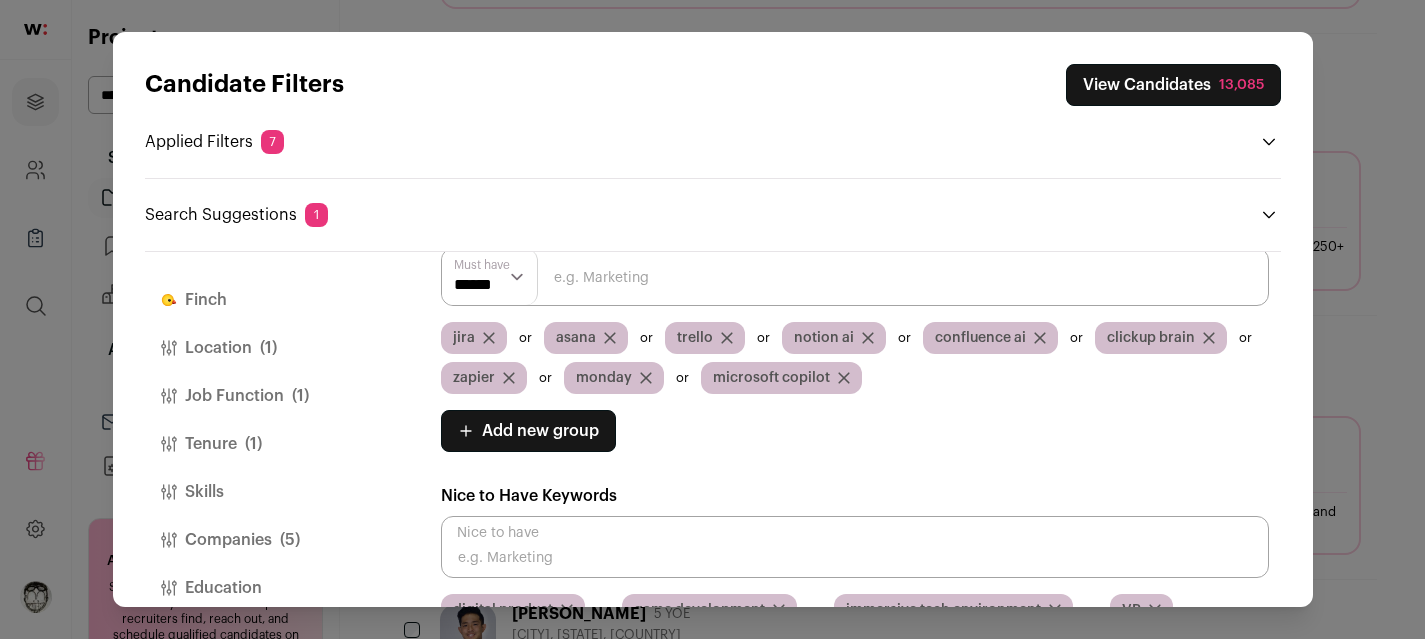 click at bounding box center (855, 277) 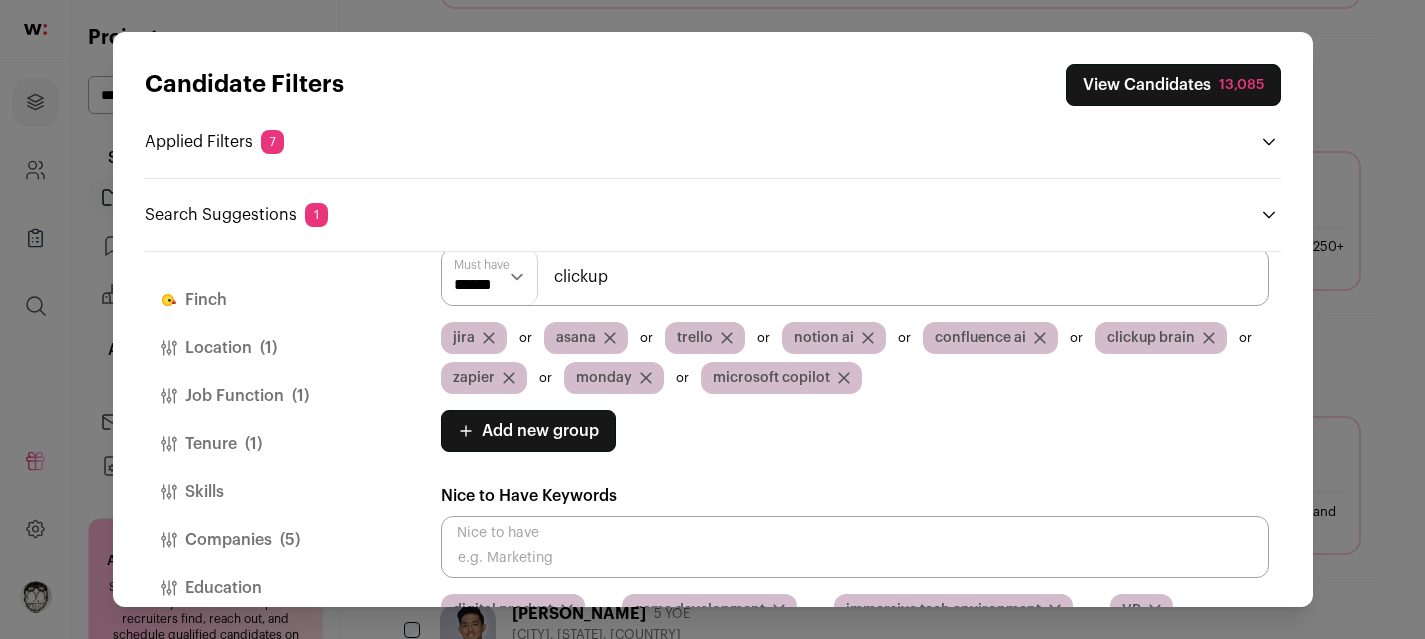type on "clickup" 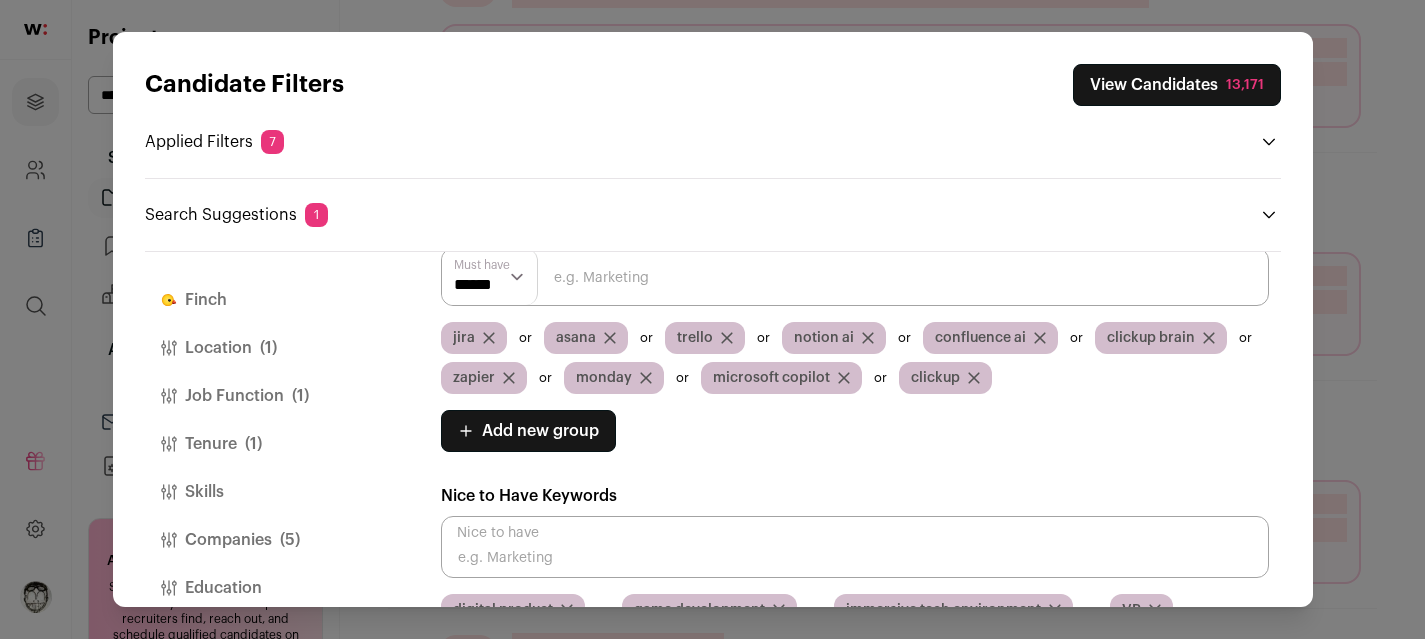 click at bounding box center [855, 277] 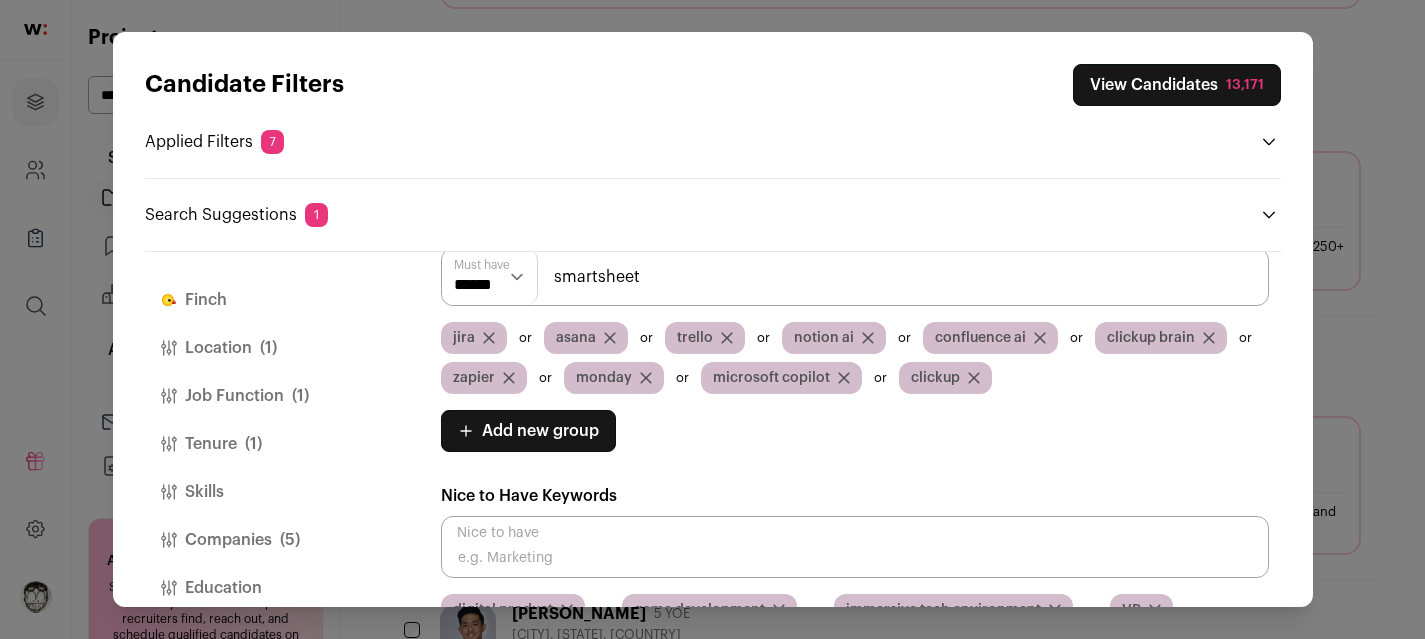type on "smartsheet" 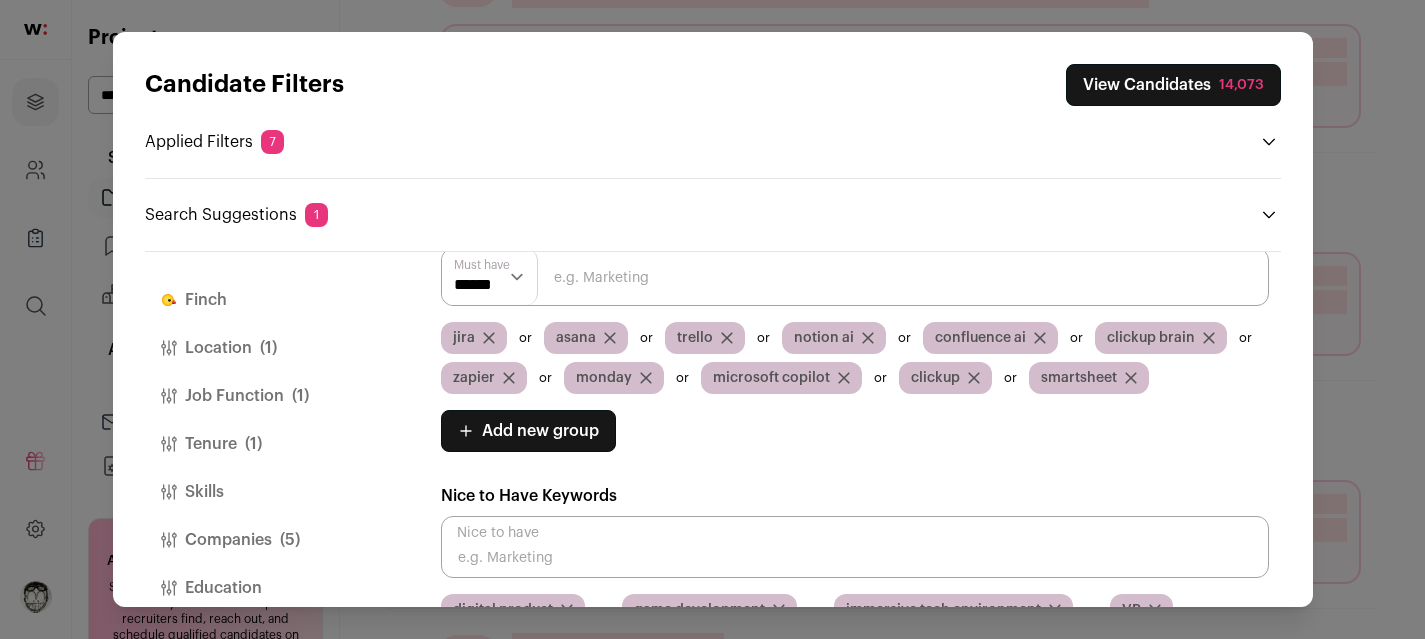 click on "View Candidates
[NUMBER]" at bounding box center (1173, 85) 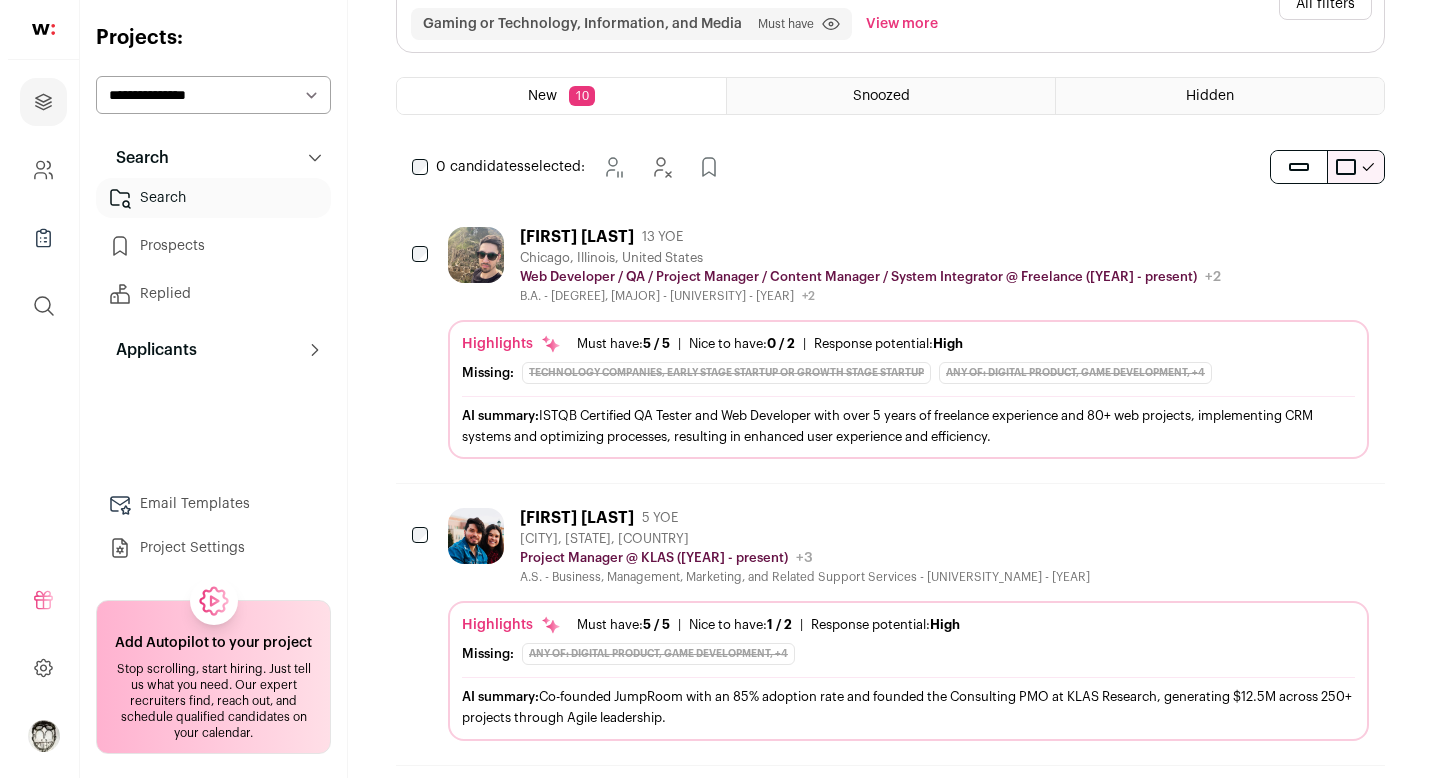 scroll, scrollTop: 0, scrollLeft: 0, axis: both 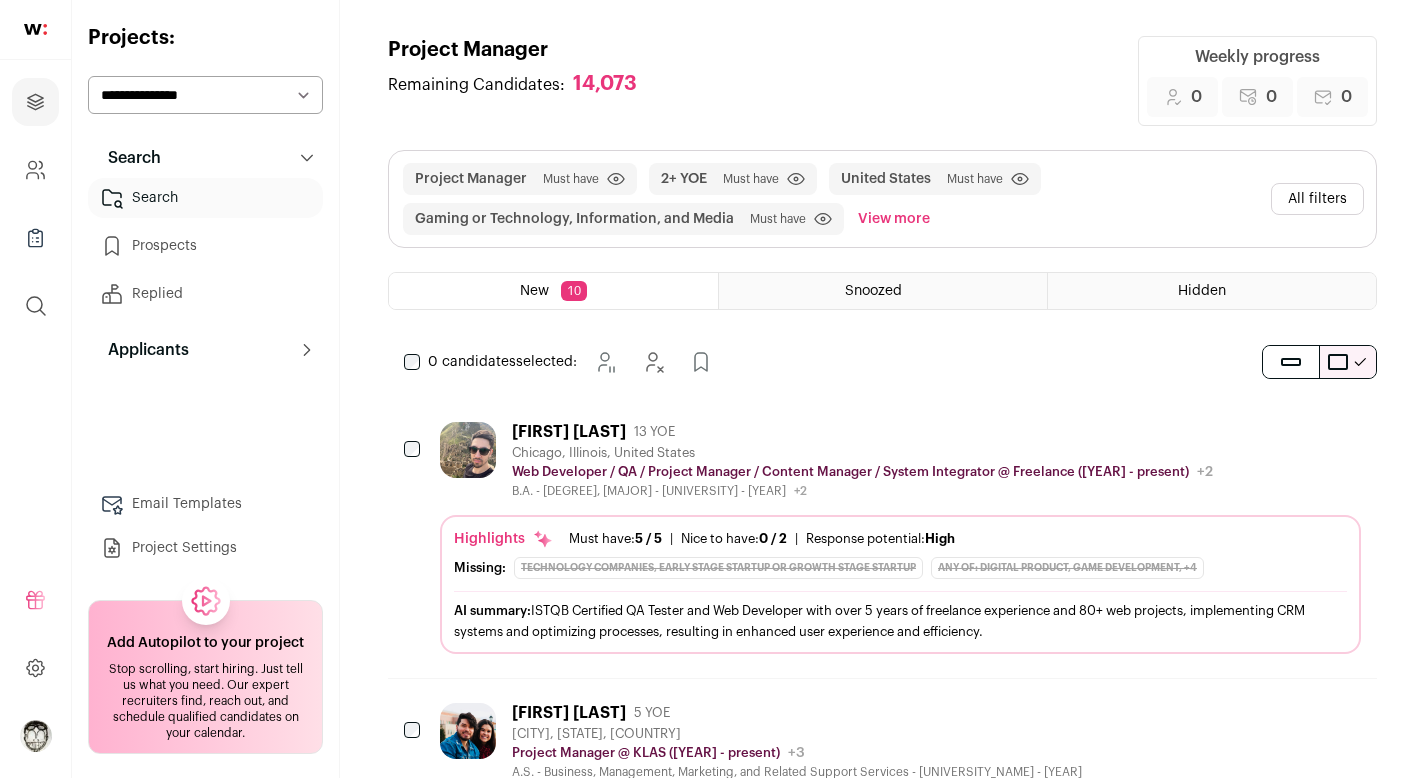 click on "All filters" at bounding box center (1317, 199) 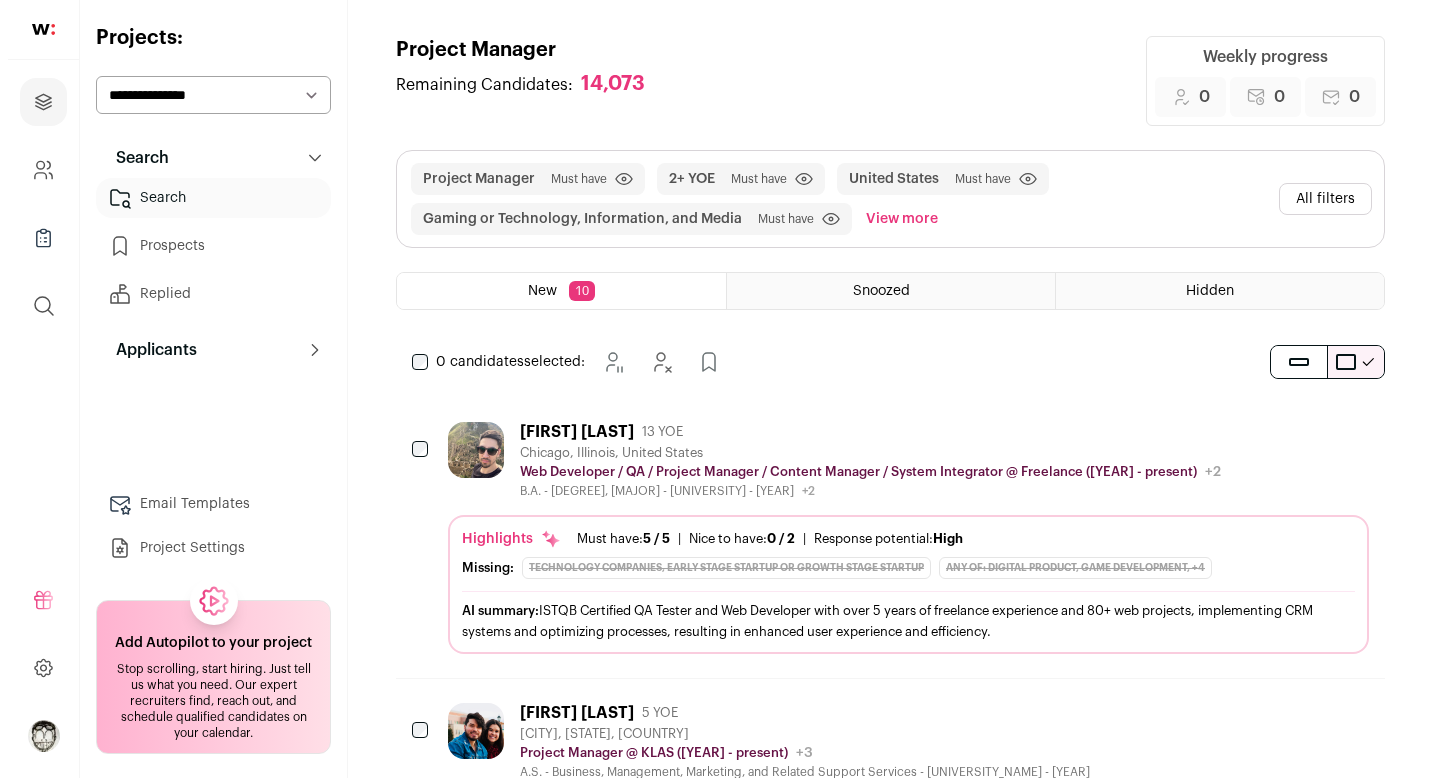 scroll, scrollTop: 18, scrollLeft: 0, axis: vertical 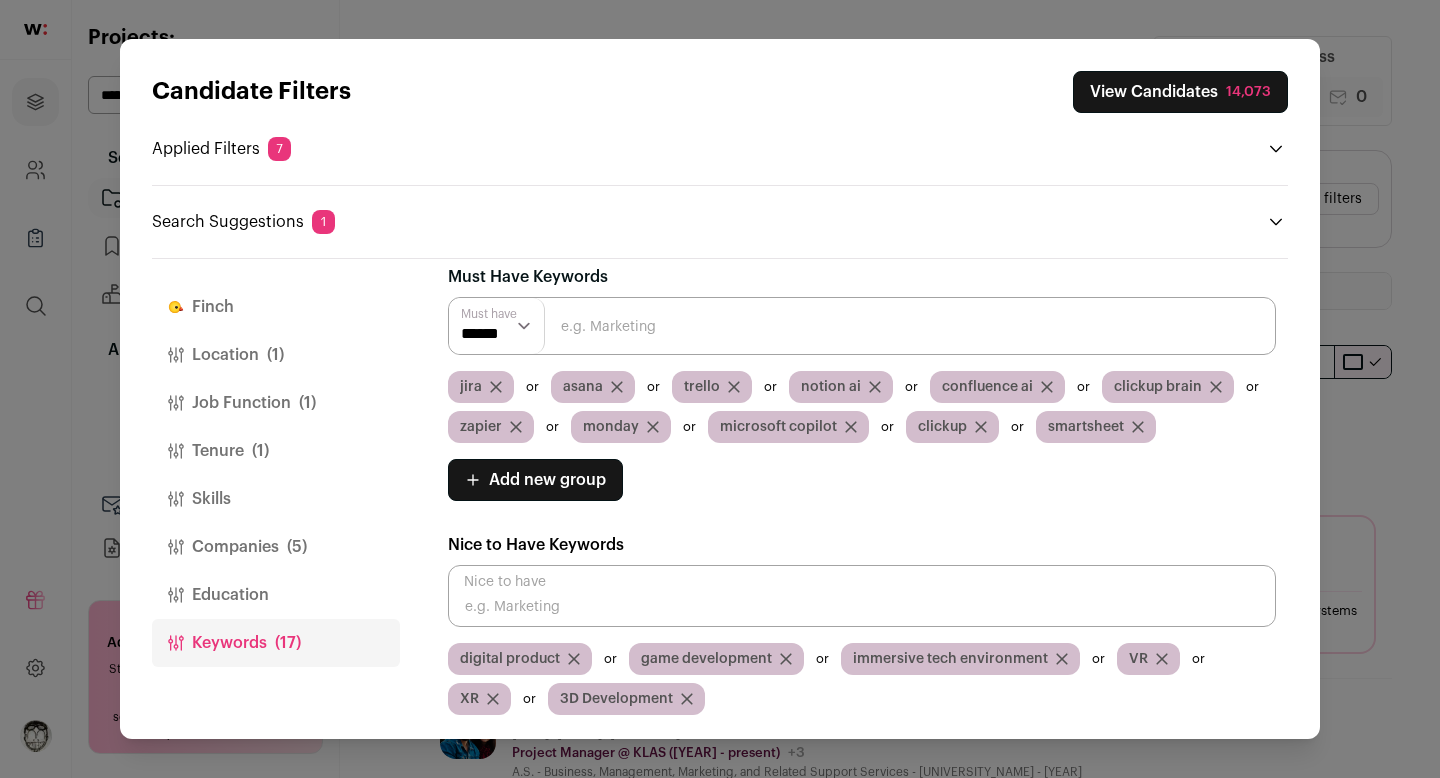 click on "Education" at bounding box center [276, 595] 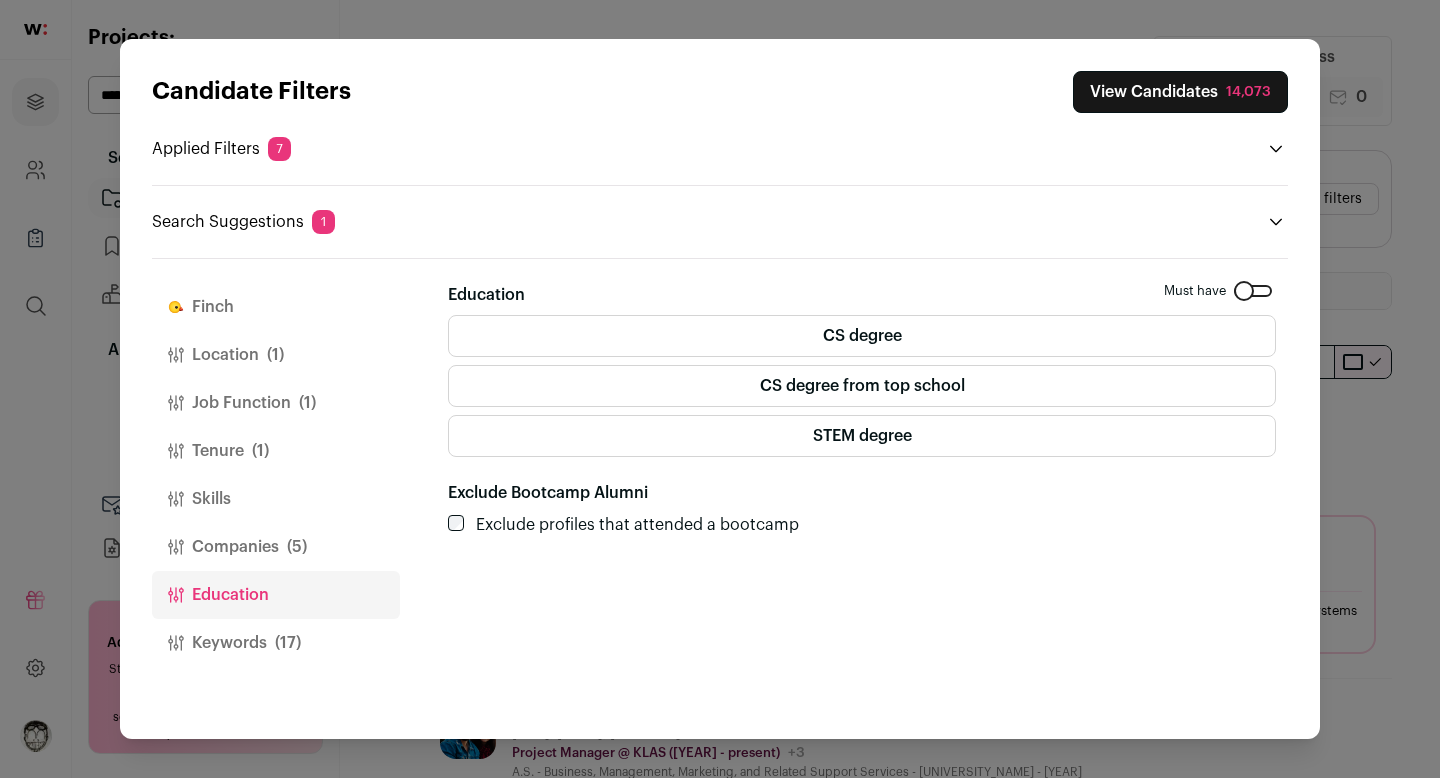 click on "Companies
(5)" at bounding box center [276, 547] 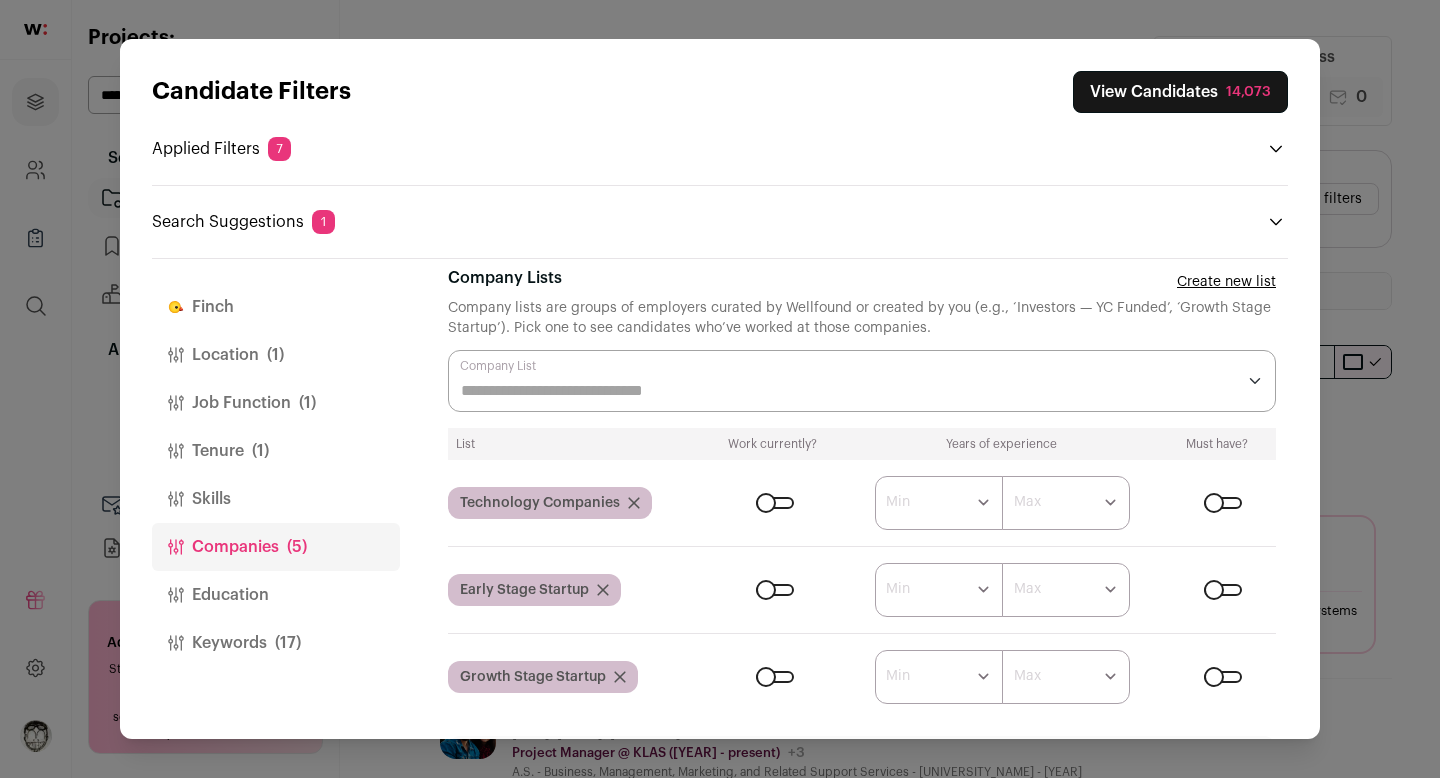 scroll, scrollTop: 105, scrollLeft: 0, axis: vertical 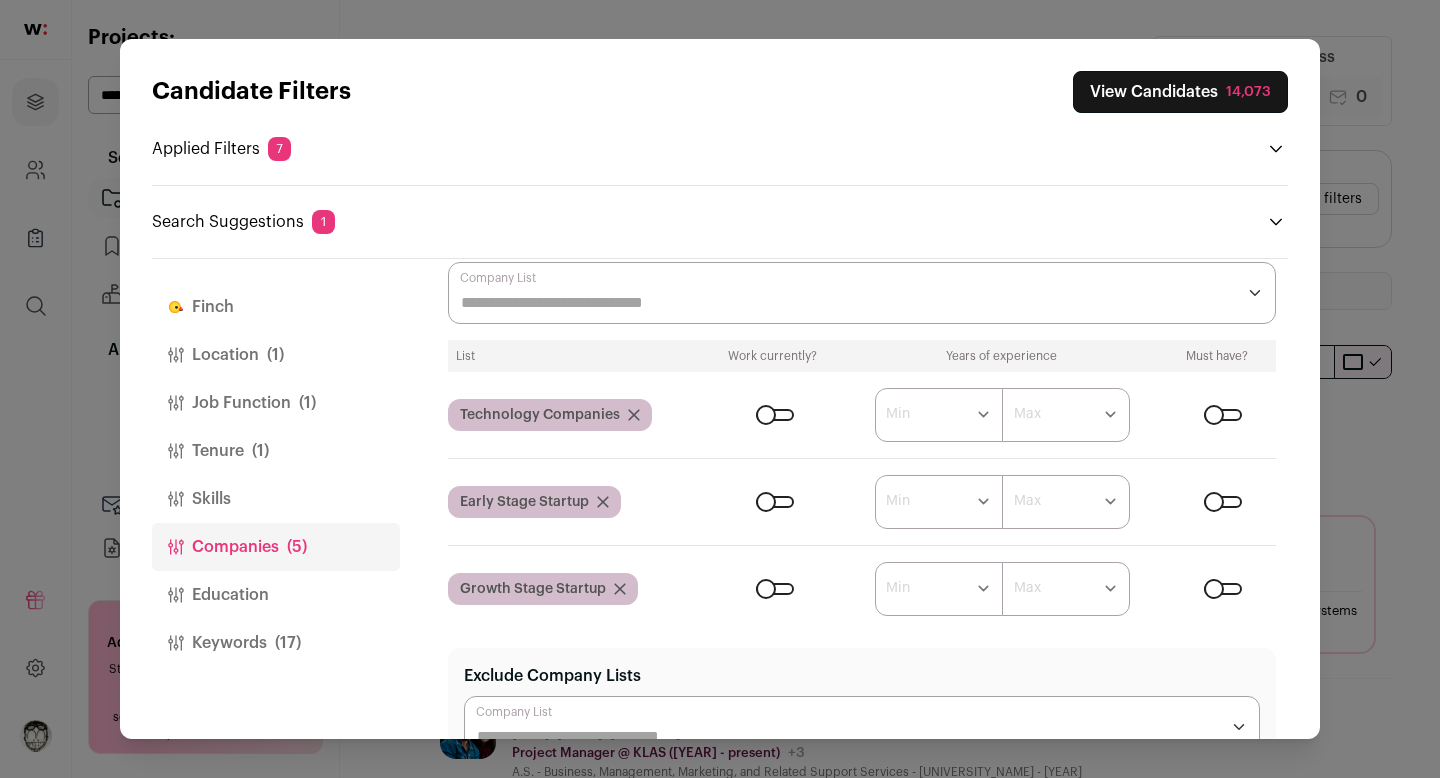 click at bounding box center (775, 502) 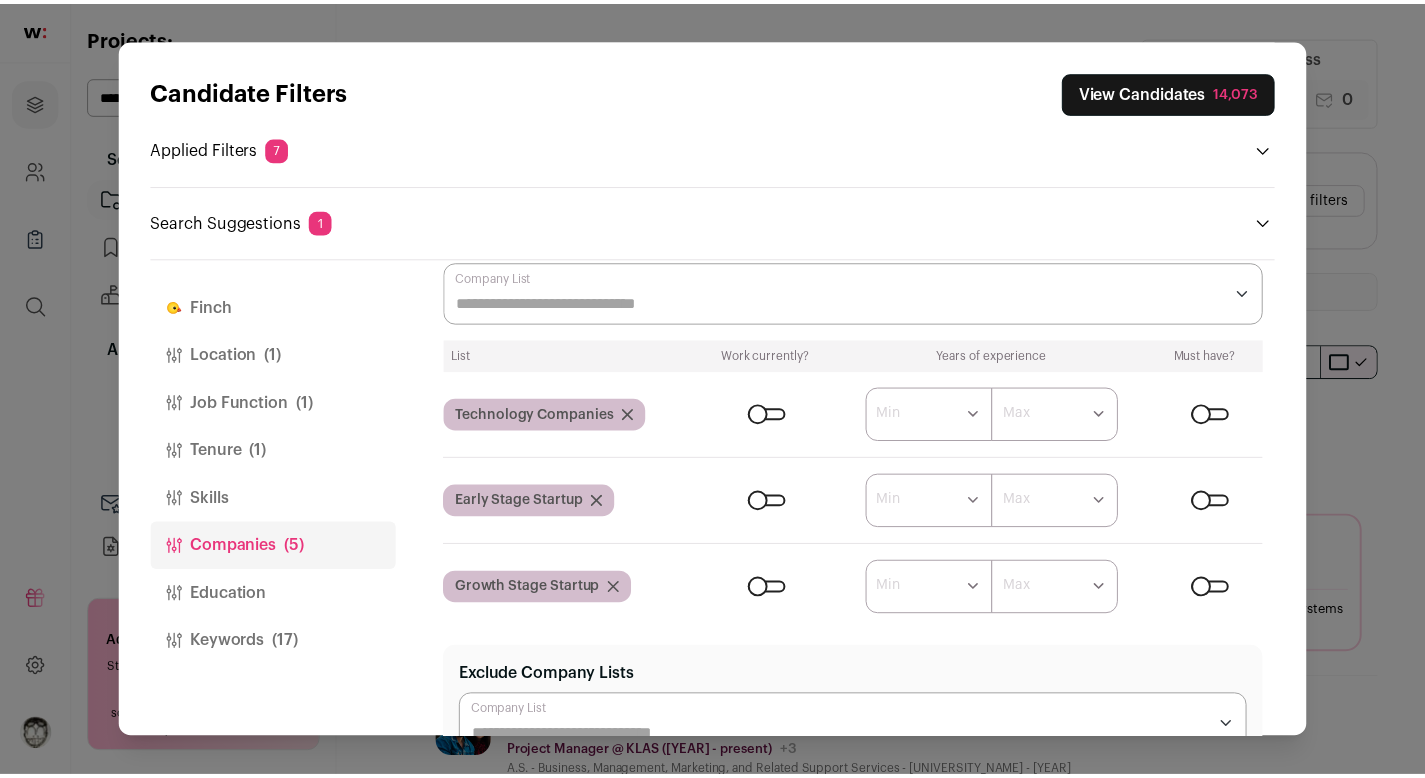 scroll, scrollTop: 97, scrollLeft: 0, axis: vertical 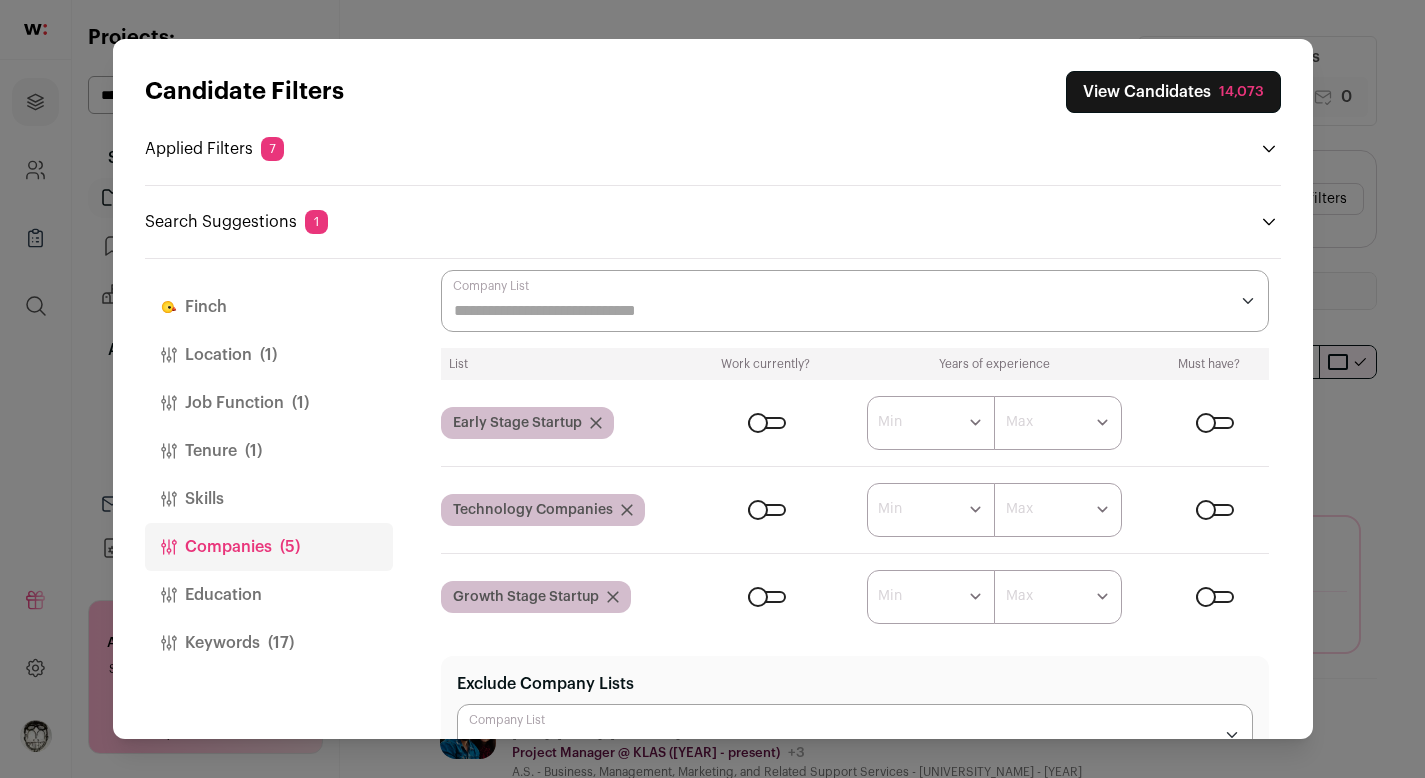 click at bounding box center (767, 510) 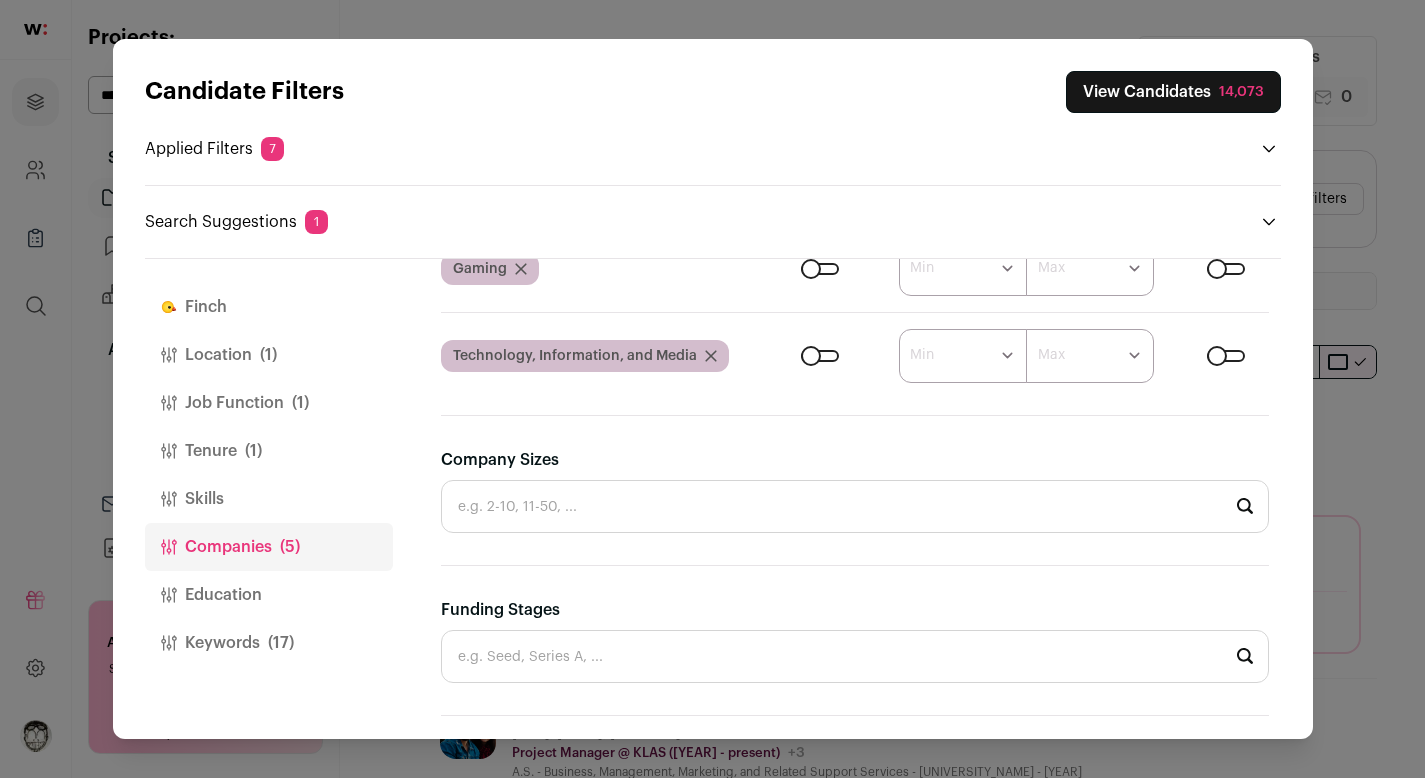 scroll, scrollTop: 1126, scrollLeft: 0, axis: vertical 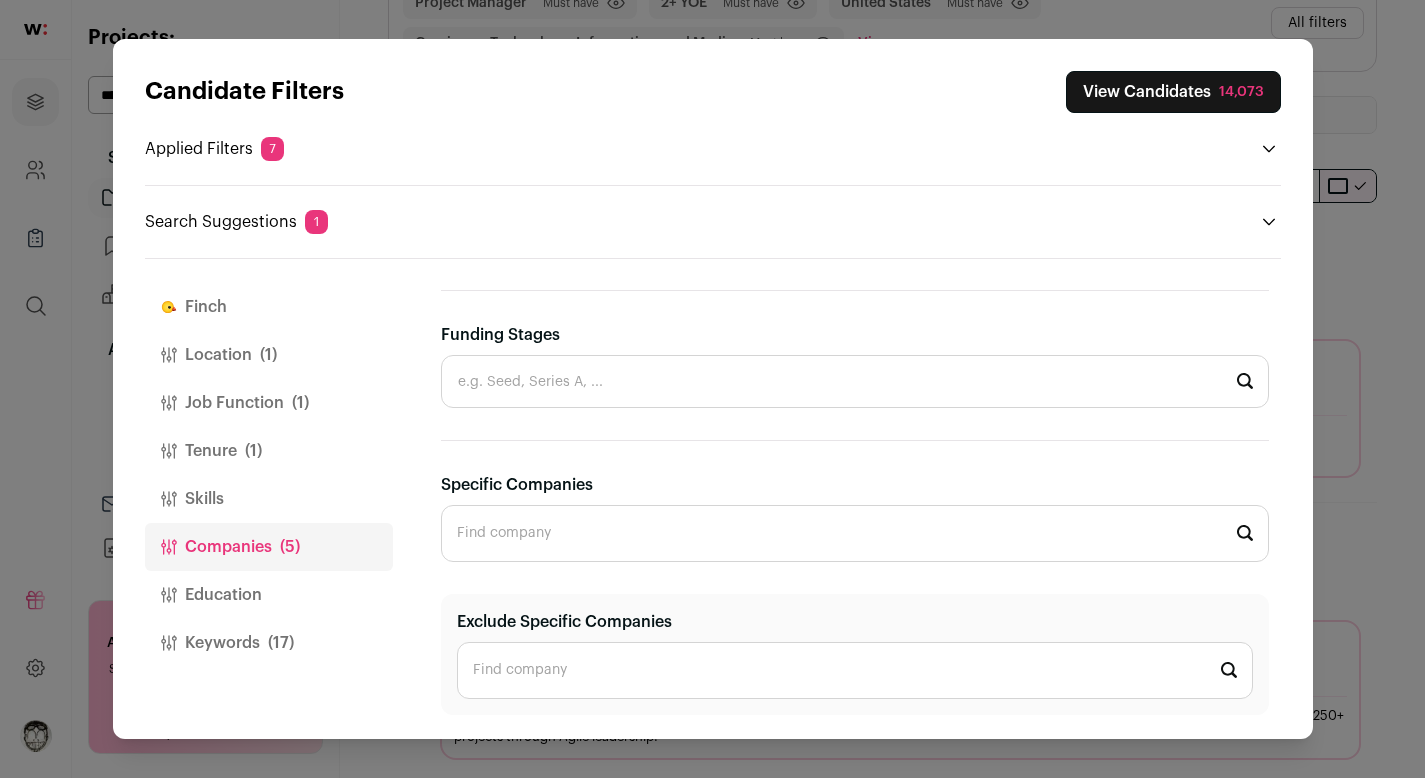 click on "View Candidates
14,073" at bounding box center [1173, 92] 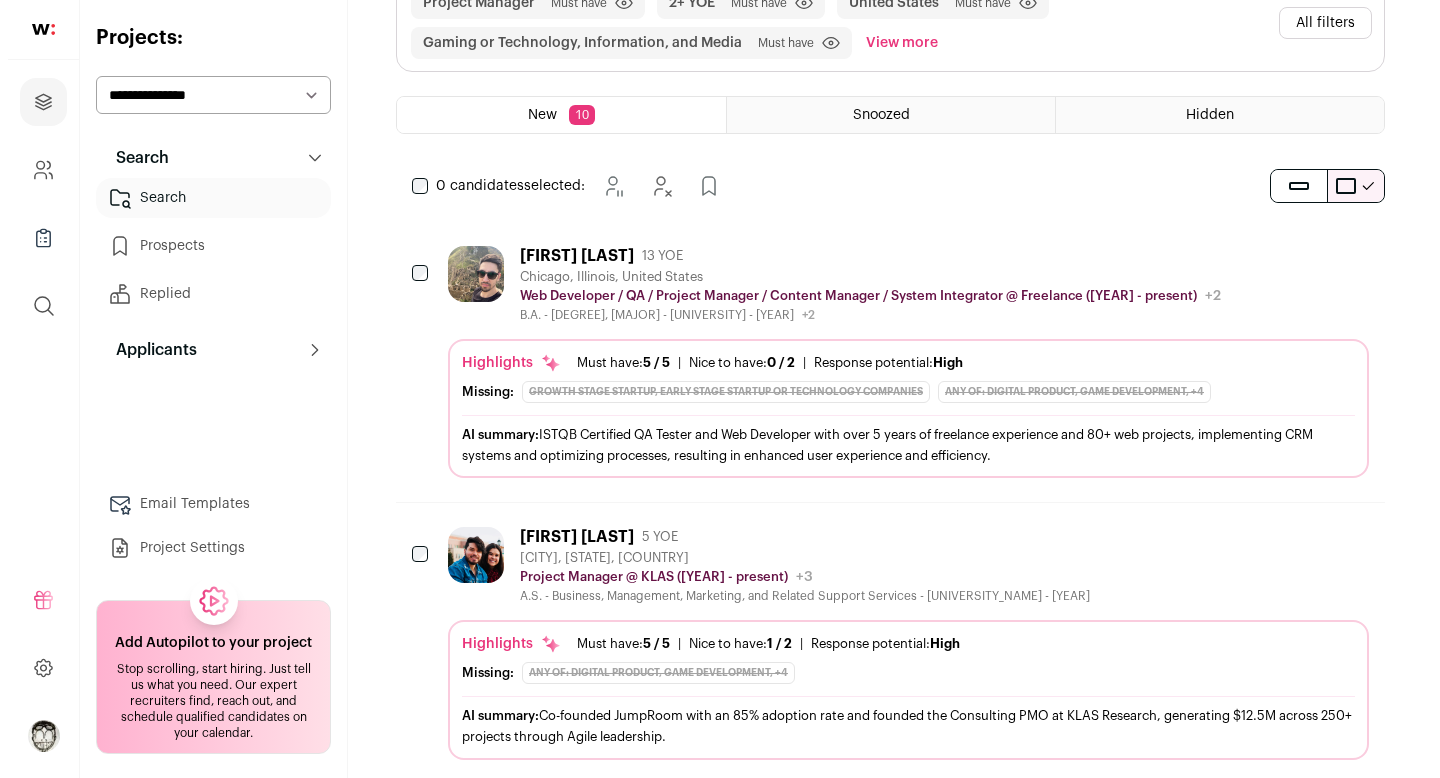 scroll, scrollTop: 0, scrollLeft: 0, axis: both 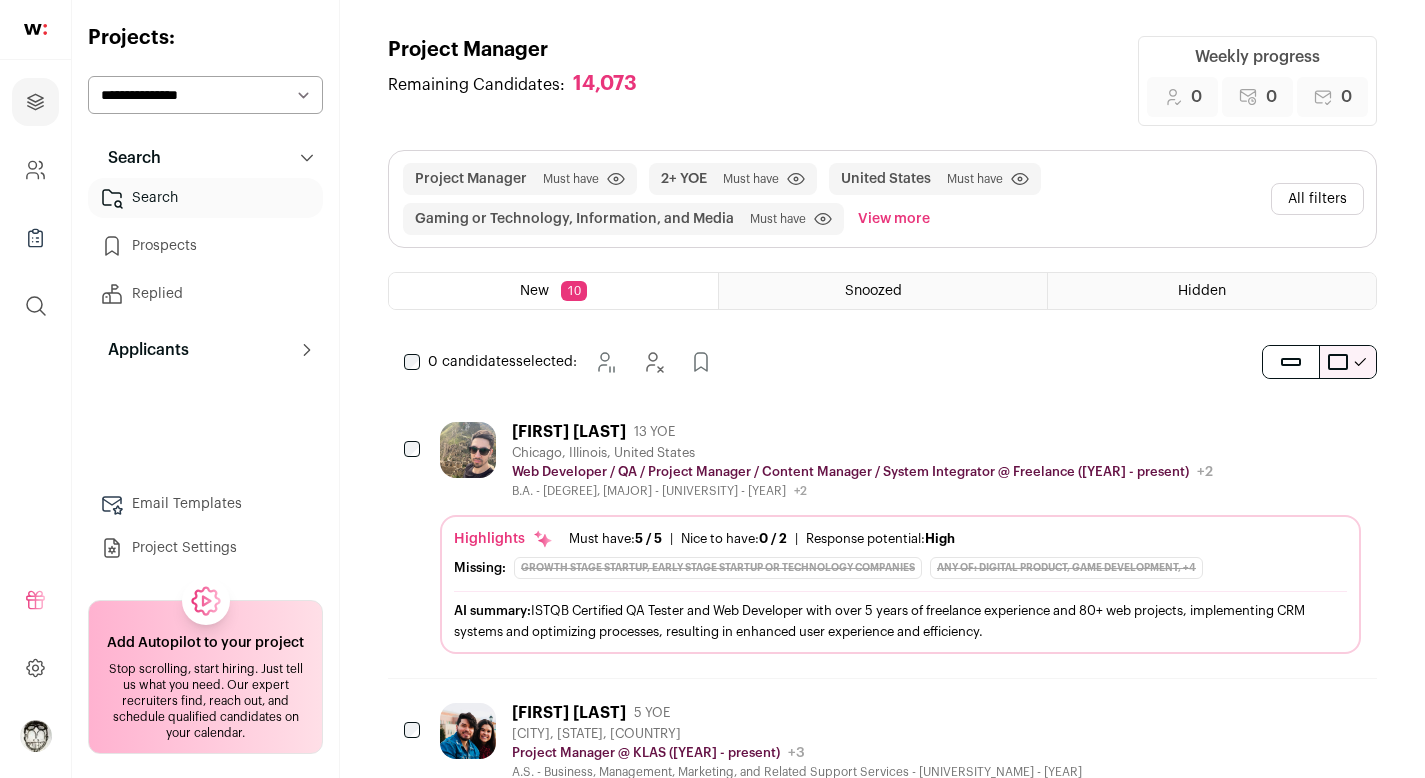 click on "2+ YOE
Must have
Click to disable/enable filter
[COUNTRY]
Must have
Click to disable/enable filter
Gaming or Technology, Information, and Media
Must have
Click to disable/enable filter" at bounding box center (882, 199) 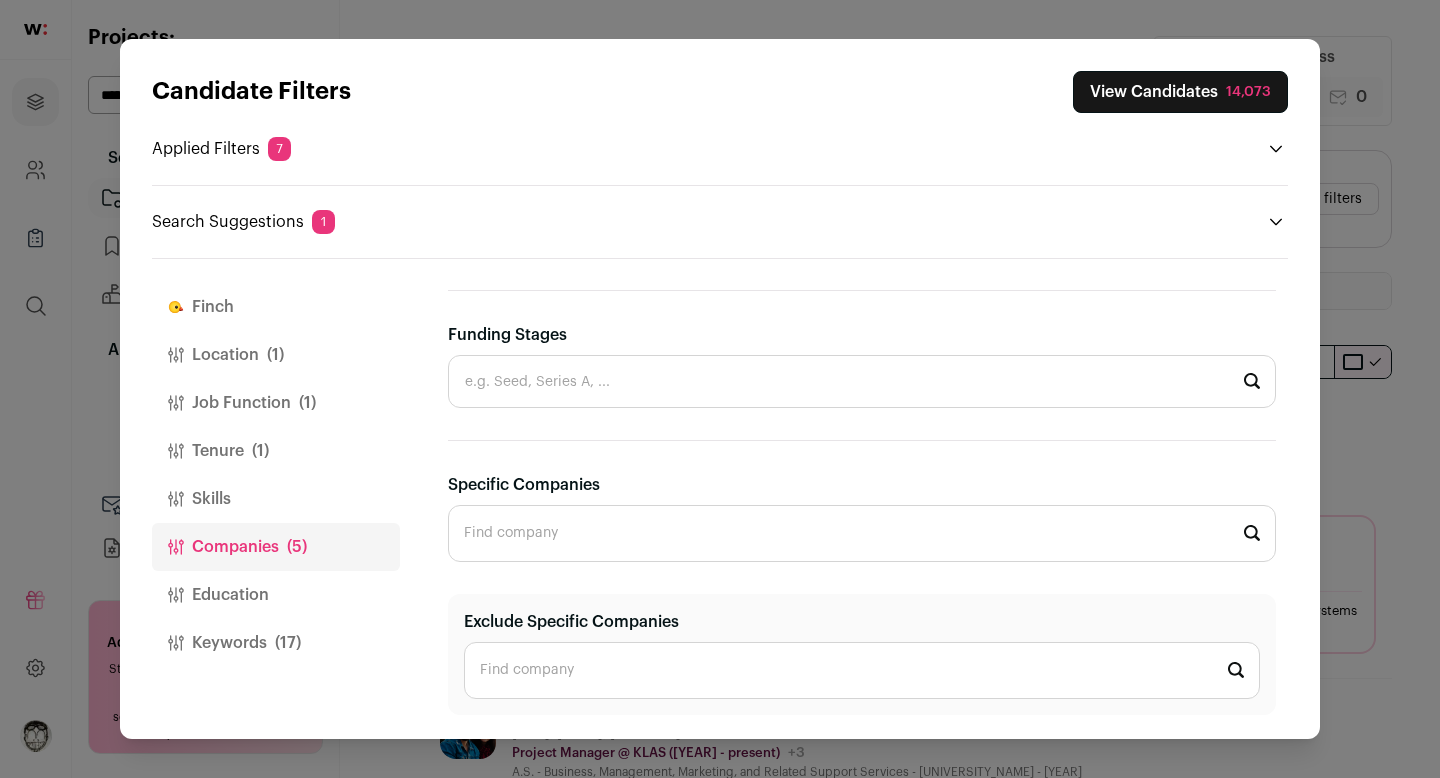 click on "Keywords
(17)" at bounding box center [276, 643] 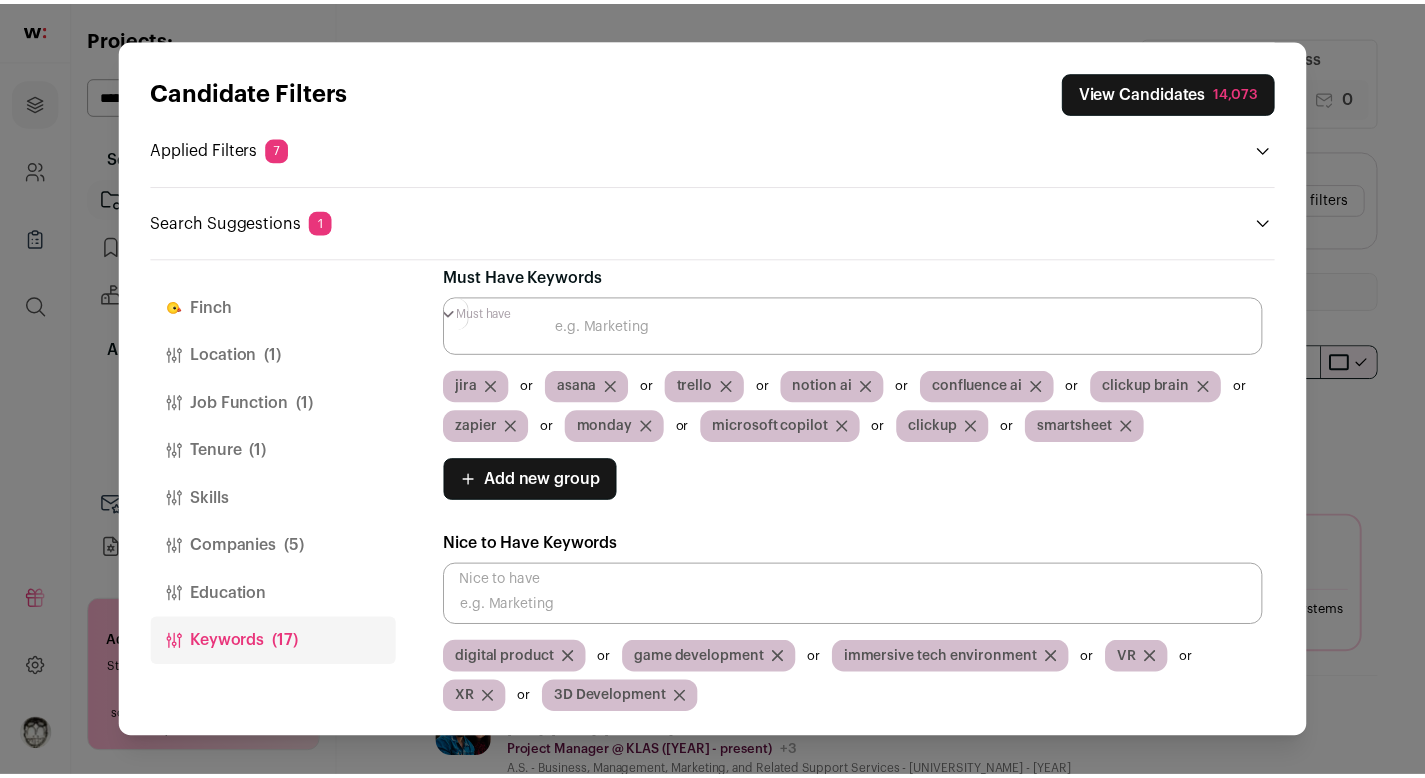 scroll, scrollTop: 18, scrollLeft: 0, axis: vertical 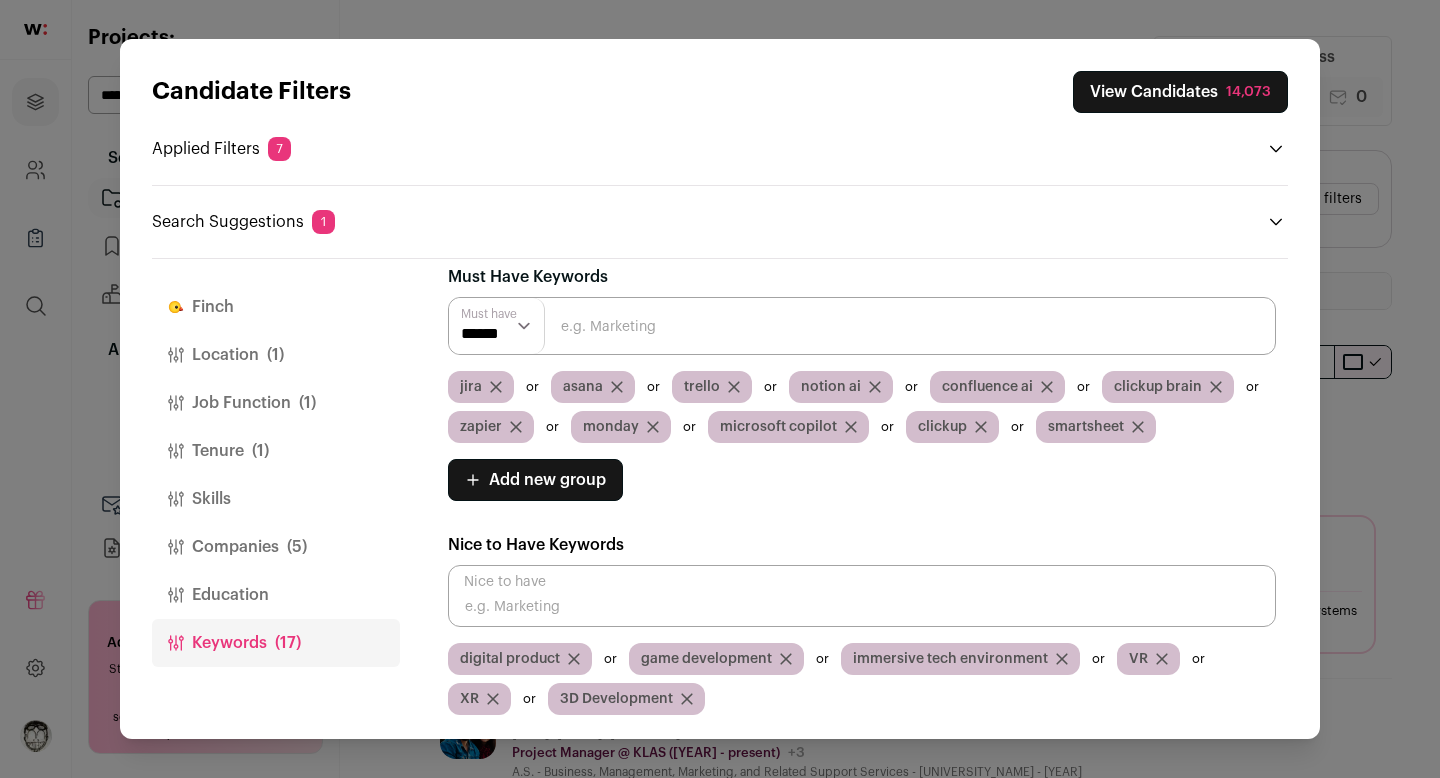 click at bounding box center (862, 326) 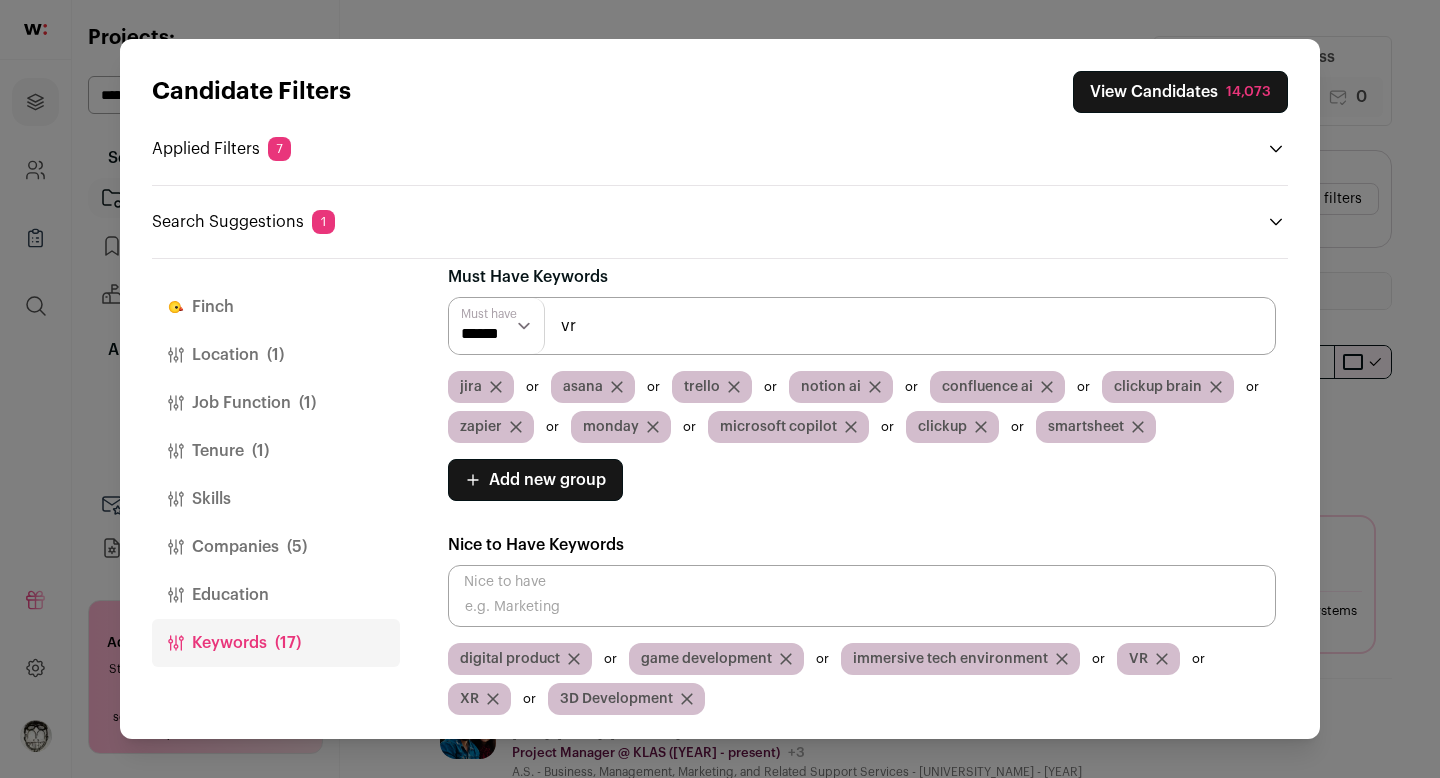 type on "VR" 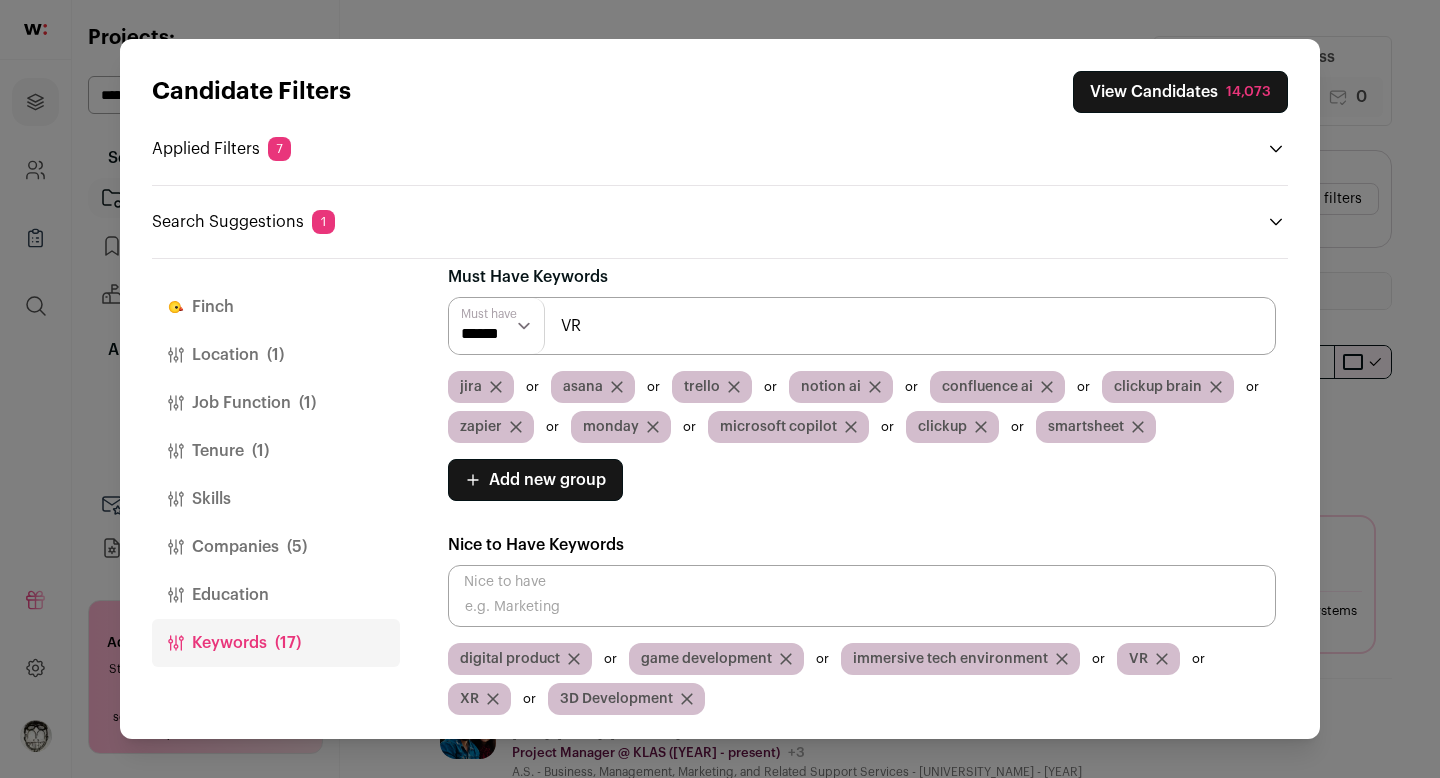 click on "VR" at bounding box center [862, 326] 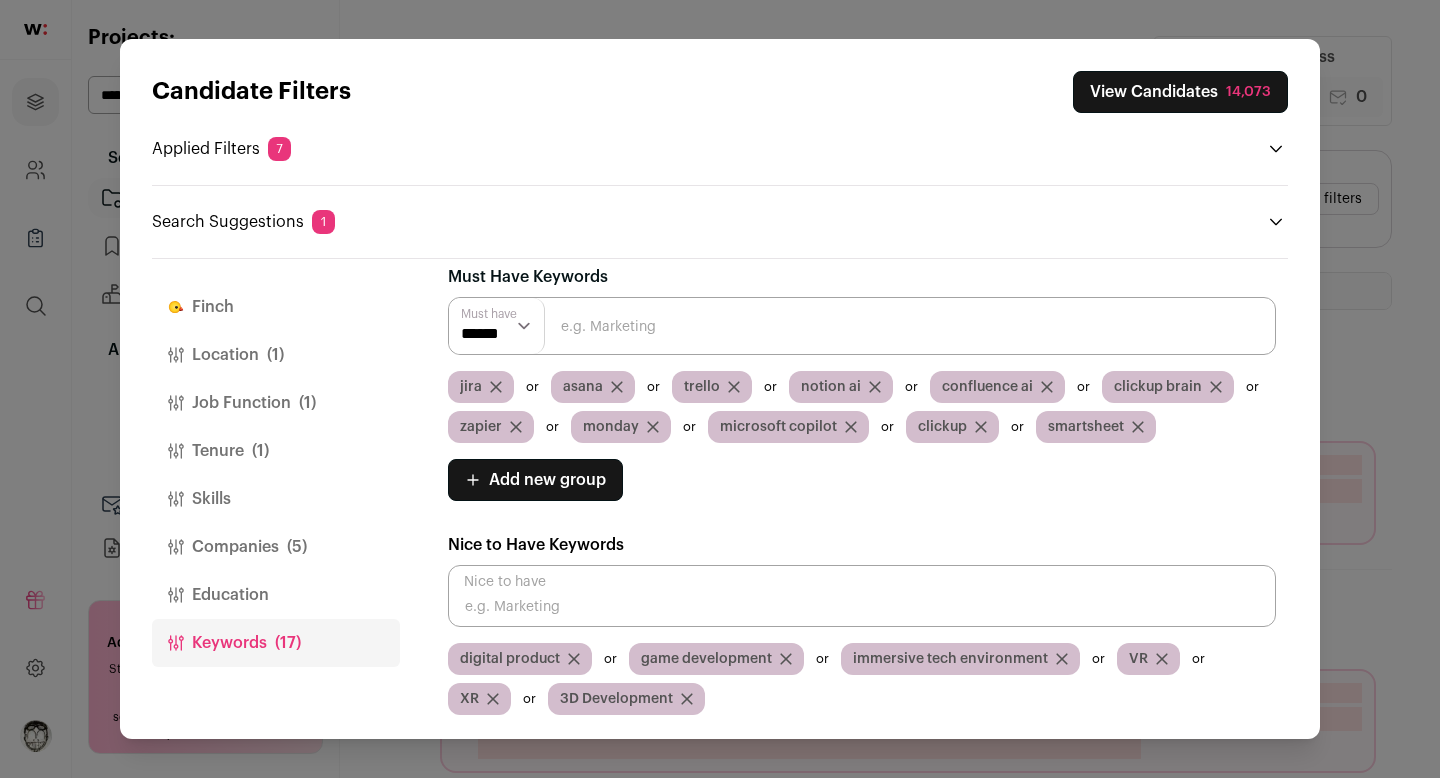 click at bounding box center [862, 326] 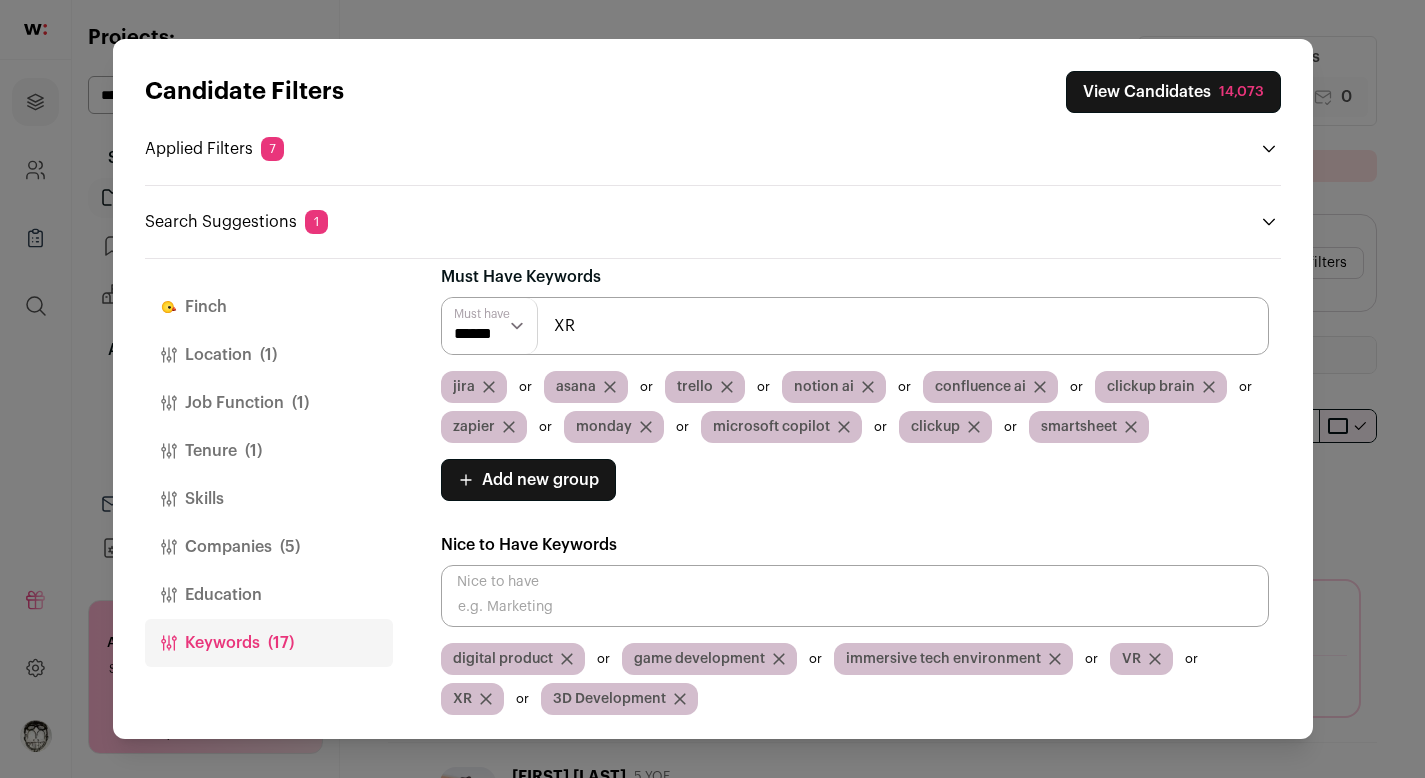 type on "XR" 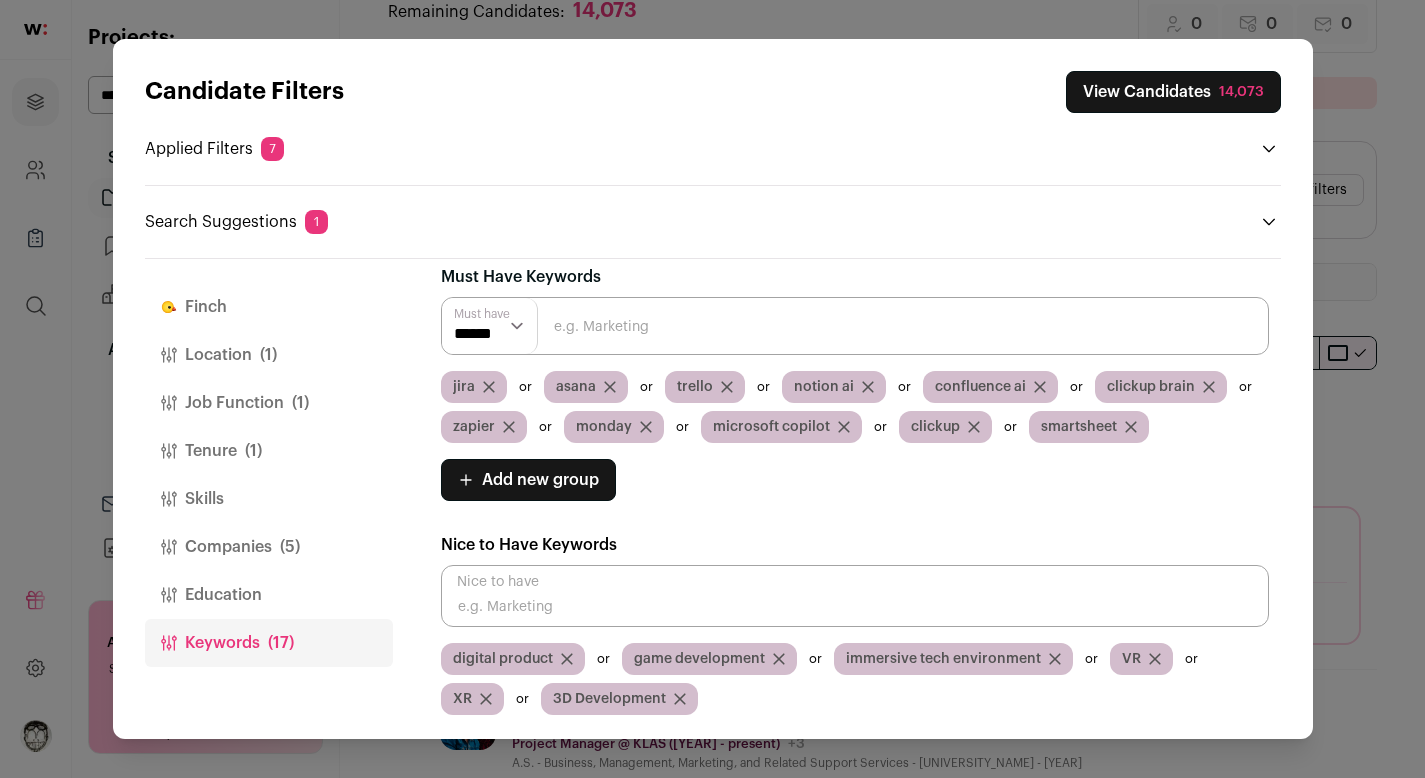 scroll, scrollTop: 100, scrollLeft: 0, axis: vertical 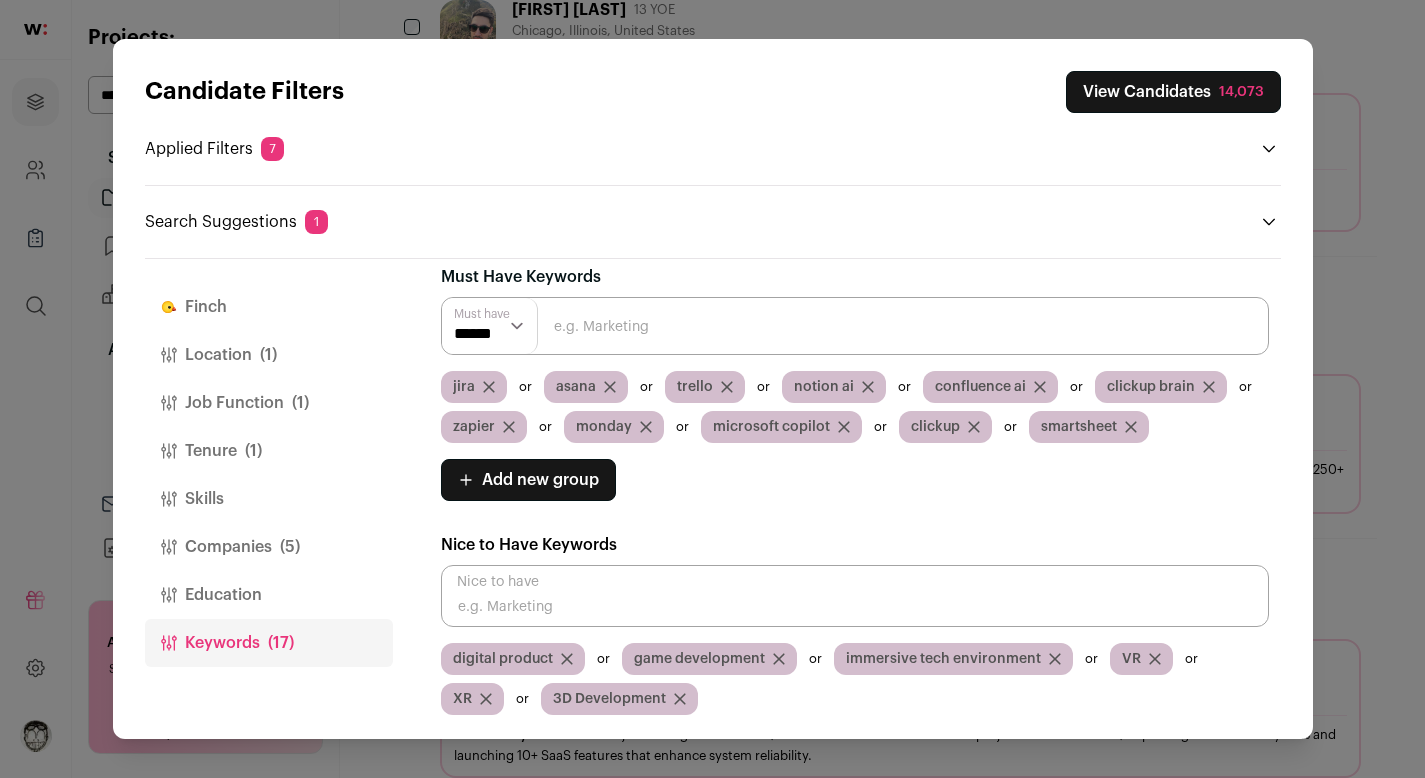 click 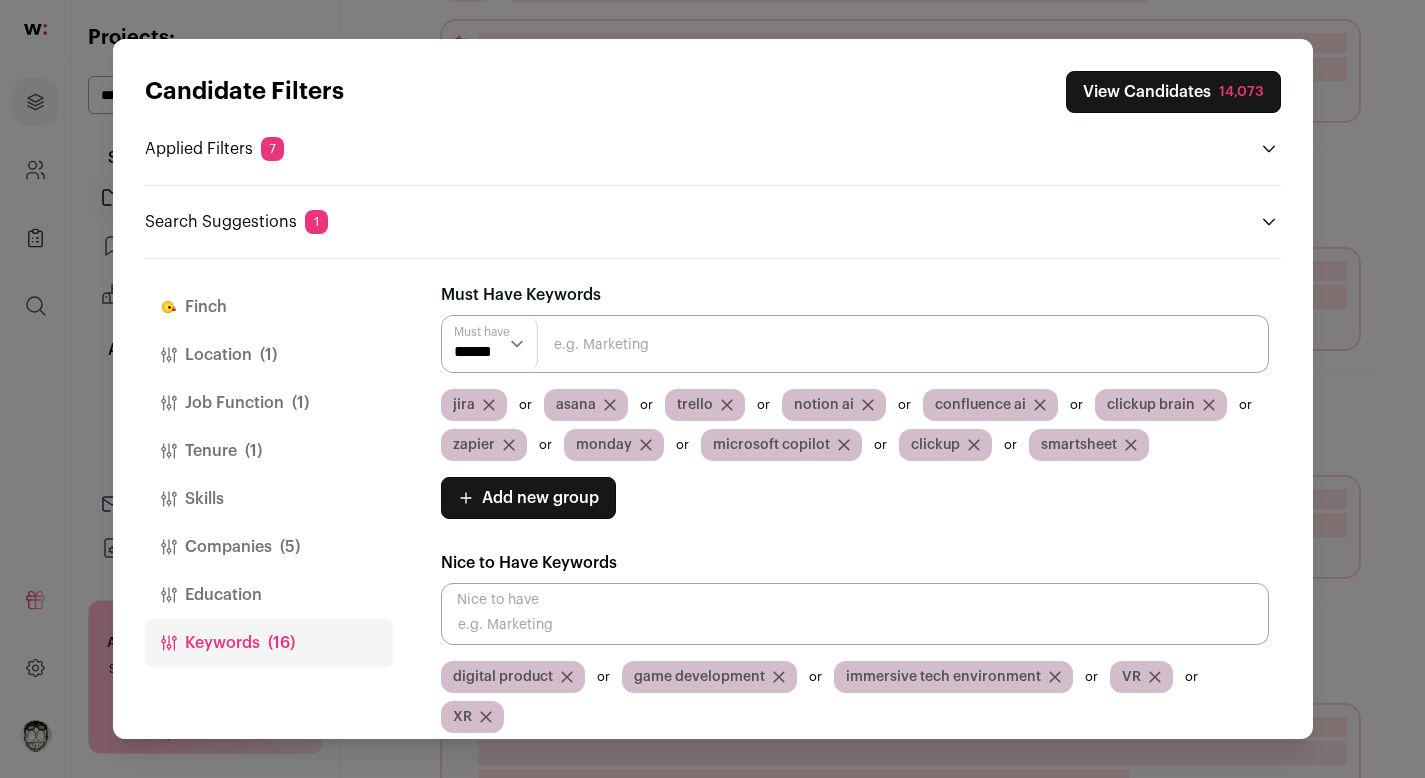 click at bounding box center (855, 344) 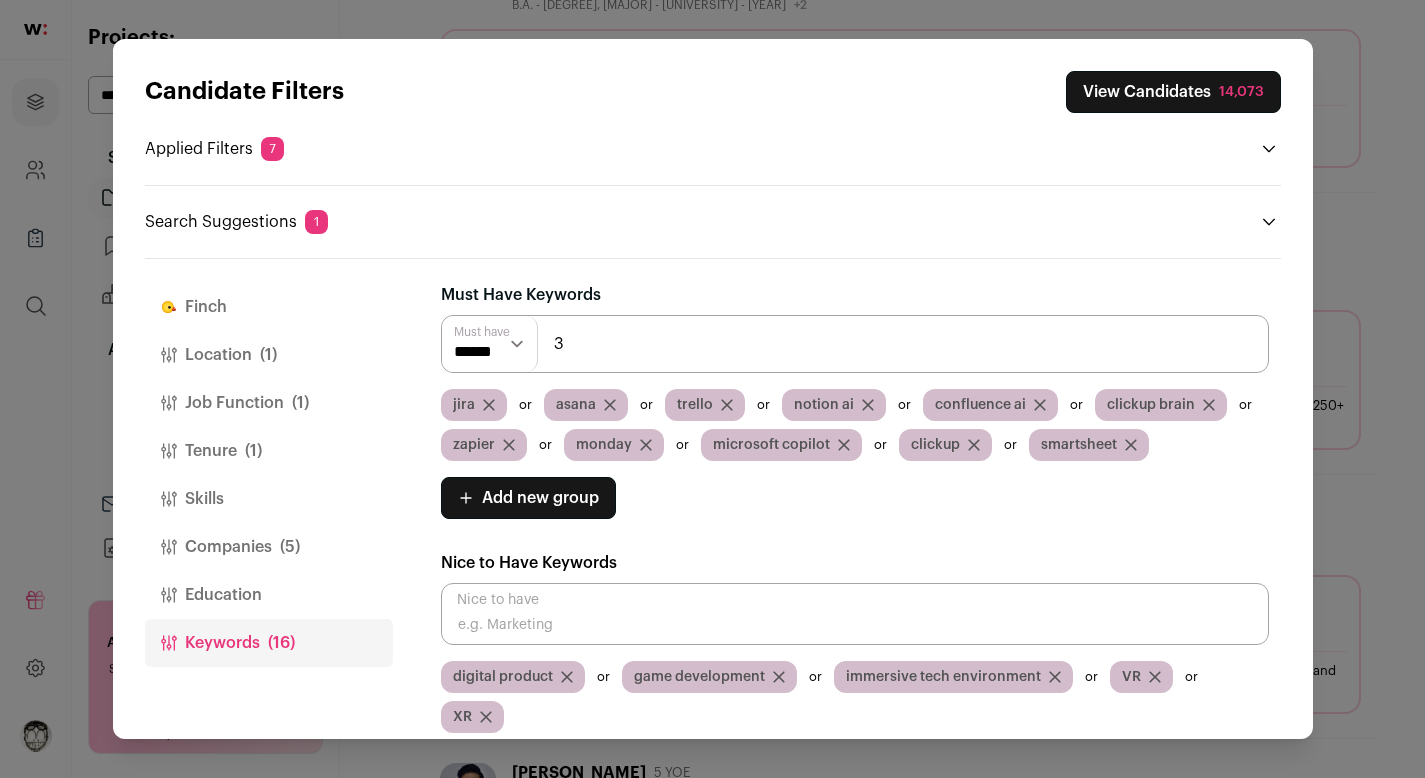 scroll, scrollTop: 422, scrollLeft: 0, axis: vertical 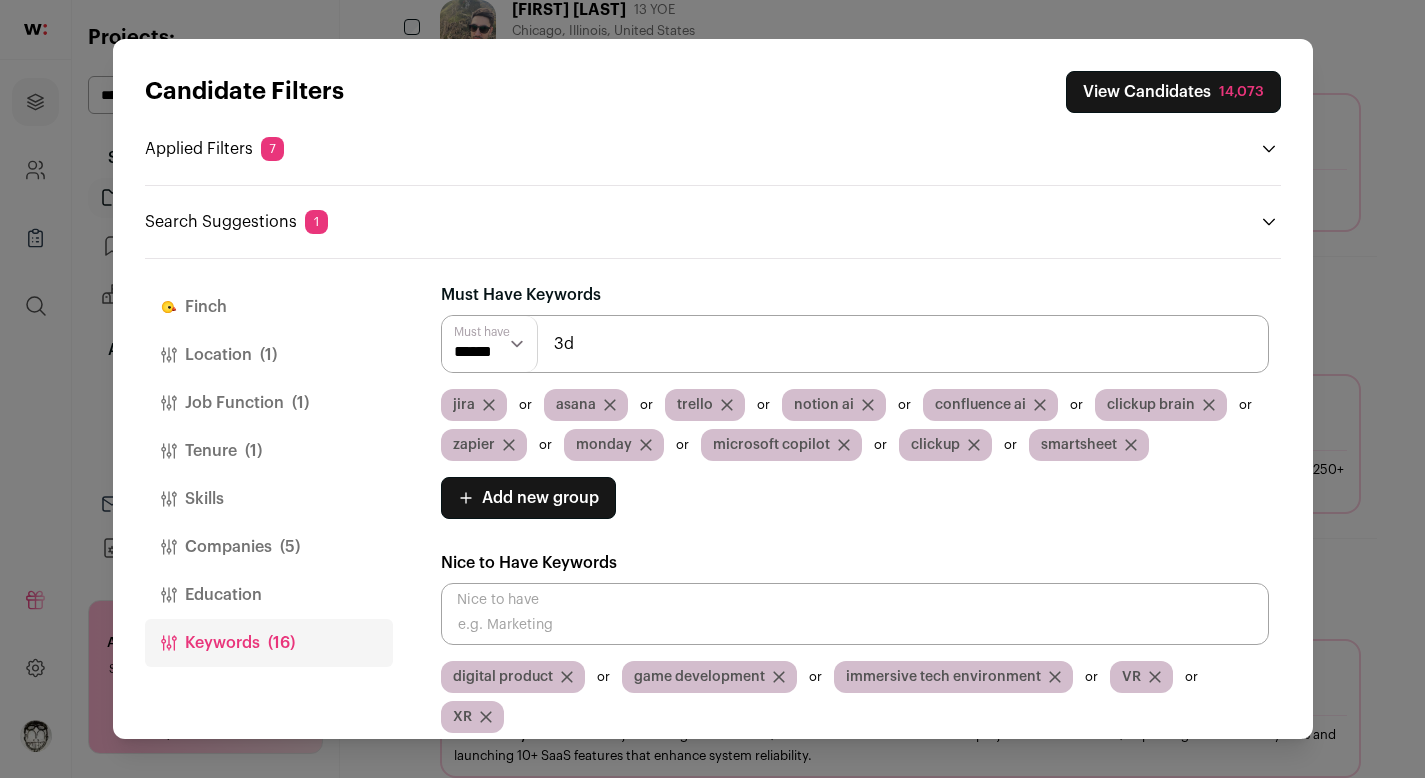 type on "3D Development" 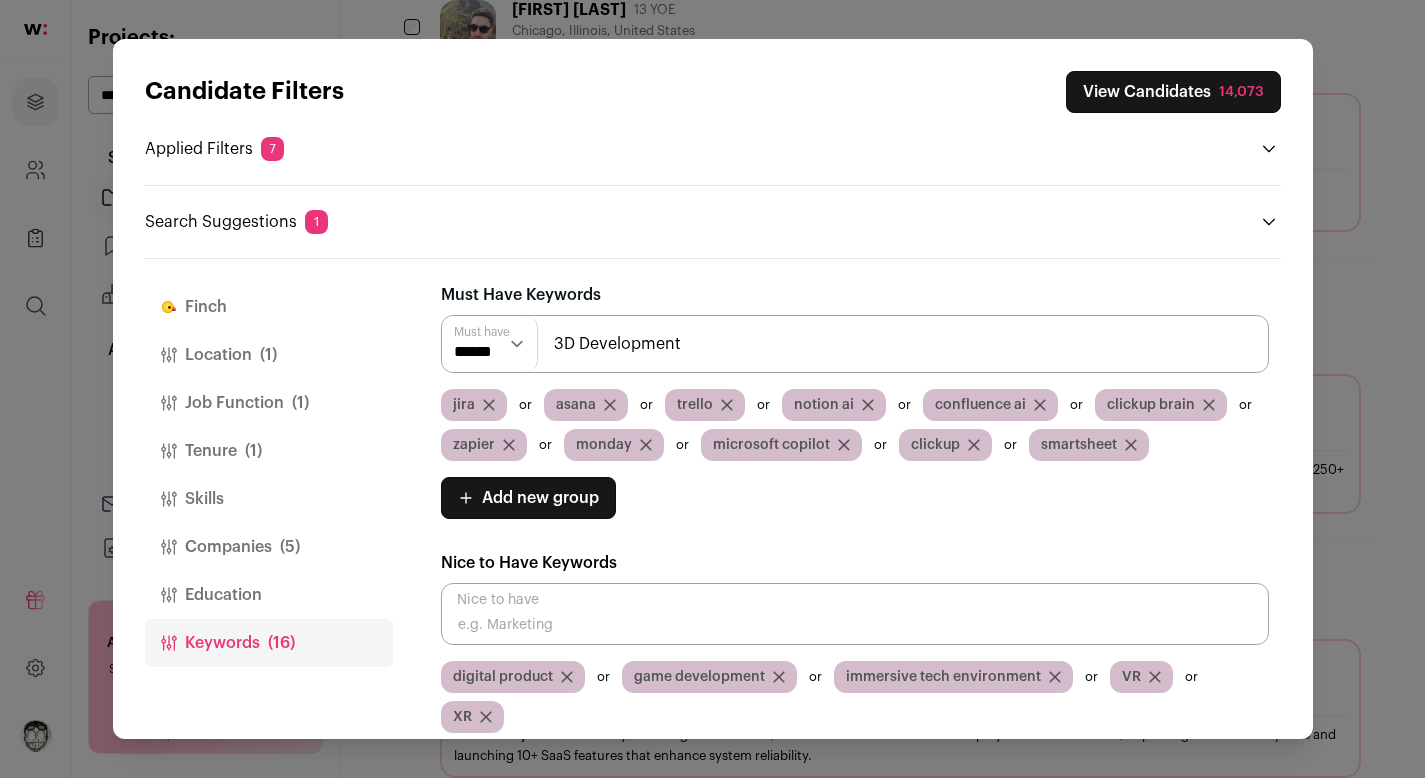 click on "3D Development" at bounding box center [855, 344] 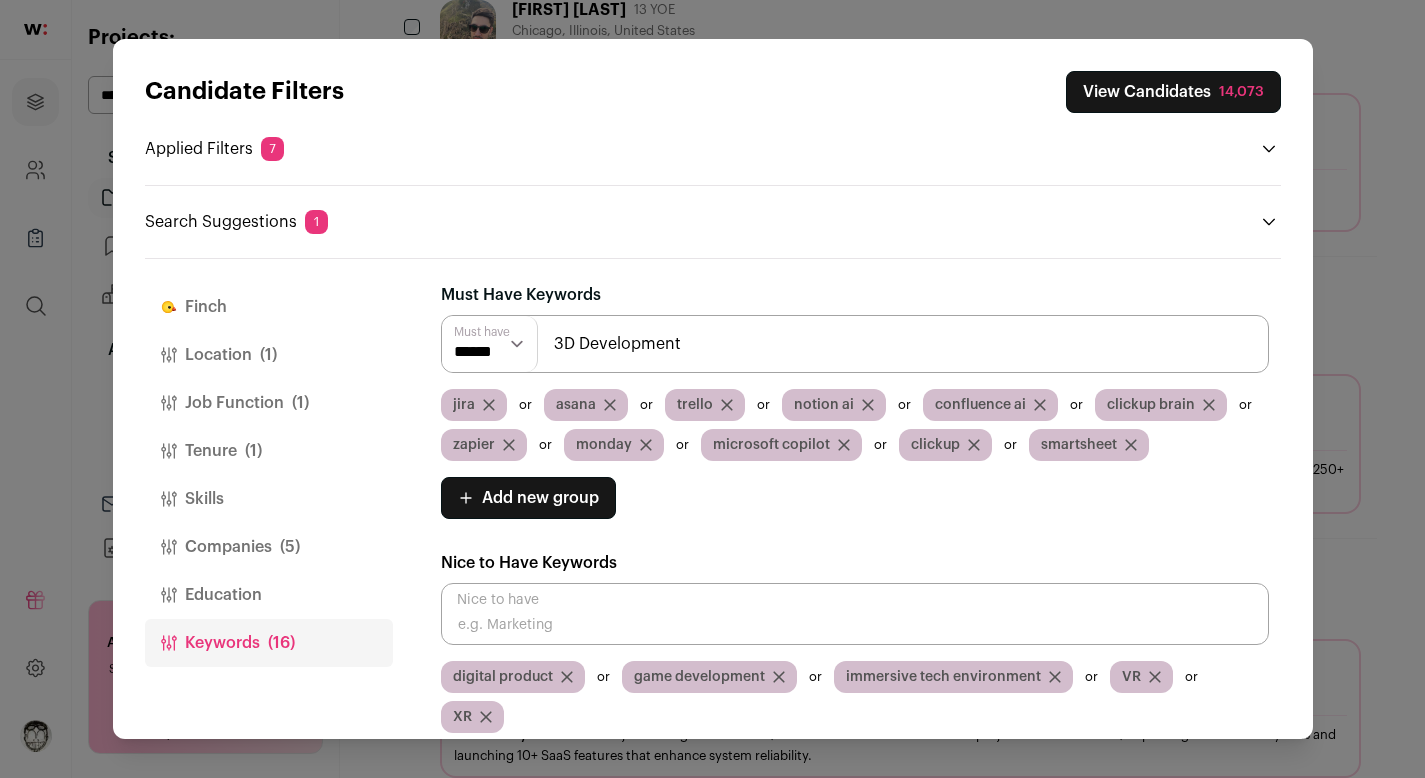 click 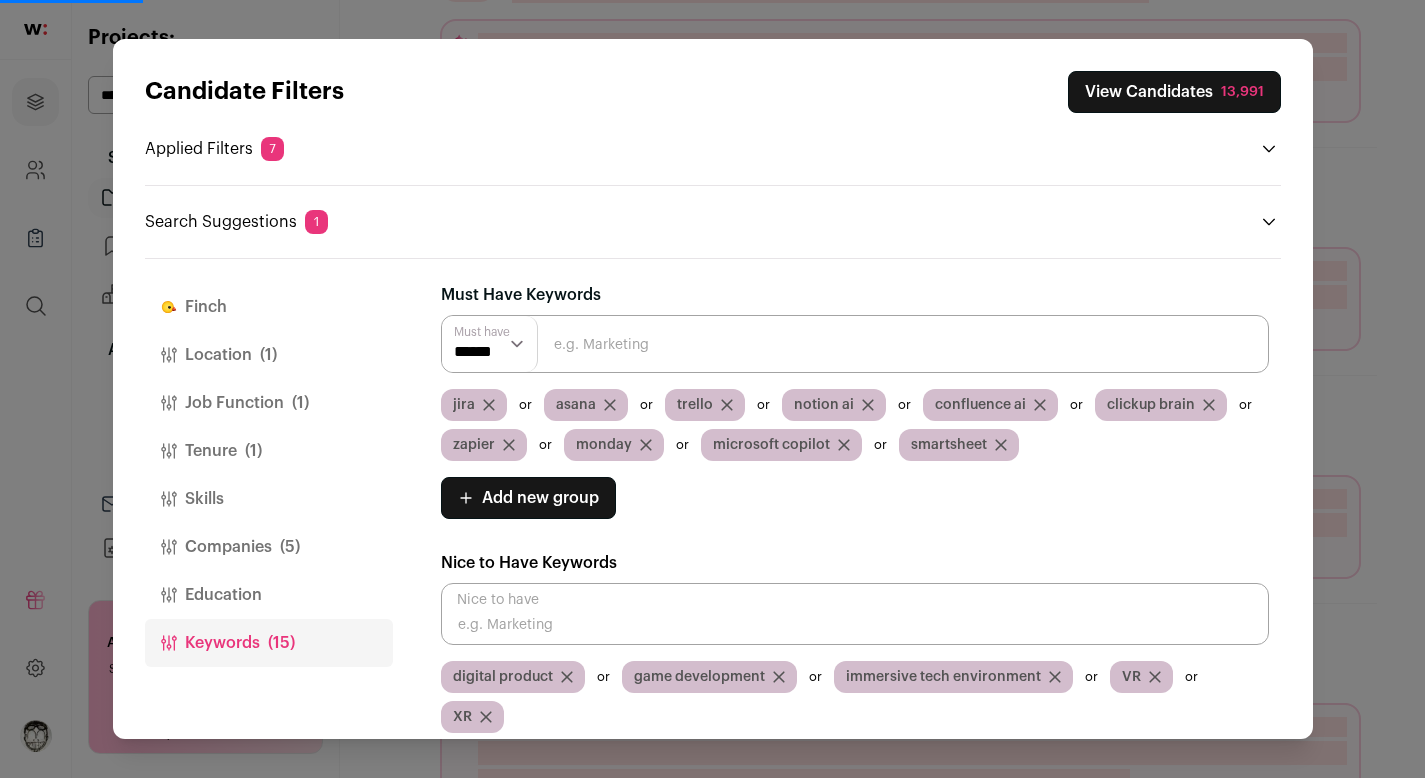 click at bounding box center (855, 344) 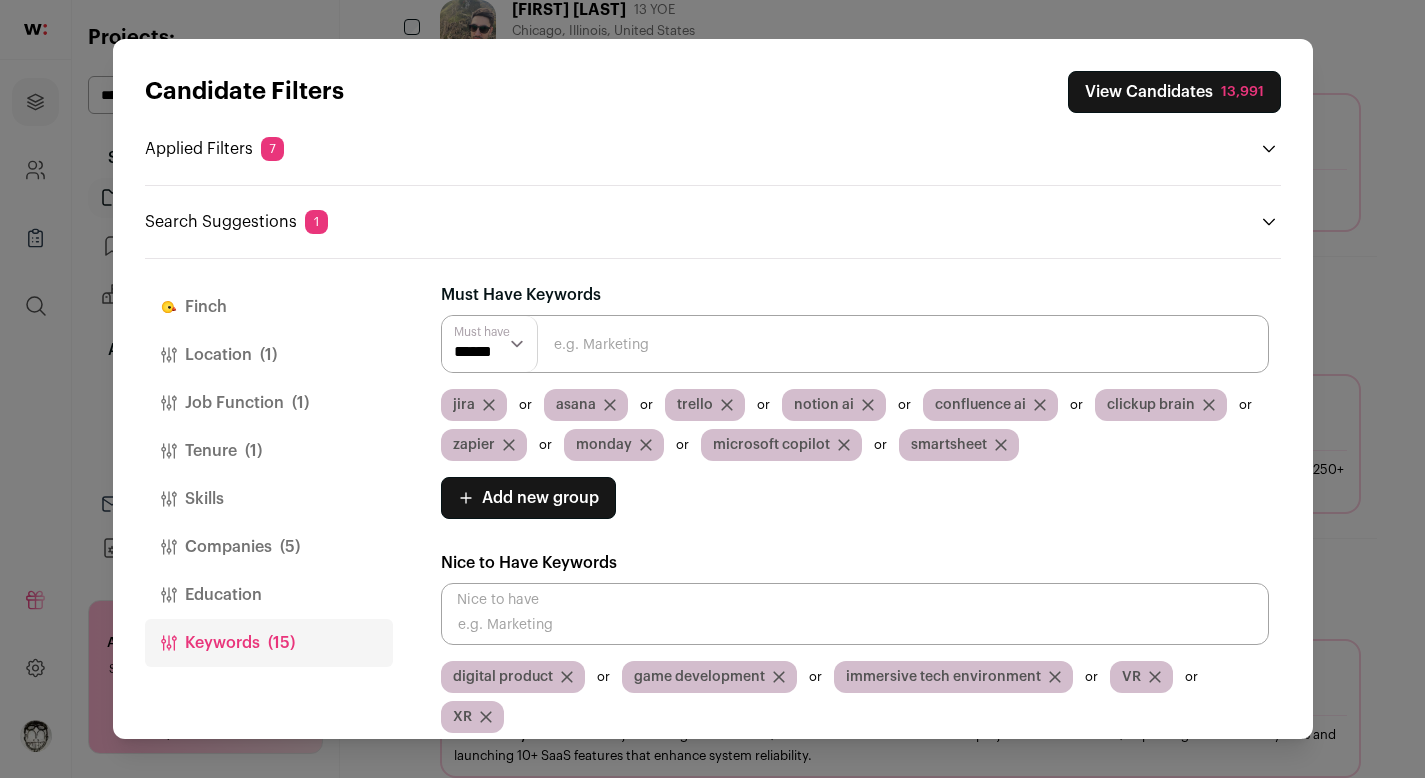 click at bounding box center (855, 344) 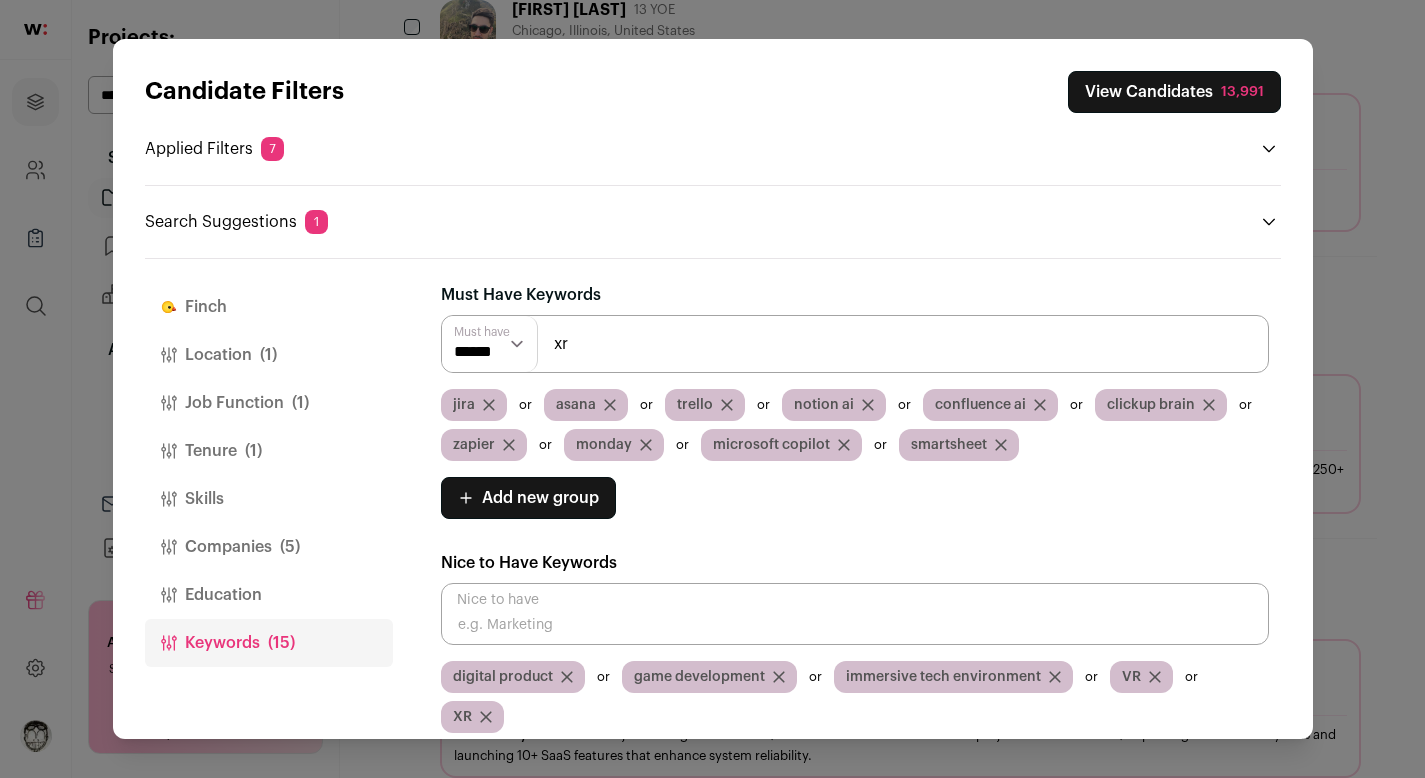 type on "xr" 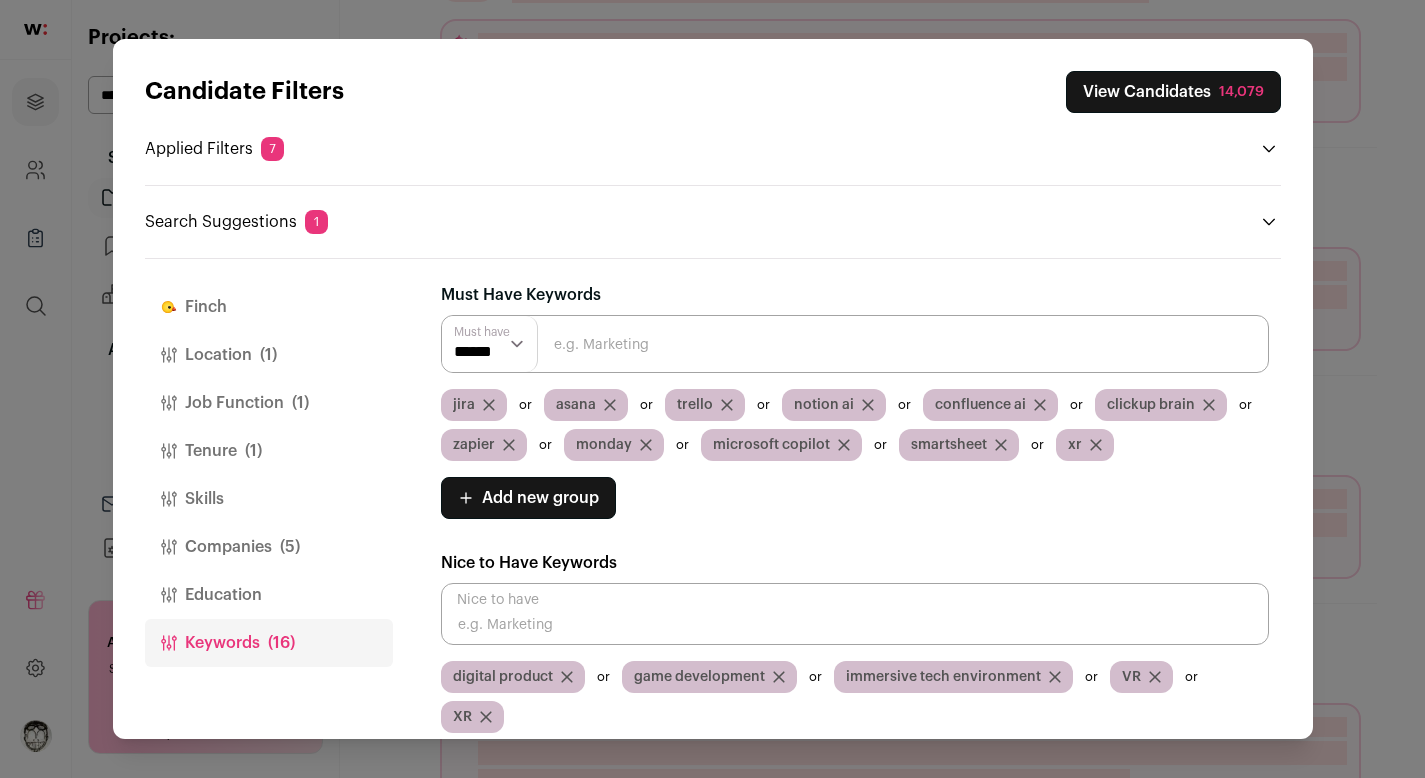 click at bounding box center [855, 344] 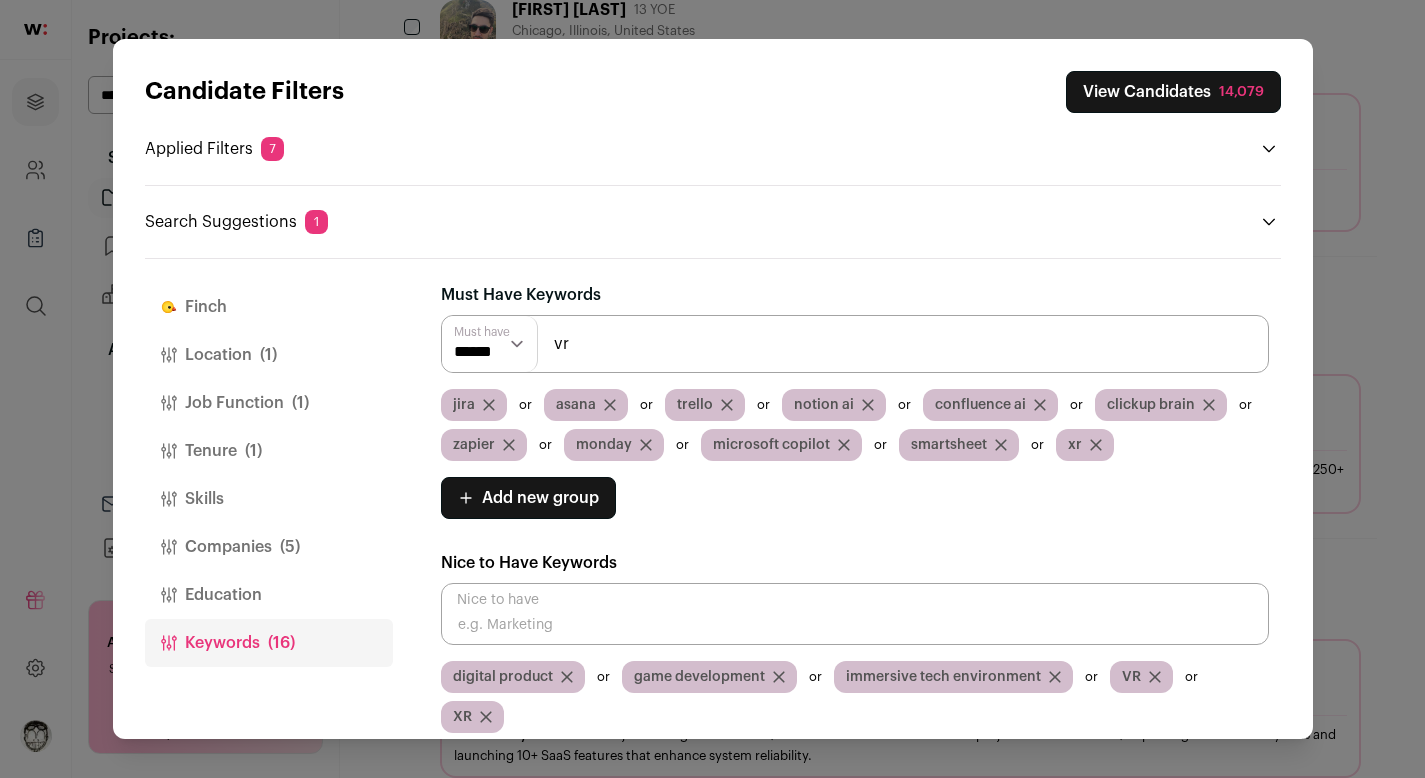 type on "VR" 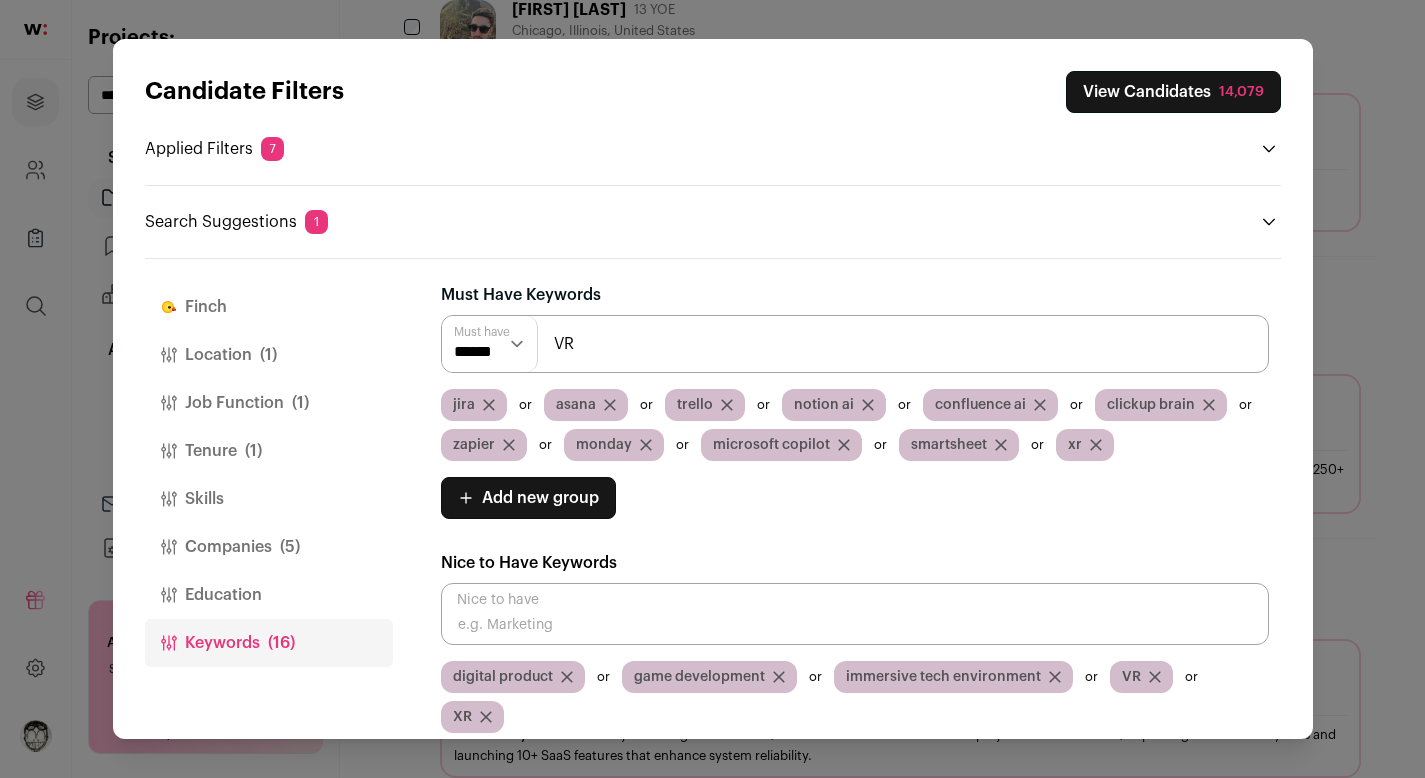 click on "VR" at bounding box center [855, 344] 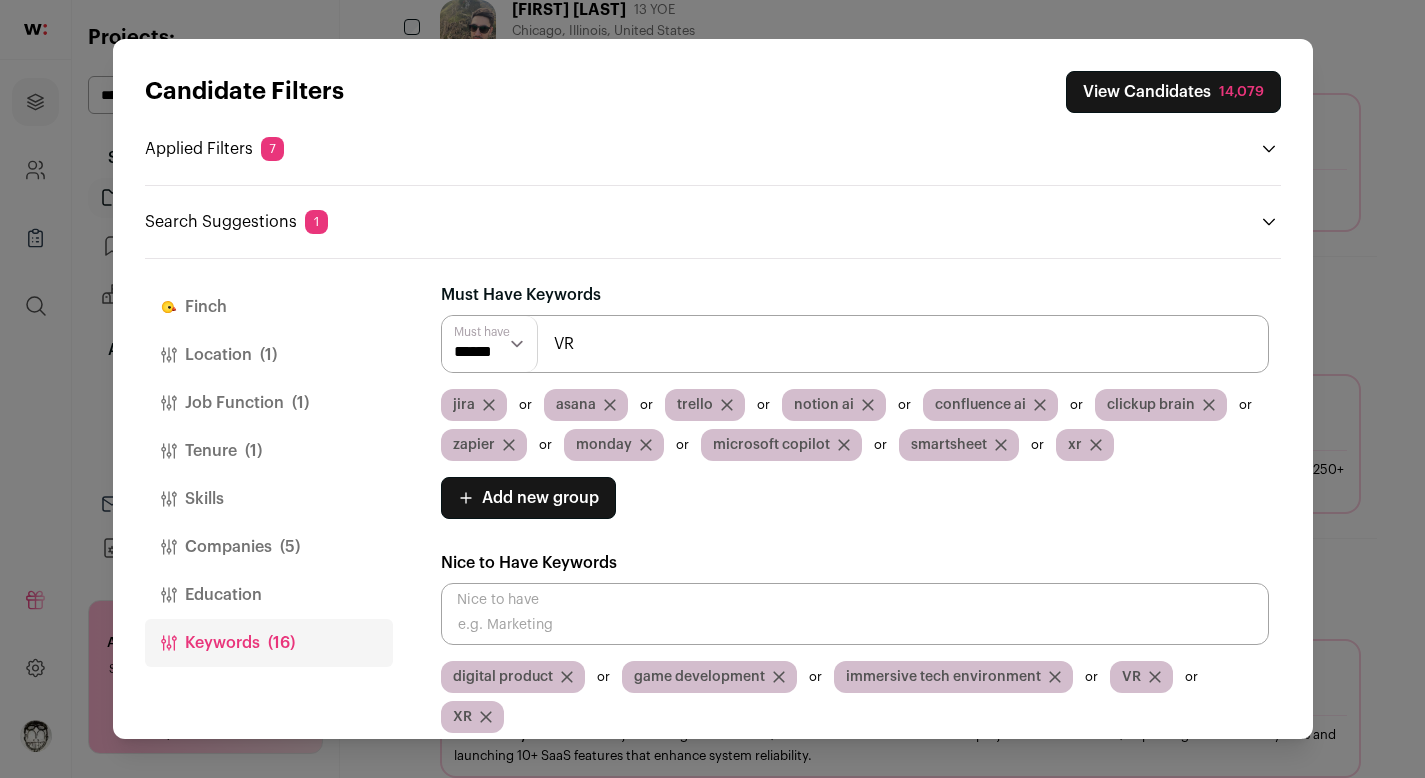 click 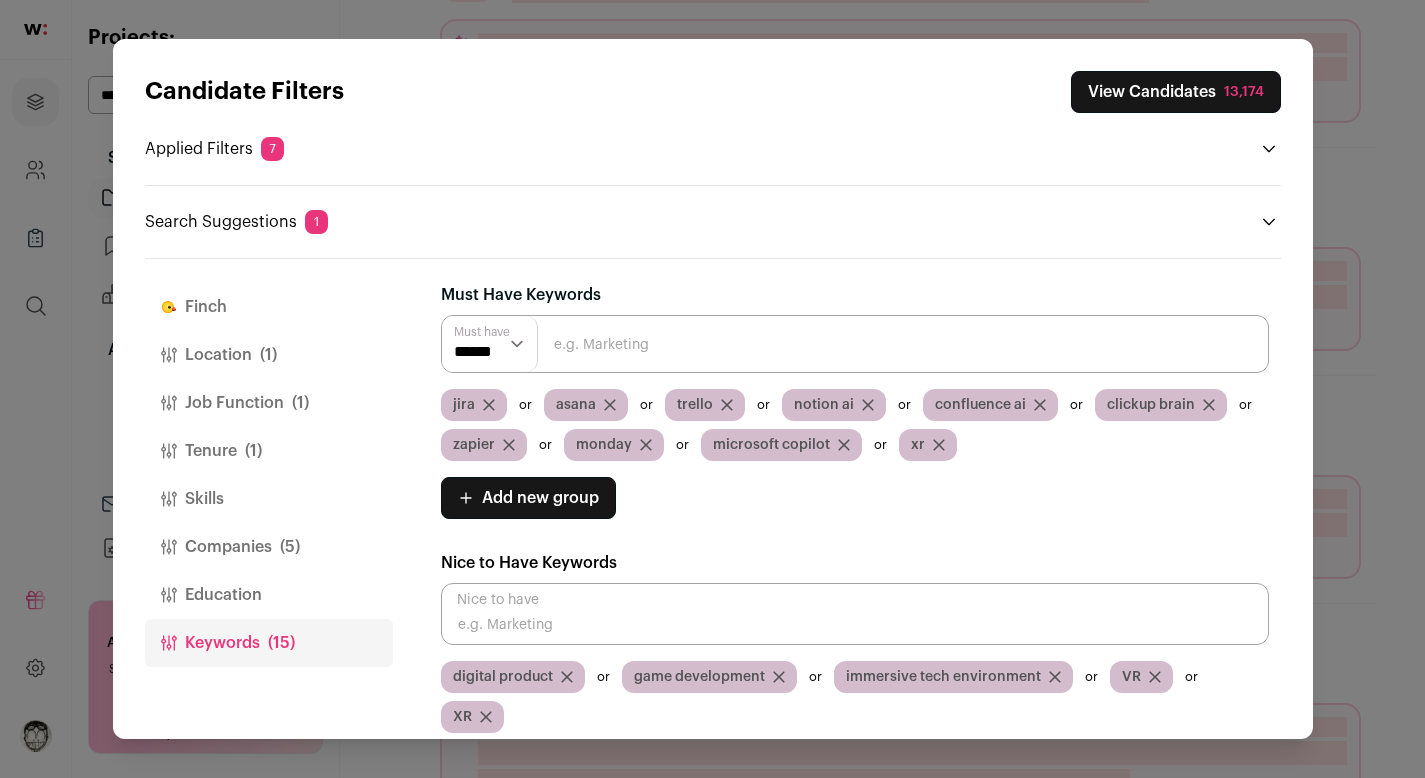click on "monday" at bounding box center (614, 445) 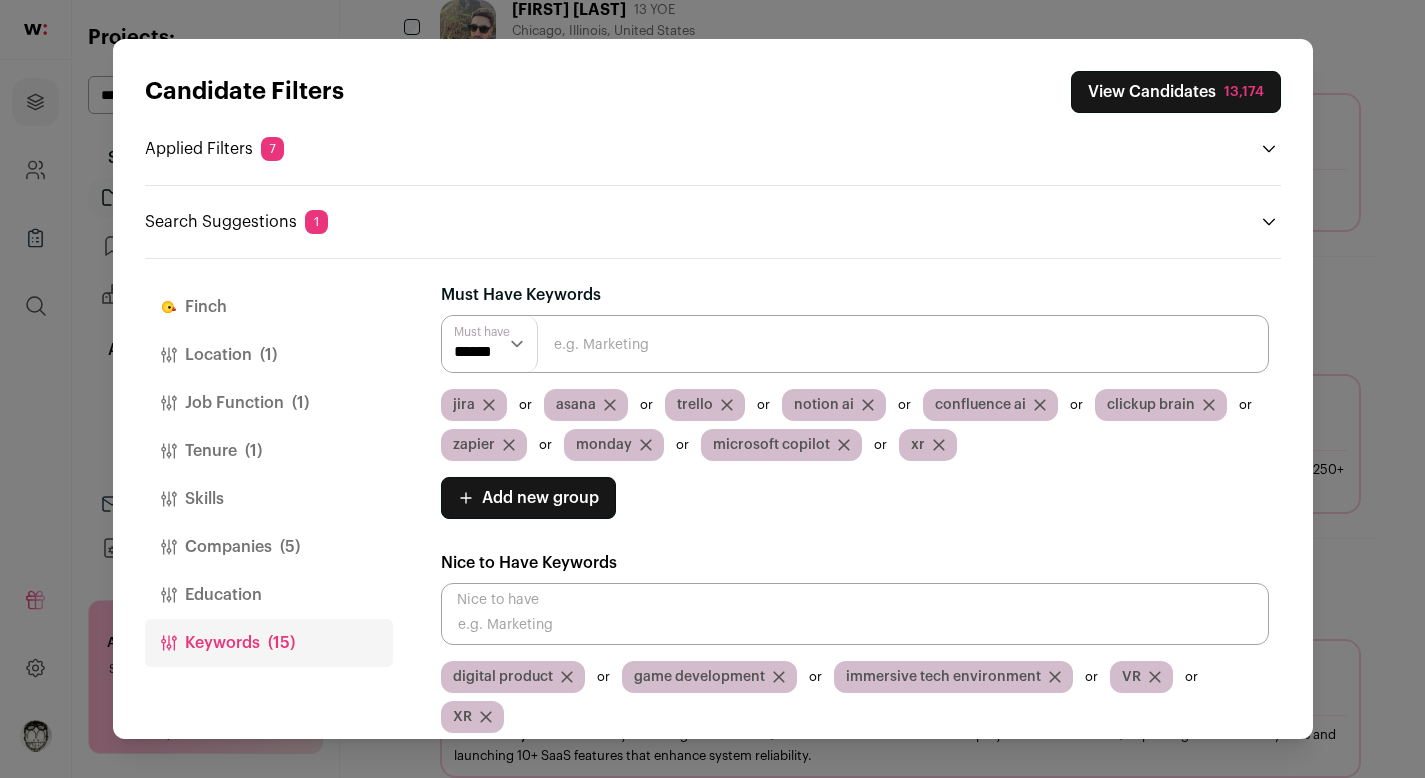 click 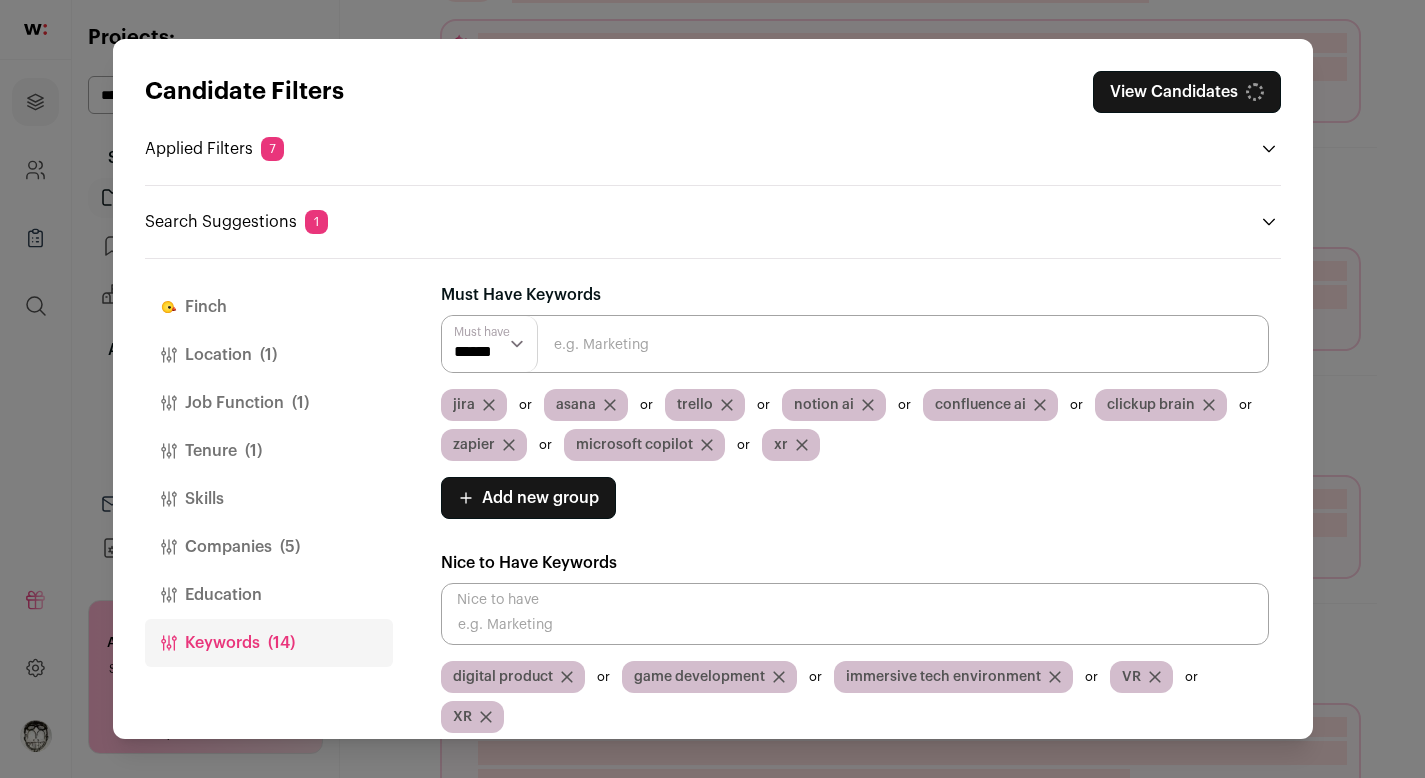 click at bounding box center [855, 344] 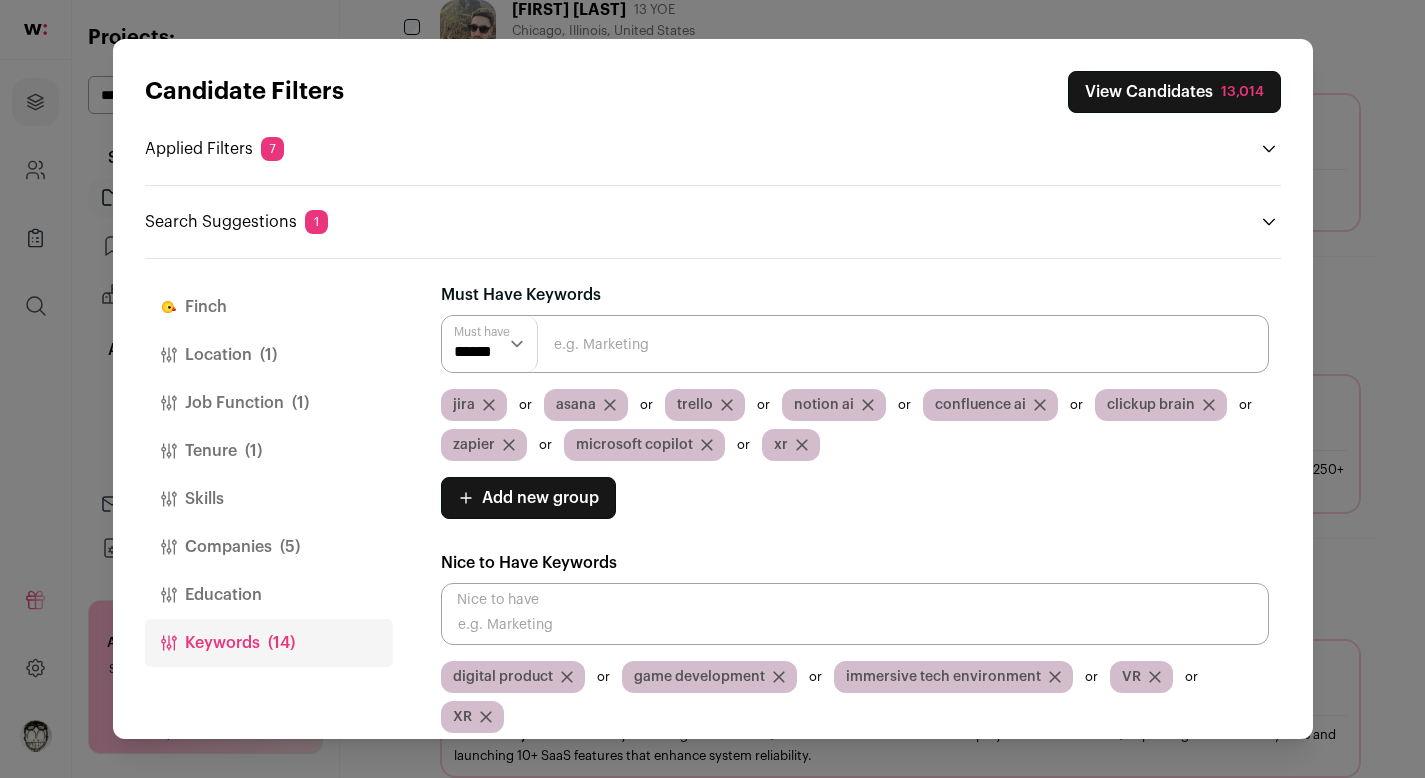 click at bounding box center (855, 344) 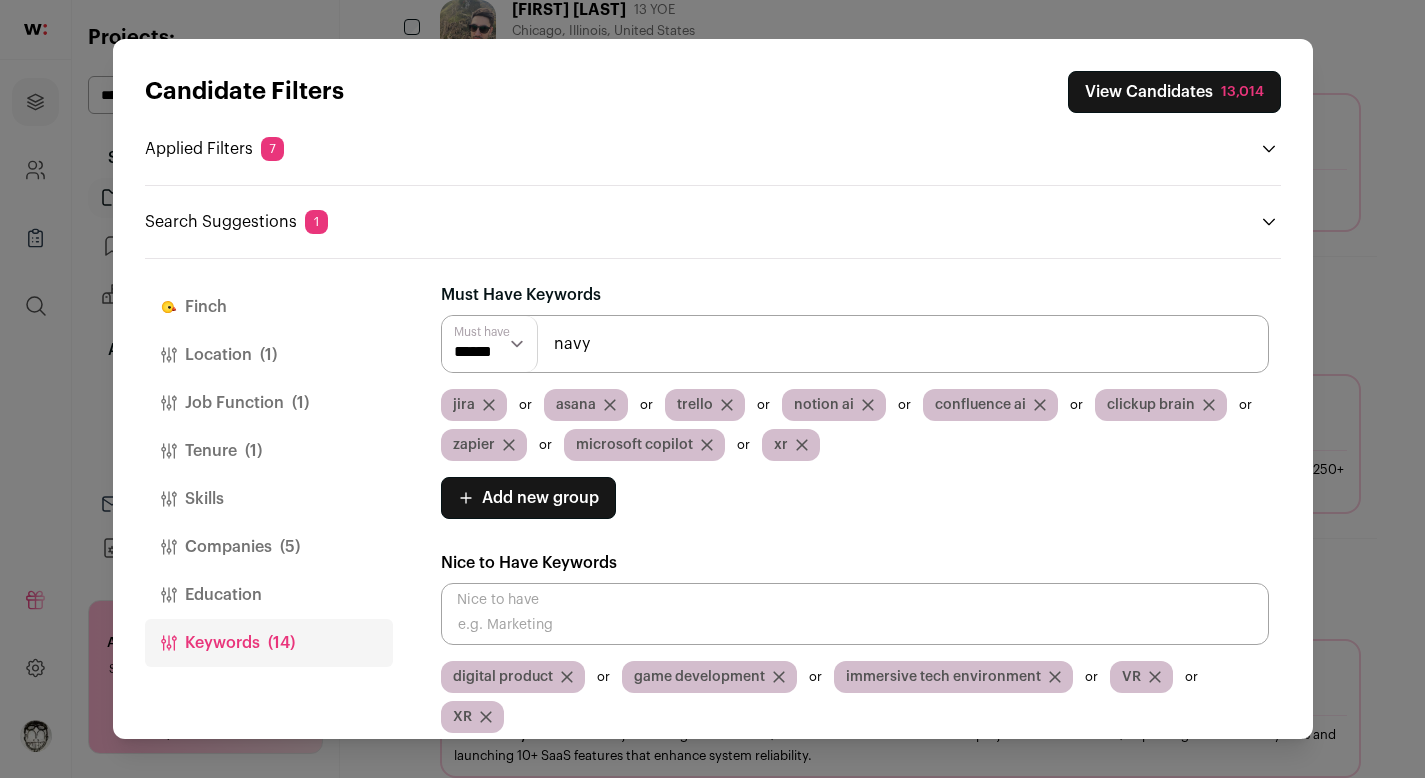type on "navy" 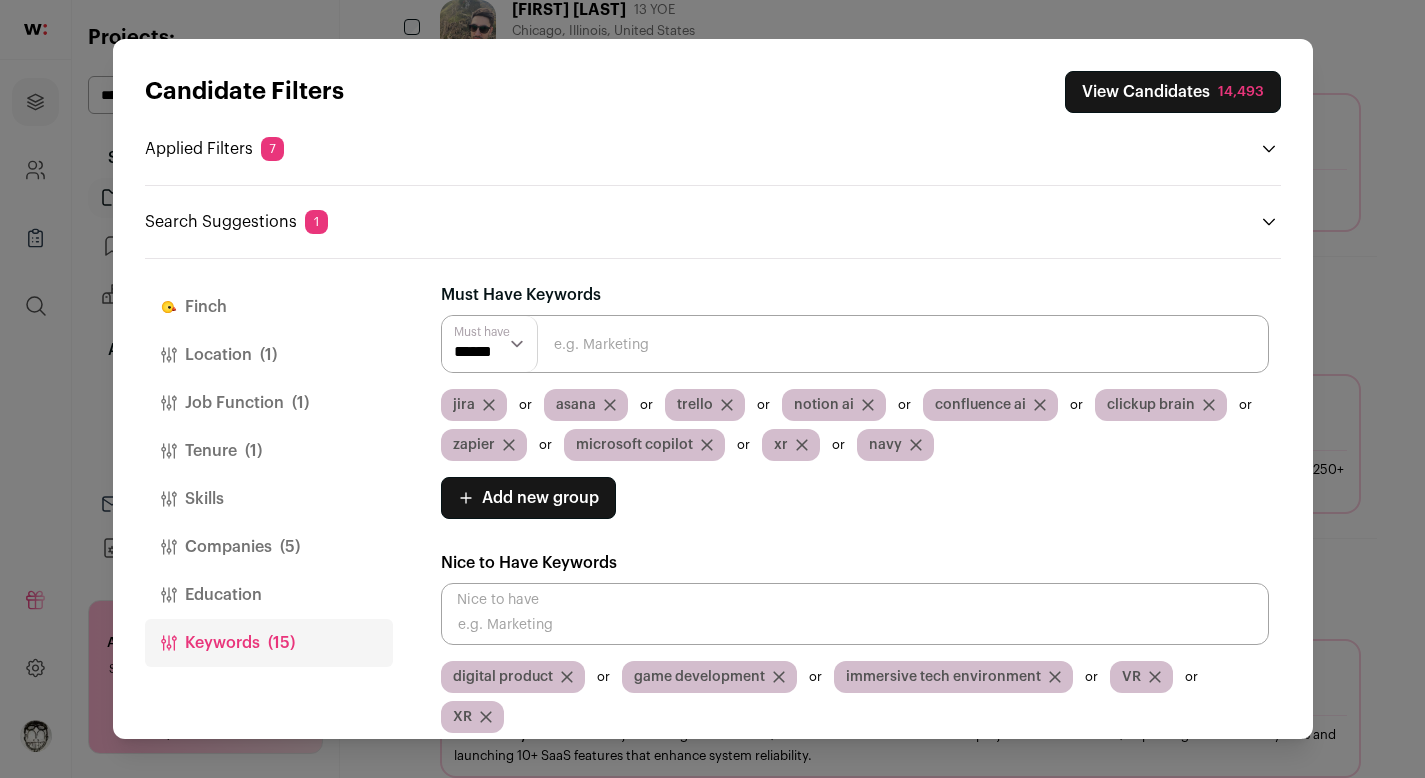 click at bounding box center (855, 344) 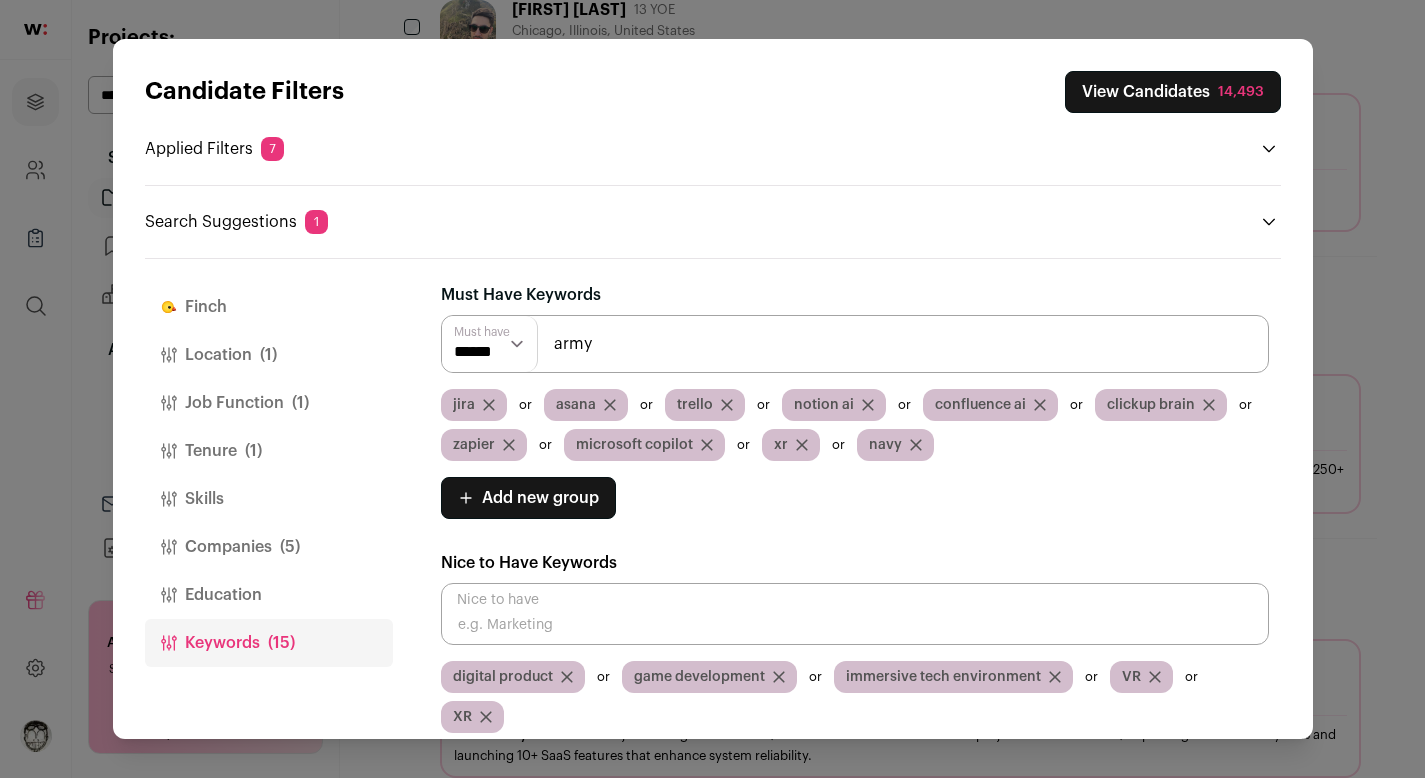type on "army" 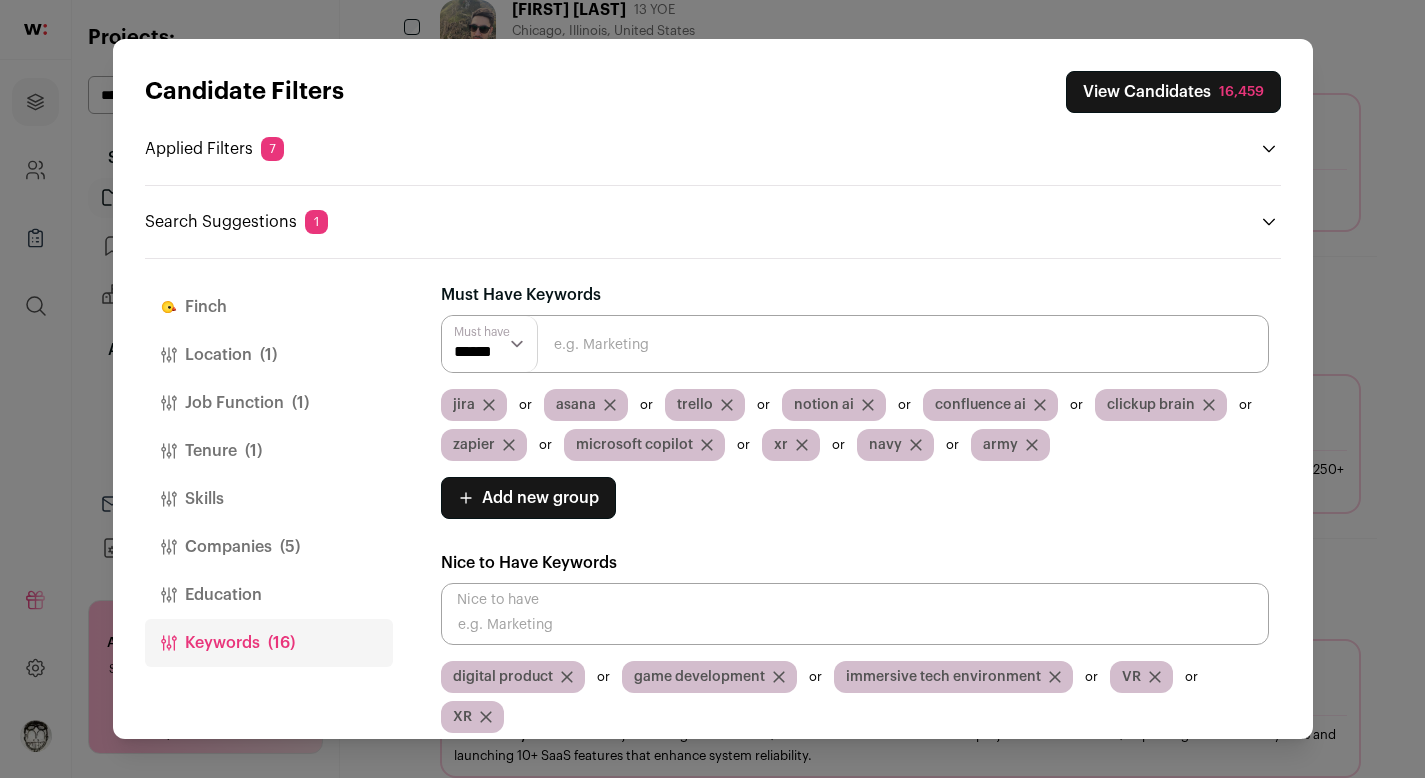 click 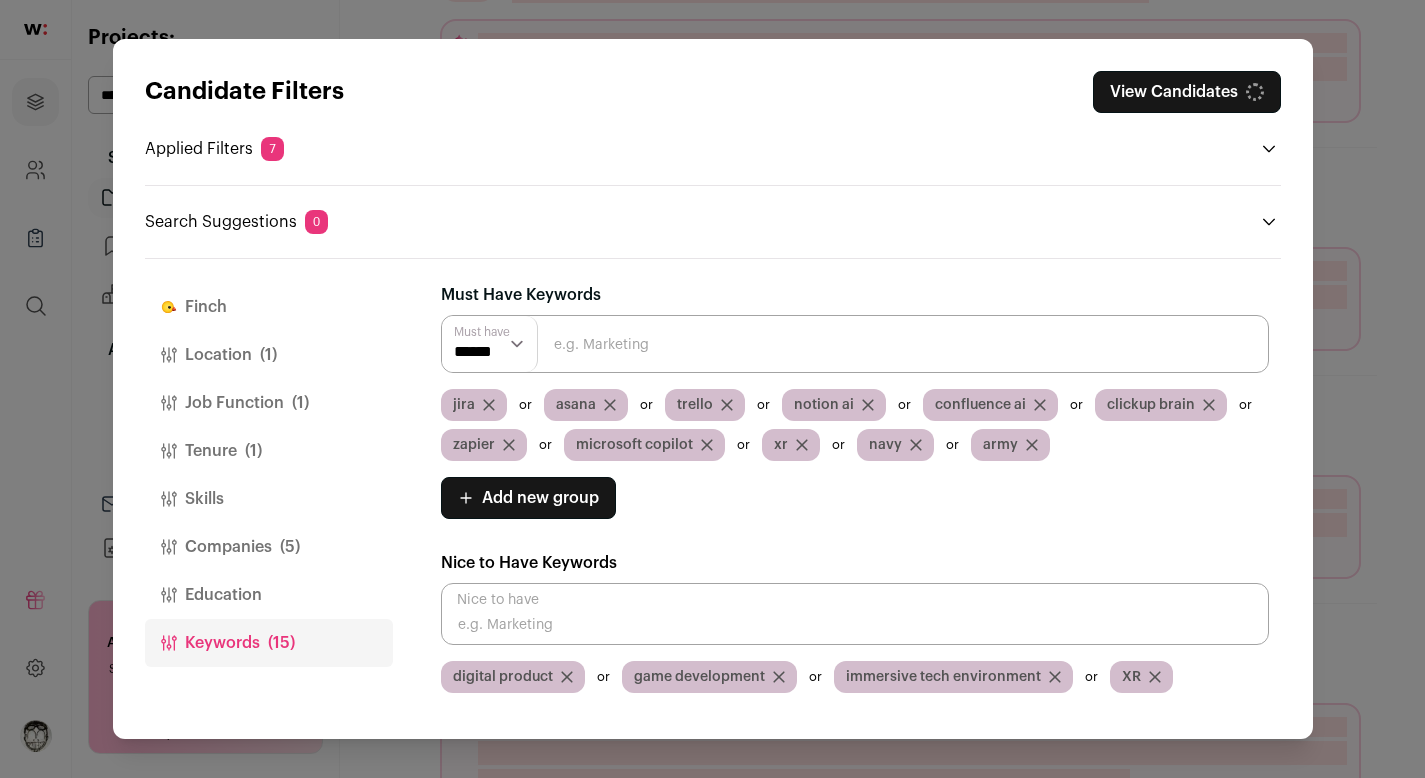 click 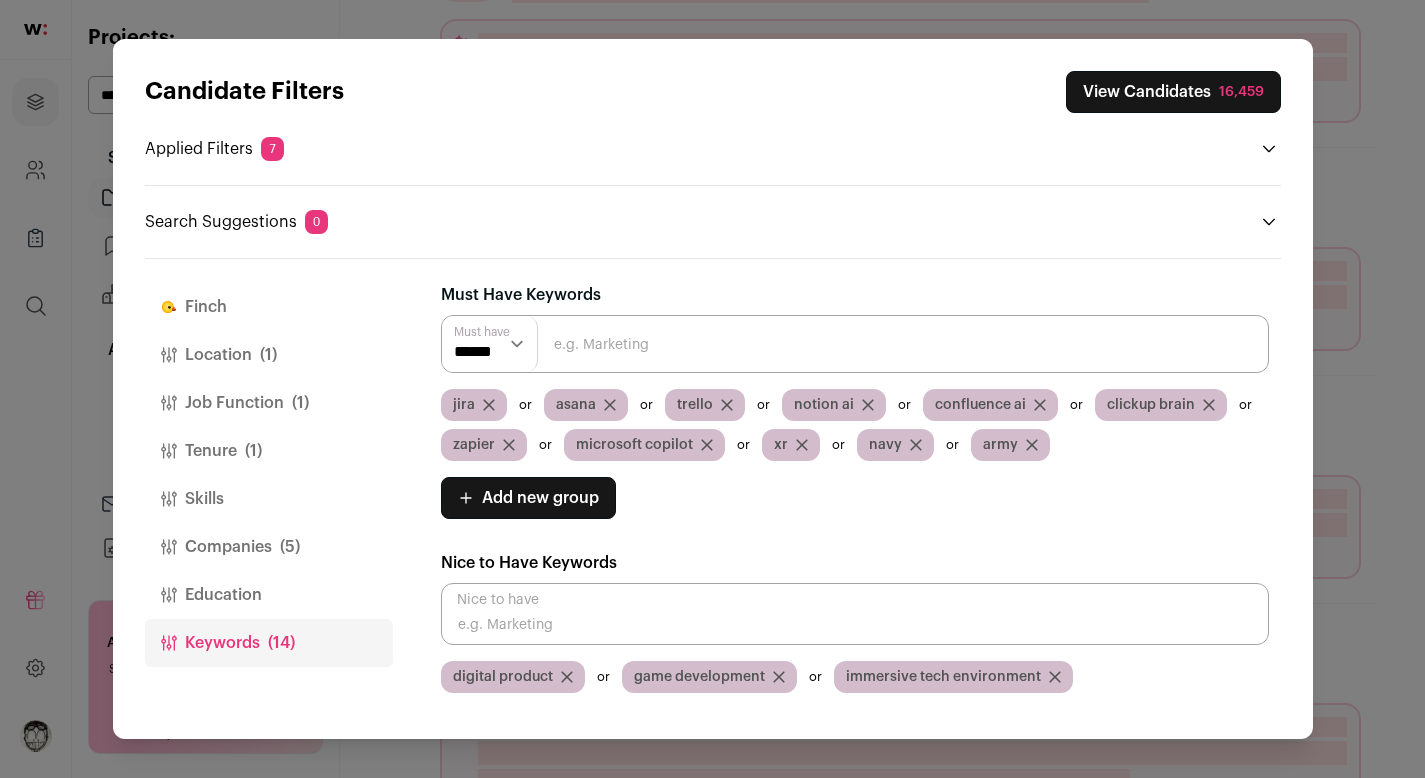 click 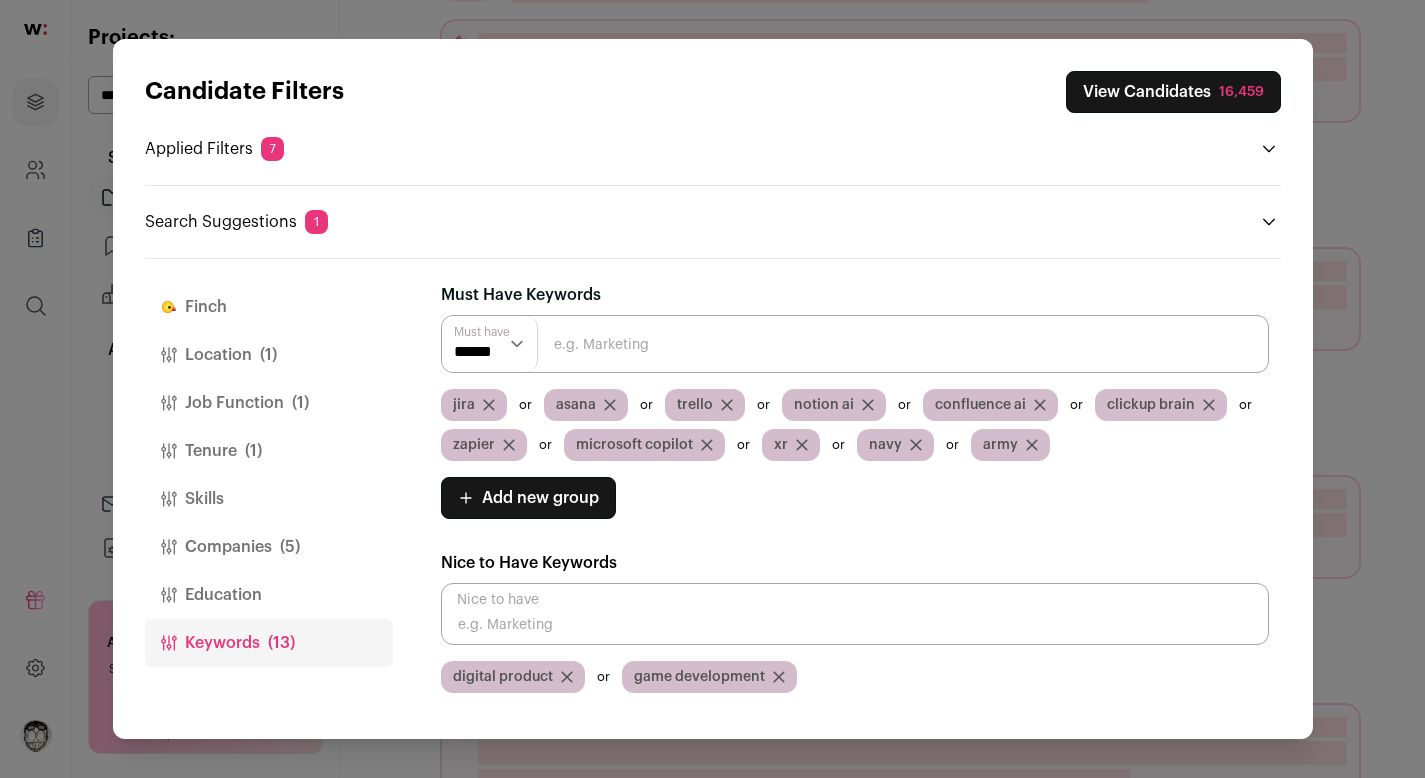click at bounding box center [855, 344] 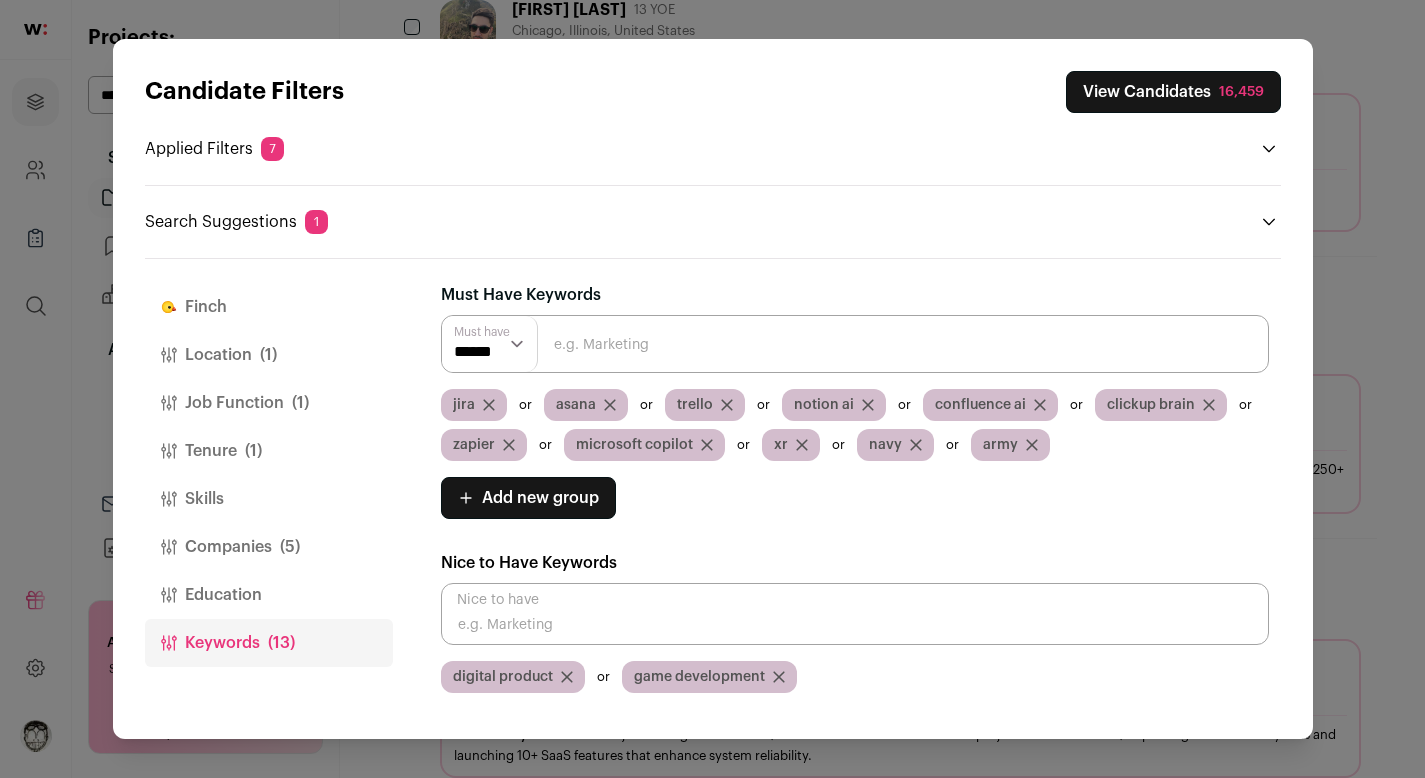 click 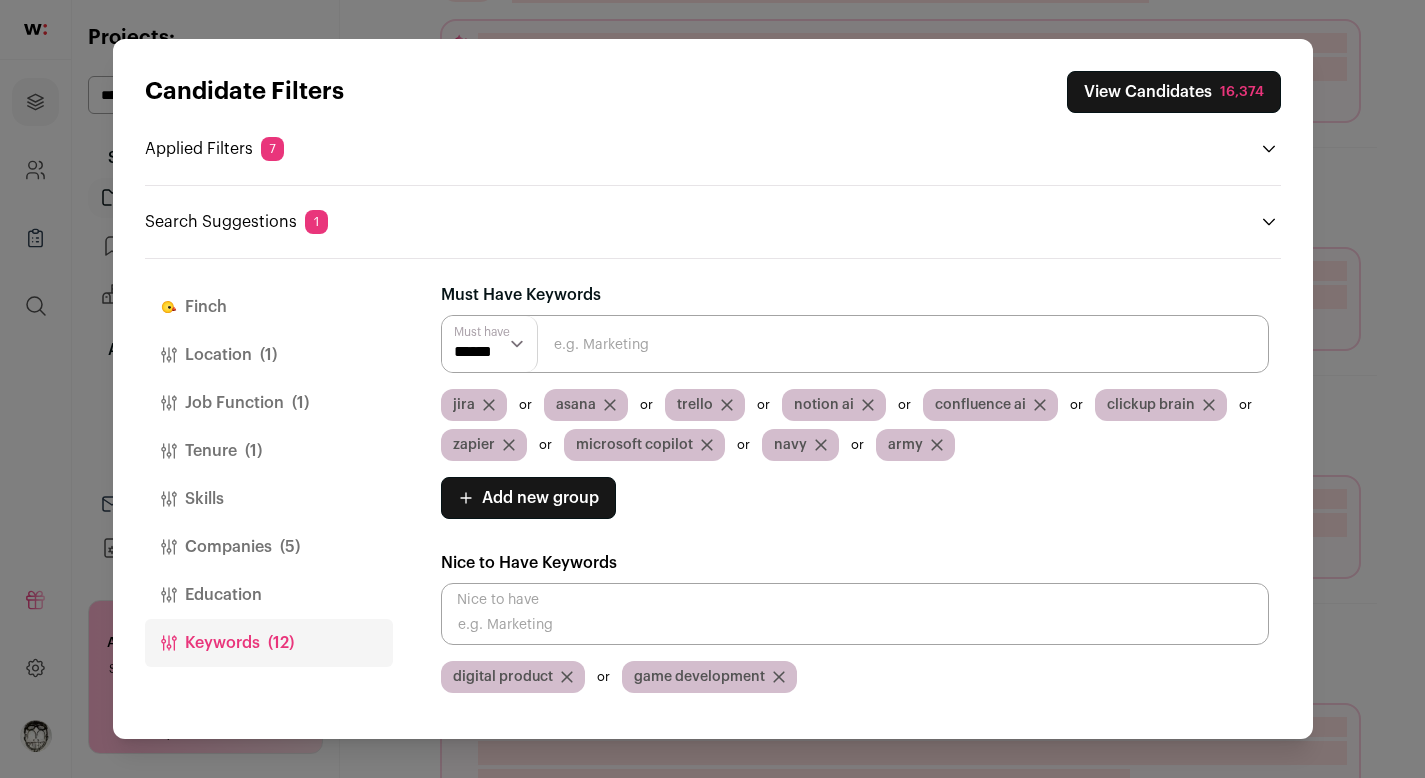 click on "navy" at bounding box center (800, 445) 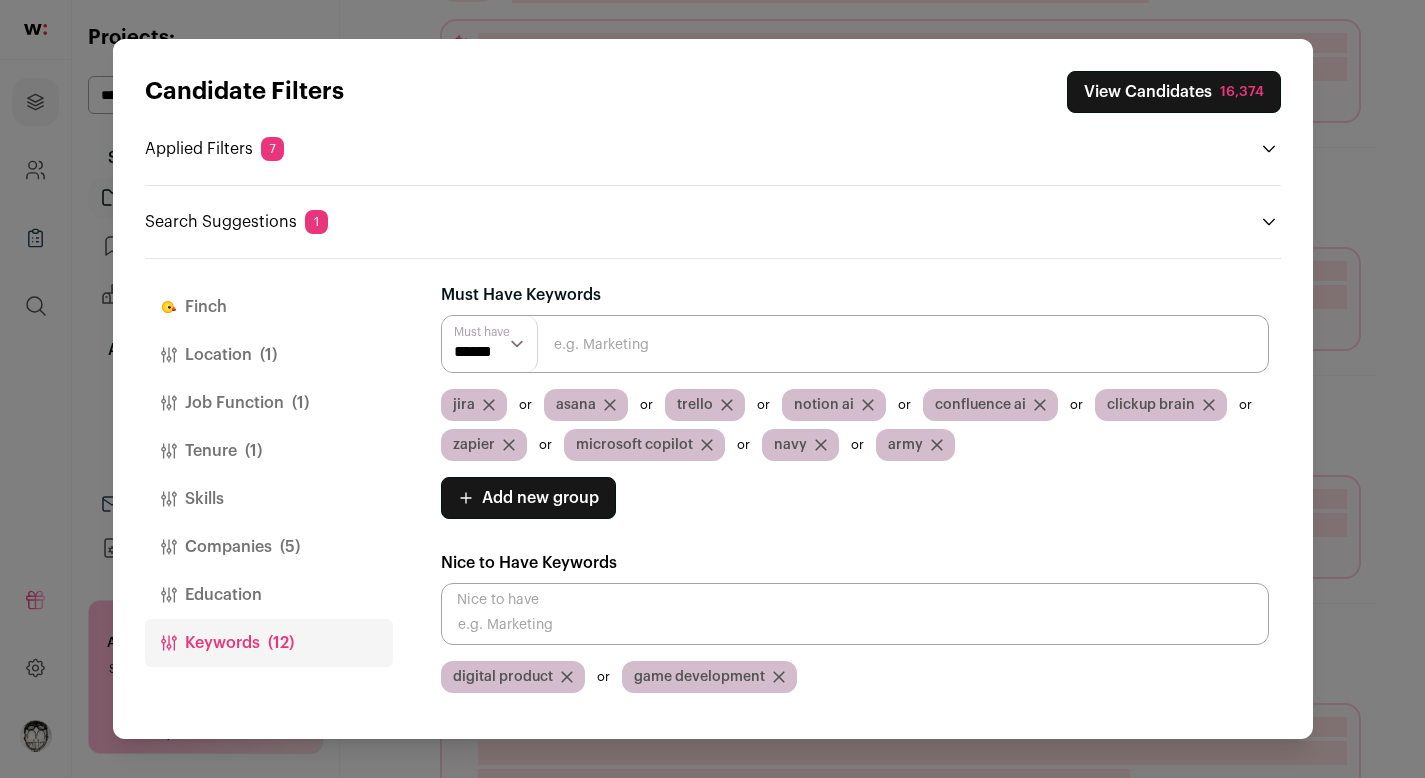 click 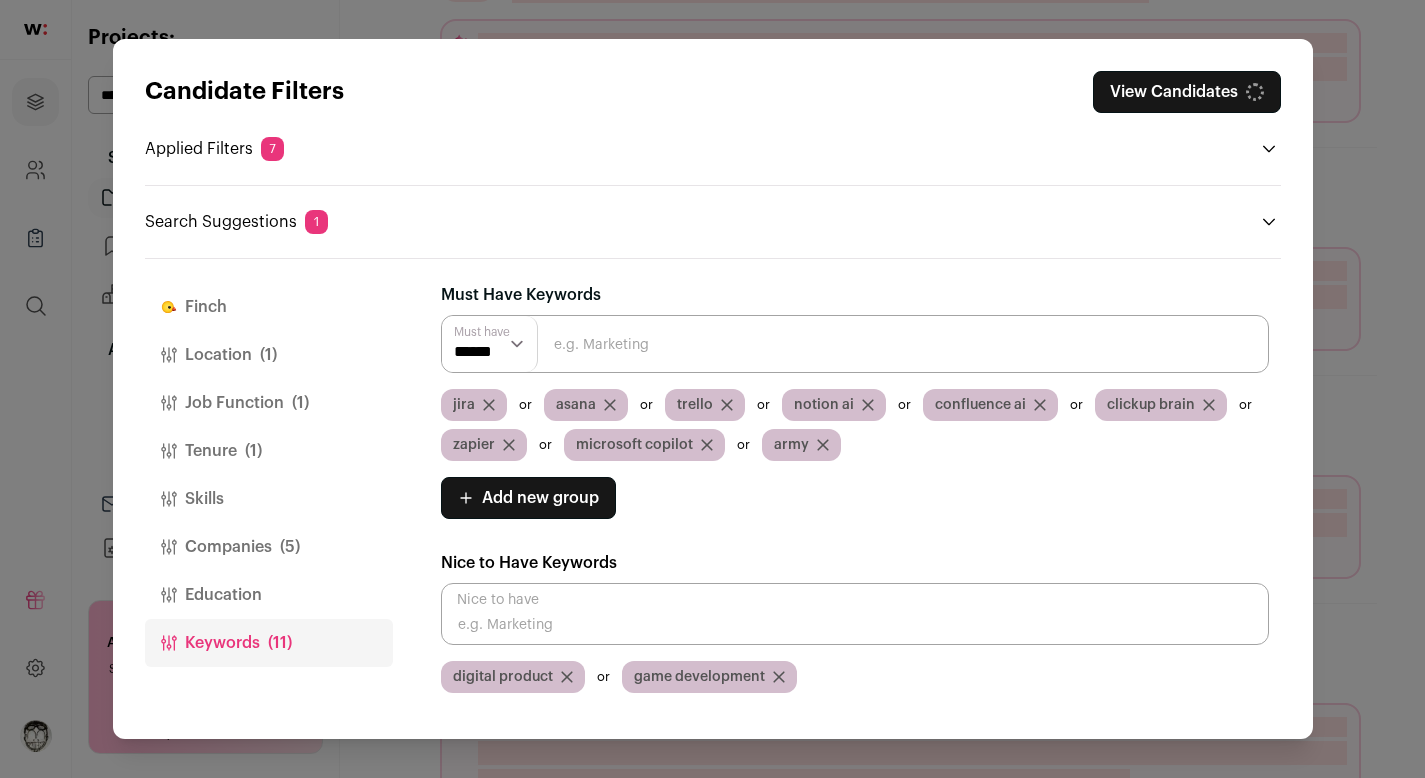 click 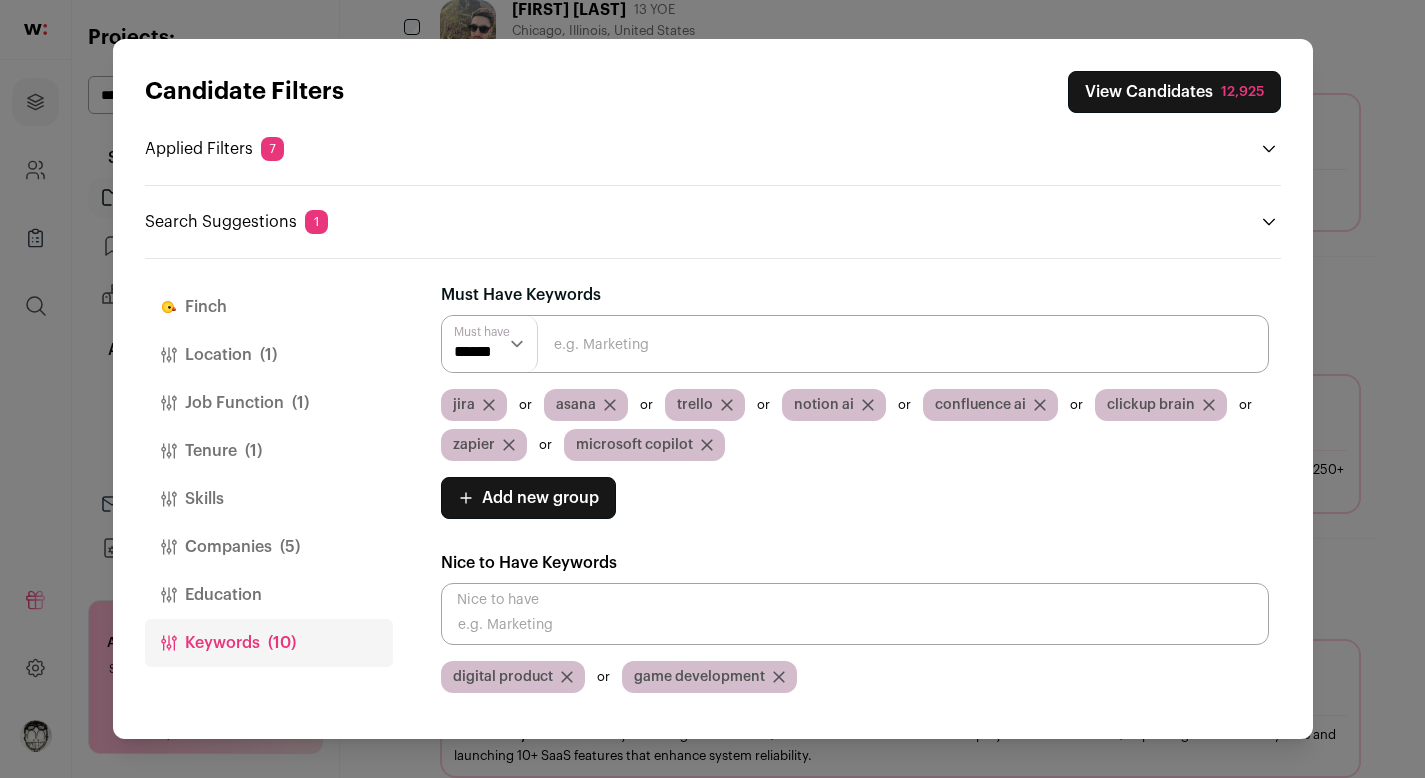 click 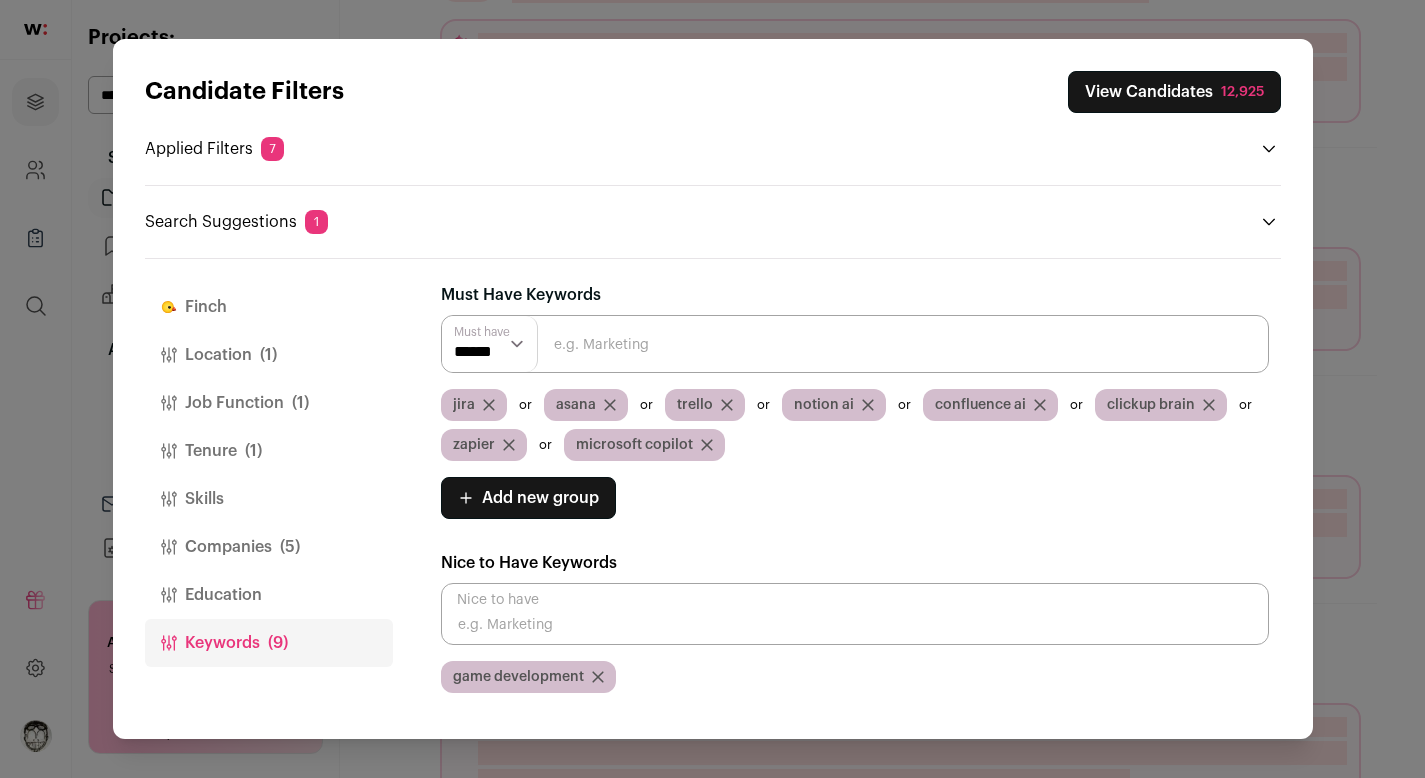 click 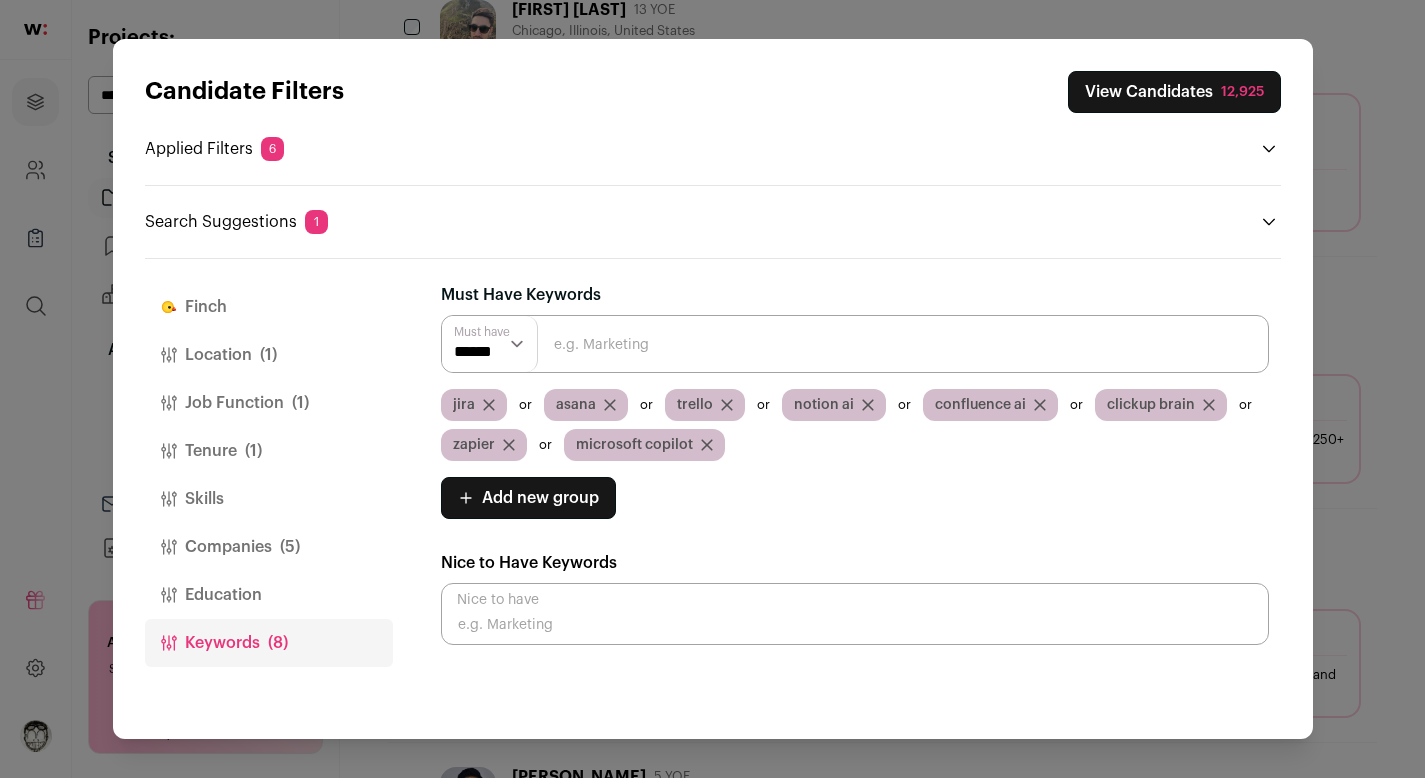 click 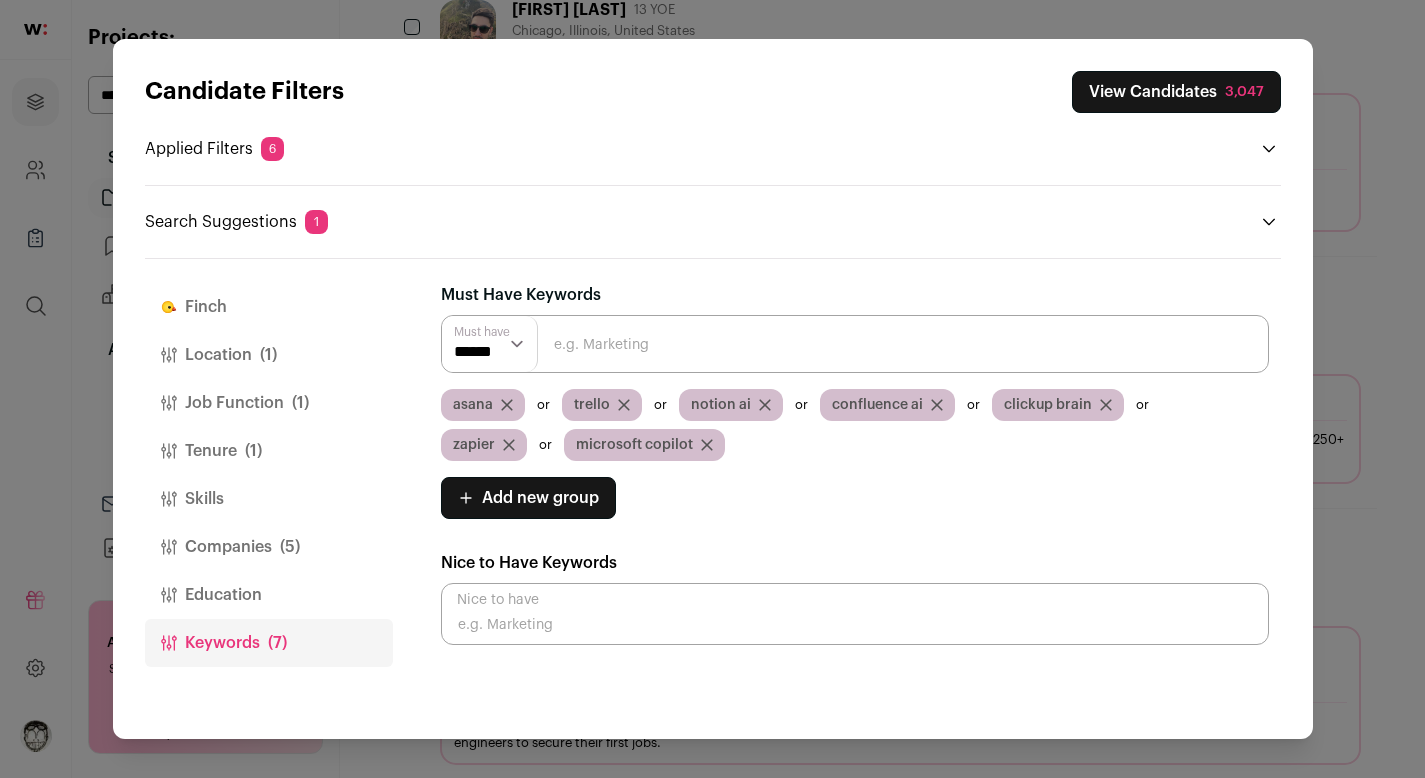 click 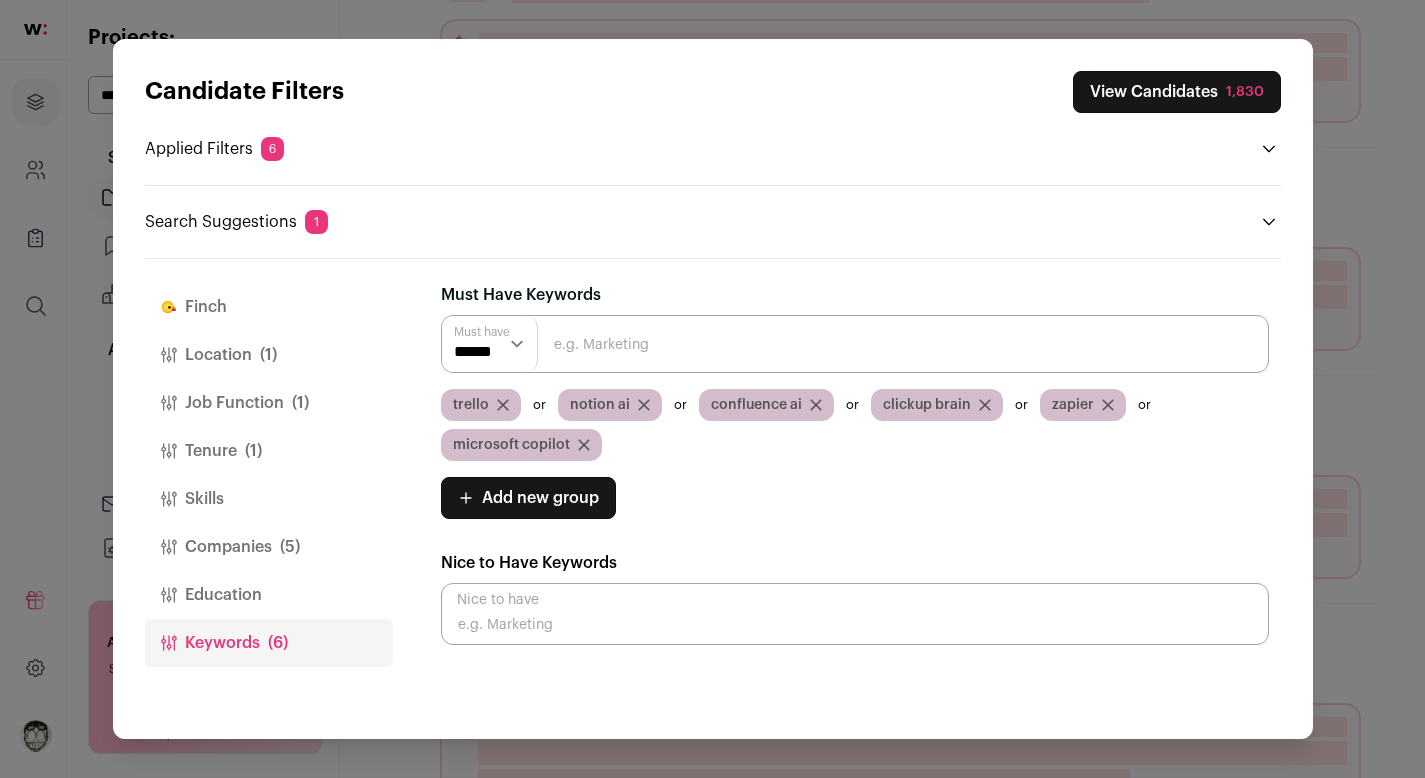 click 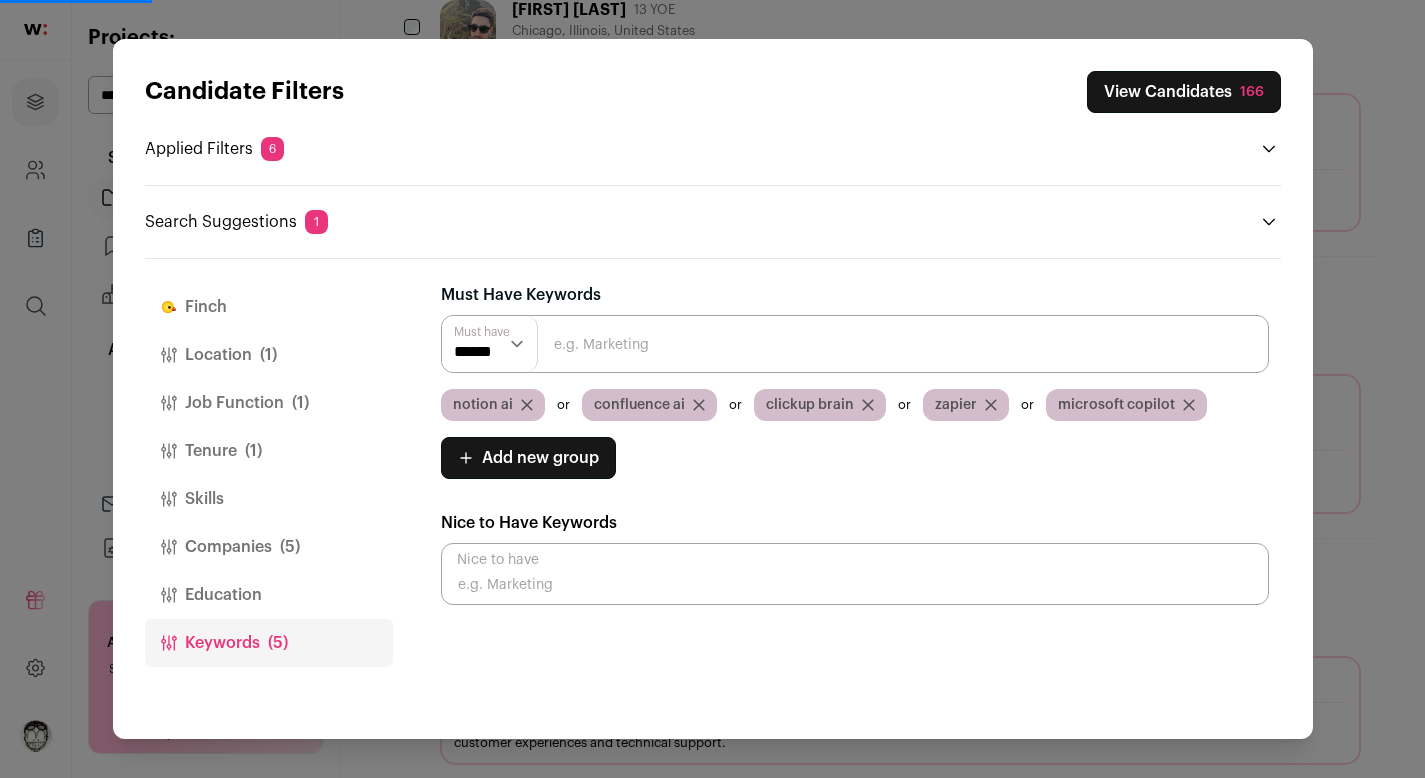 click on "View Candidates
[NUMBER]" at bounding box center (1184, 92) 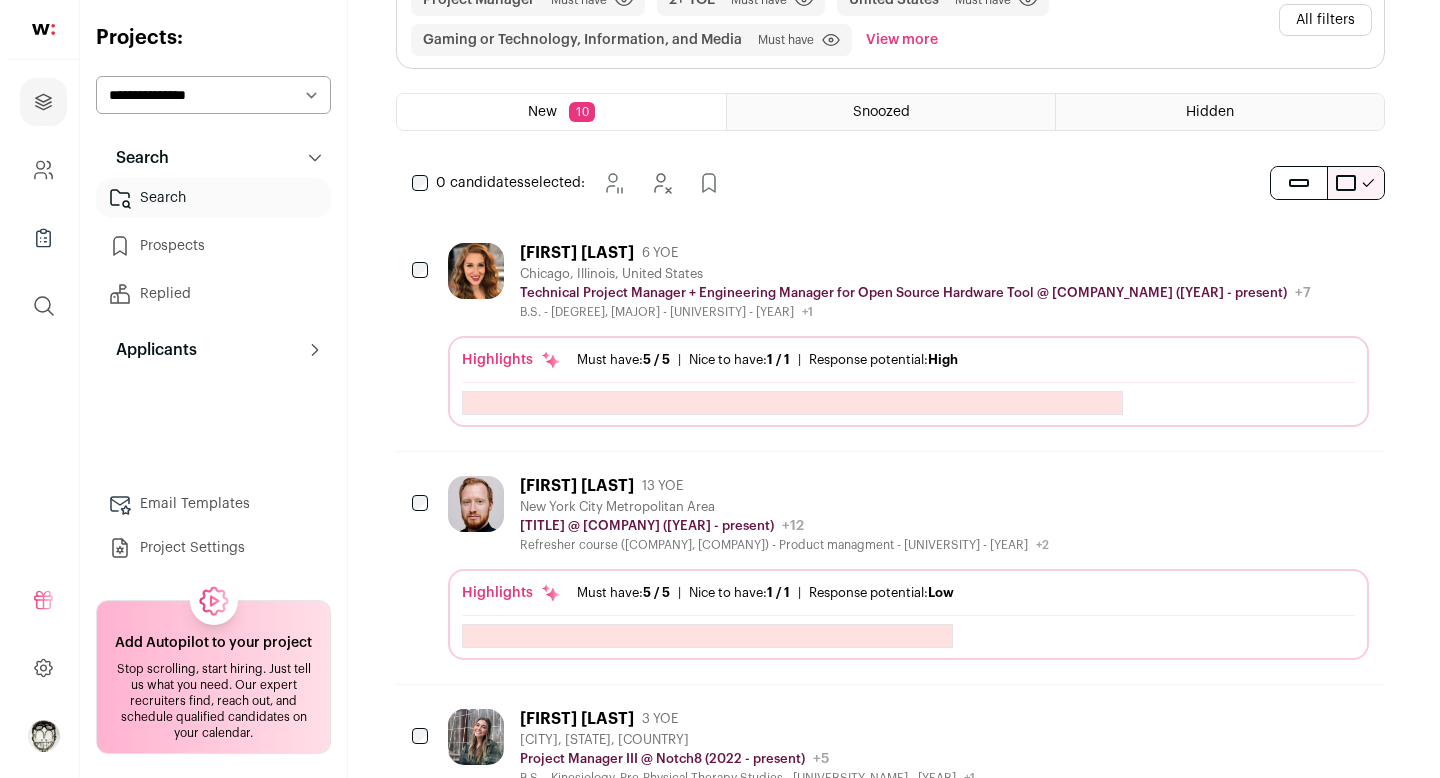 scroll, scrollTop: 0, scrollLeft: 0, axis: both 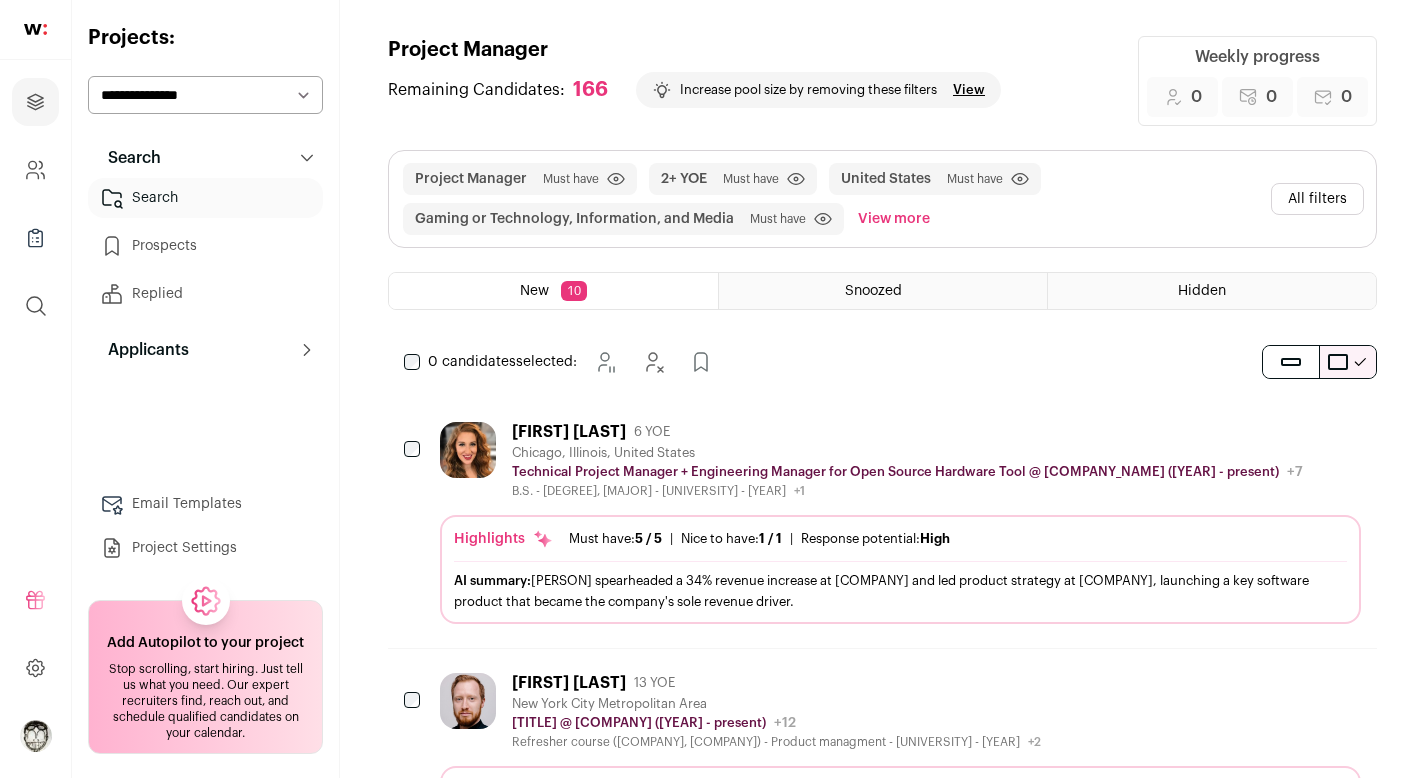 click on "[FIRST] [LAST]" at bounding box center (569, 432) 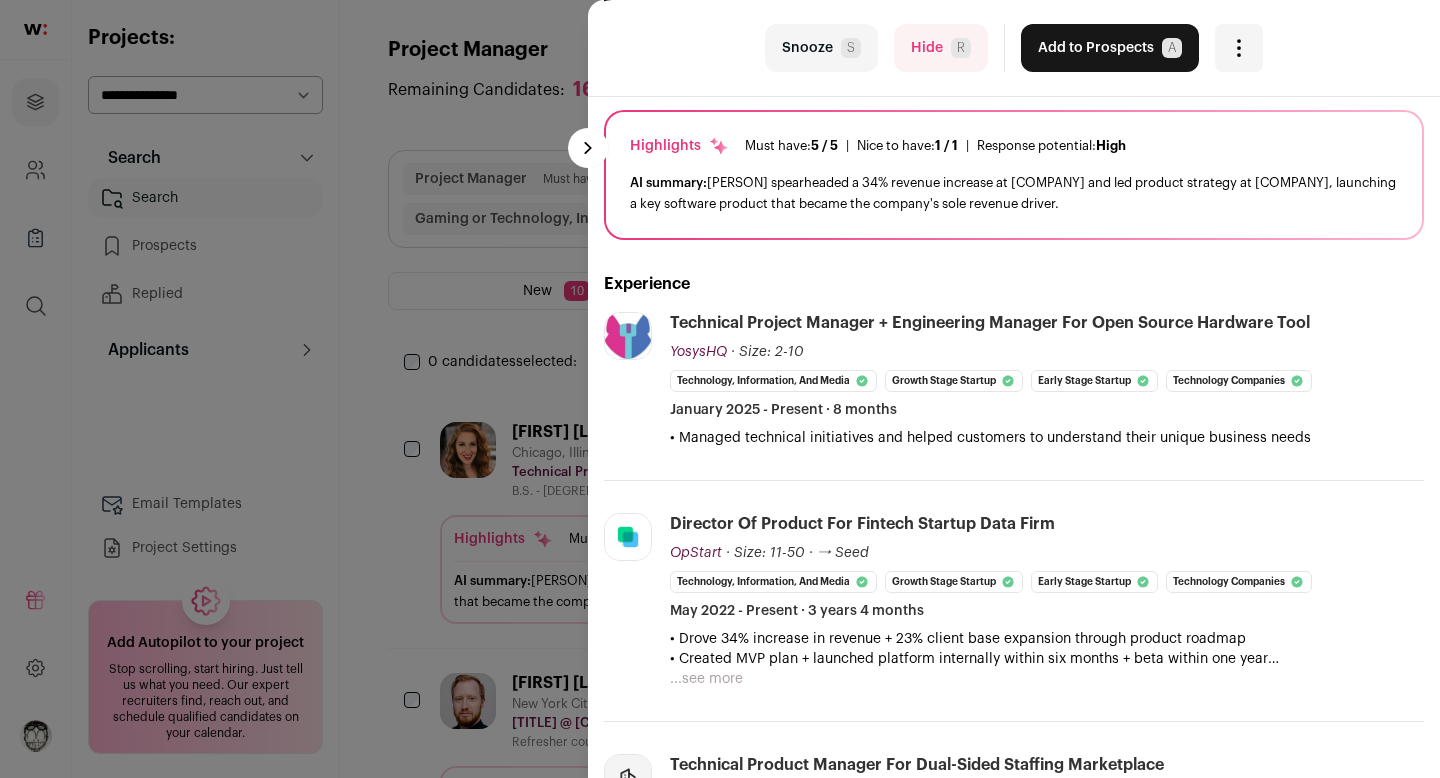 scroll, scrollTop: 0, scrollLeft: 0, axis: both 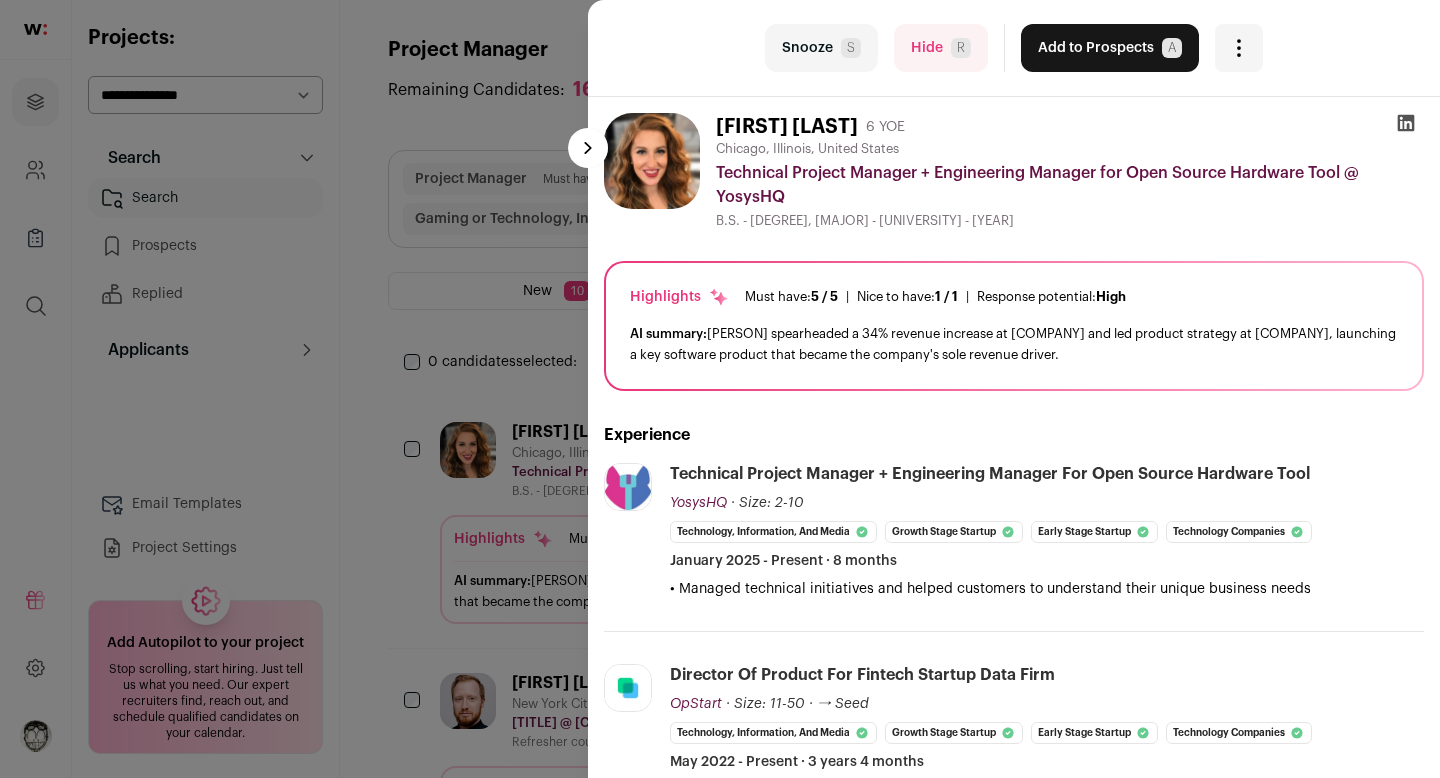 click 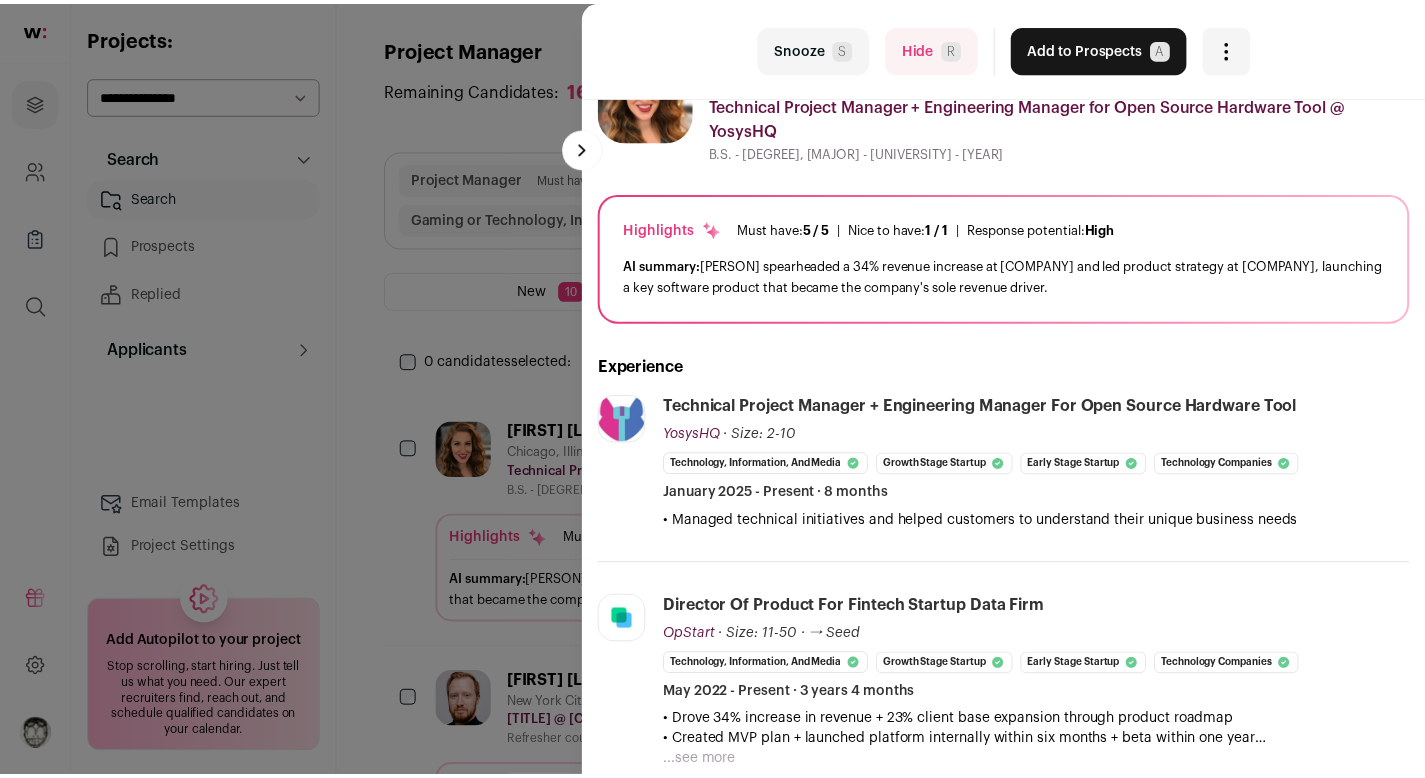 scroll, scrollTop: 0, scrollLeft: 0, axis: both 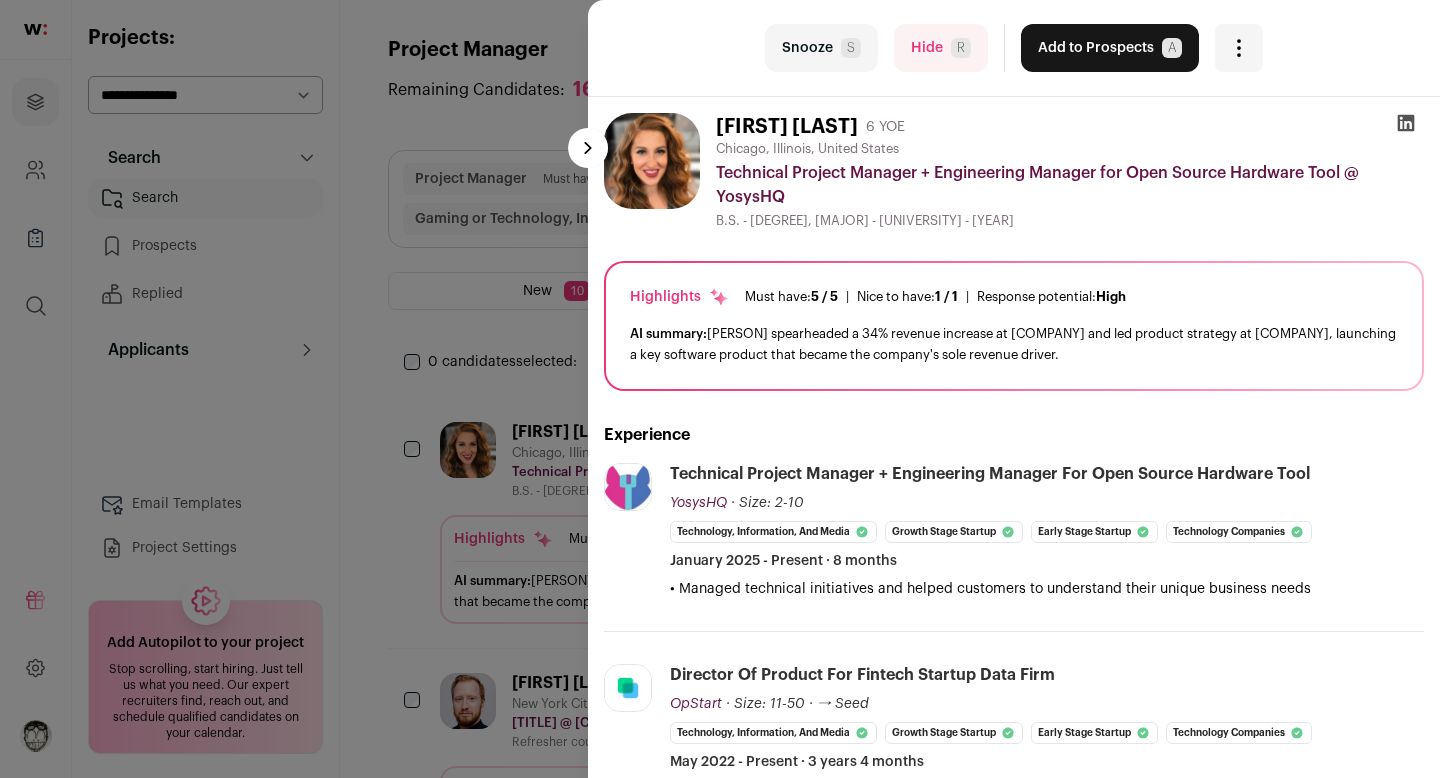 click at bounding box center [588, 148] 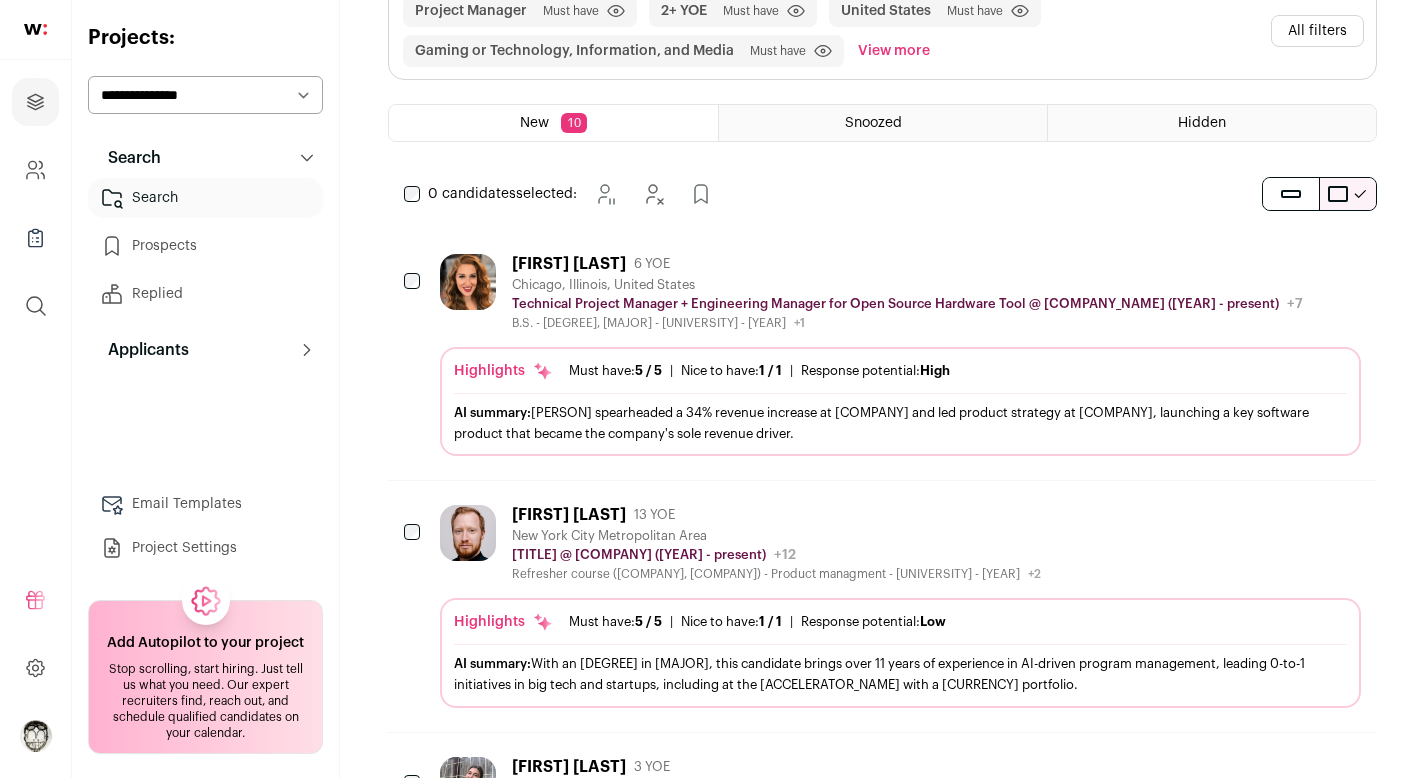 scroll, scrollTop: 0, scrollLeft: 0, axis: both 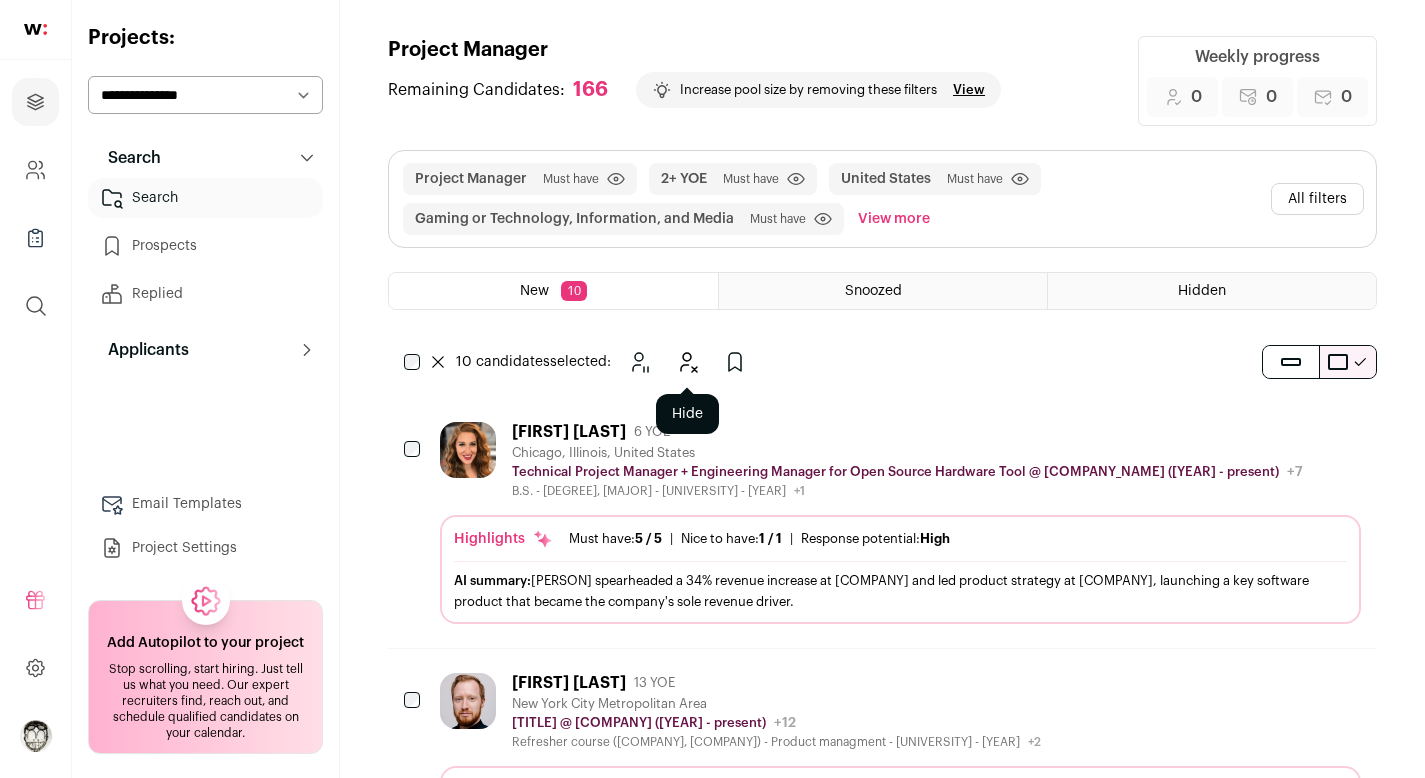 click 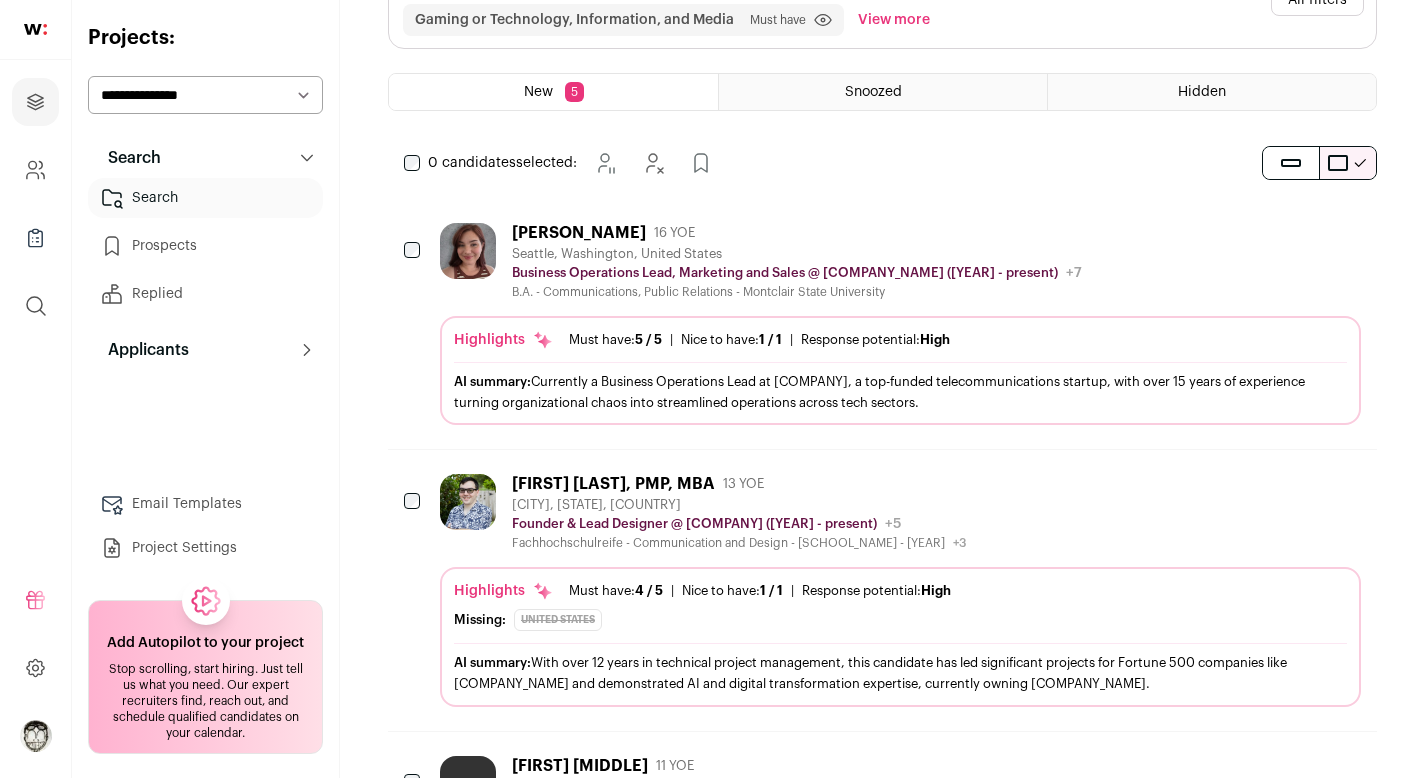 scroll, scrollTop: 0, scrollLeft: 0, axis: both 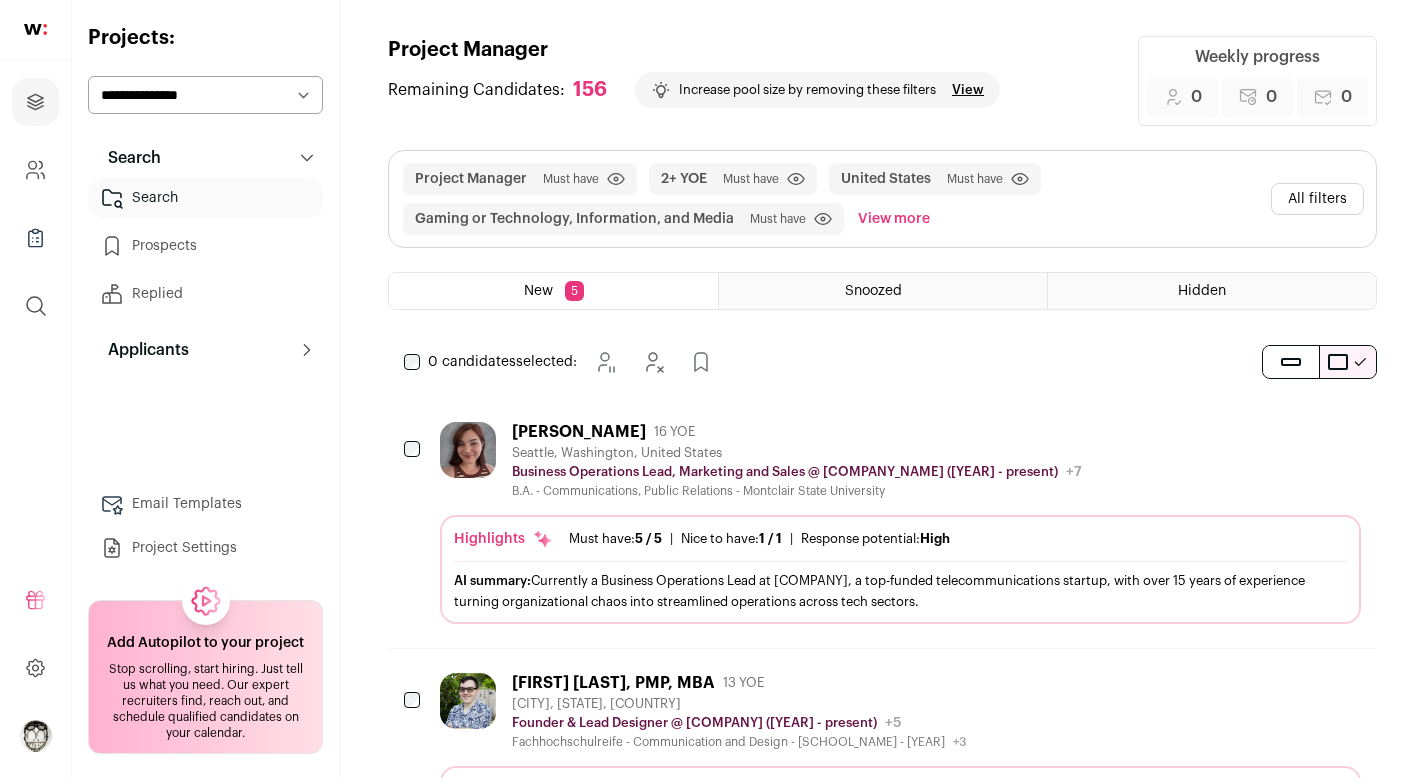 click on "All filters" at bounding box center [1317, 199] 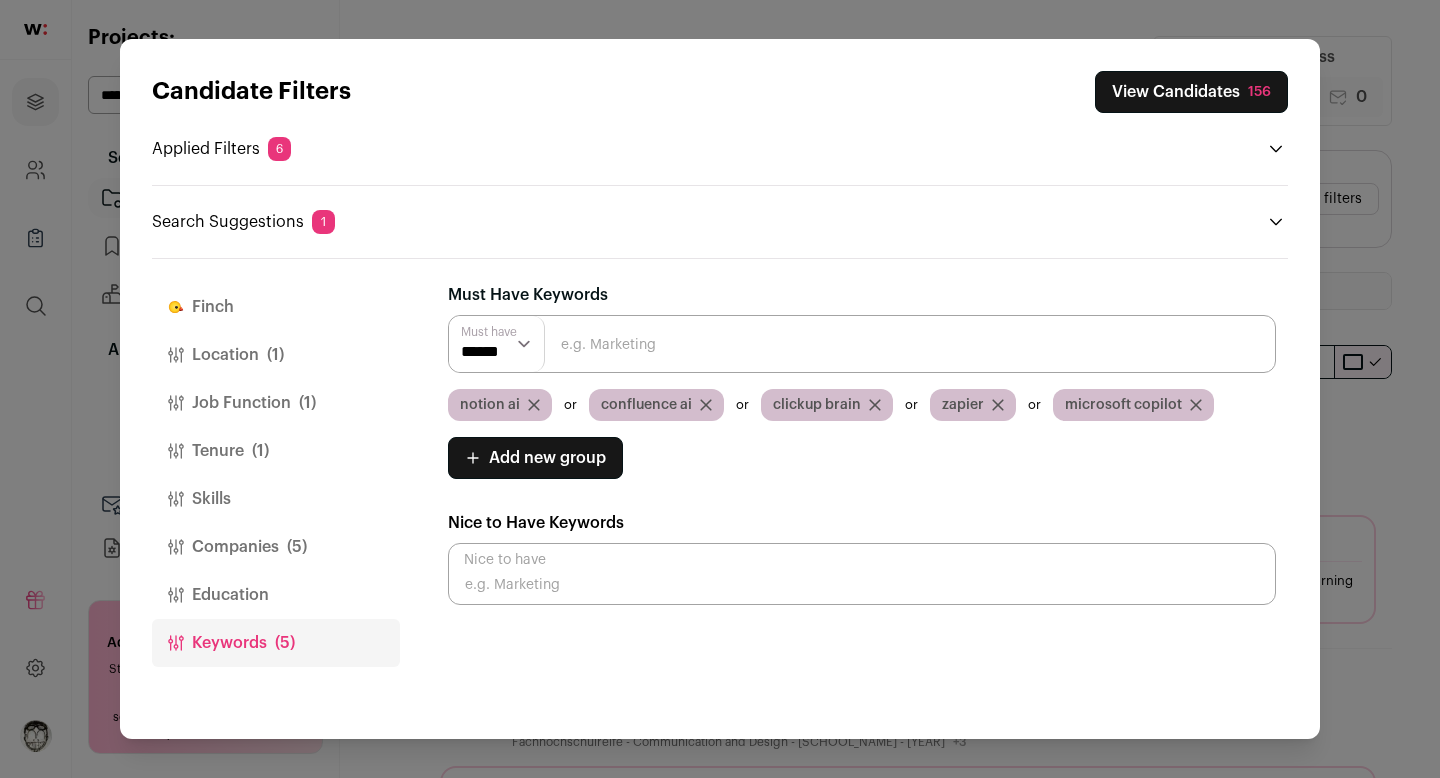 click on "Job Function
(1)" at bounding box center [276, 403] 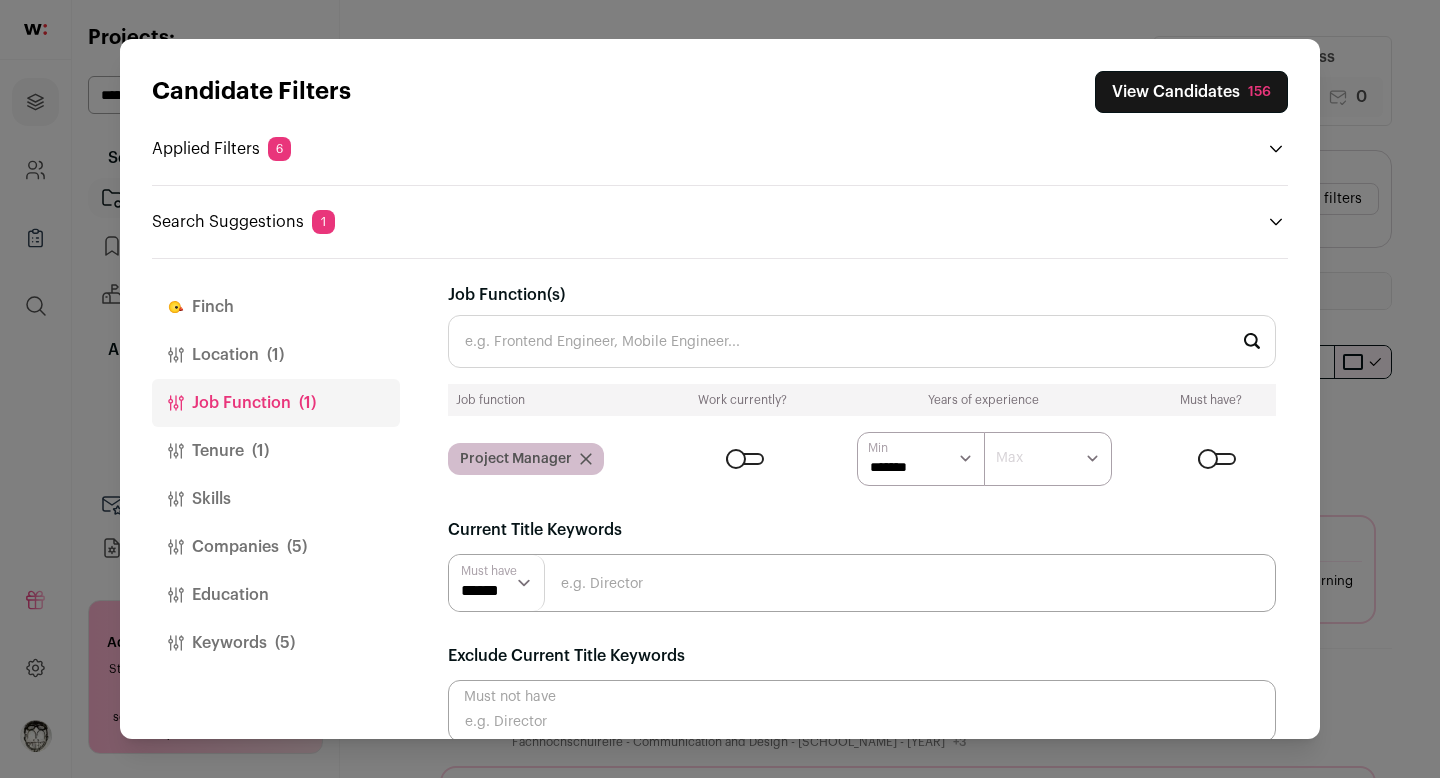 click on "View Candidates
156" at bounding box center (1191, 92) 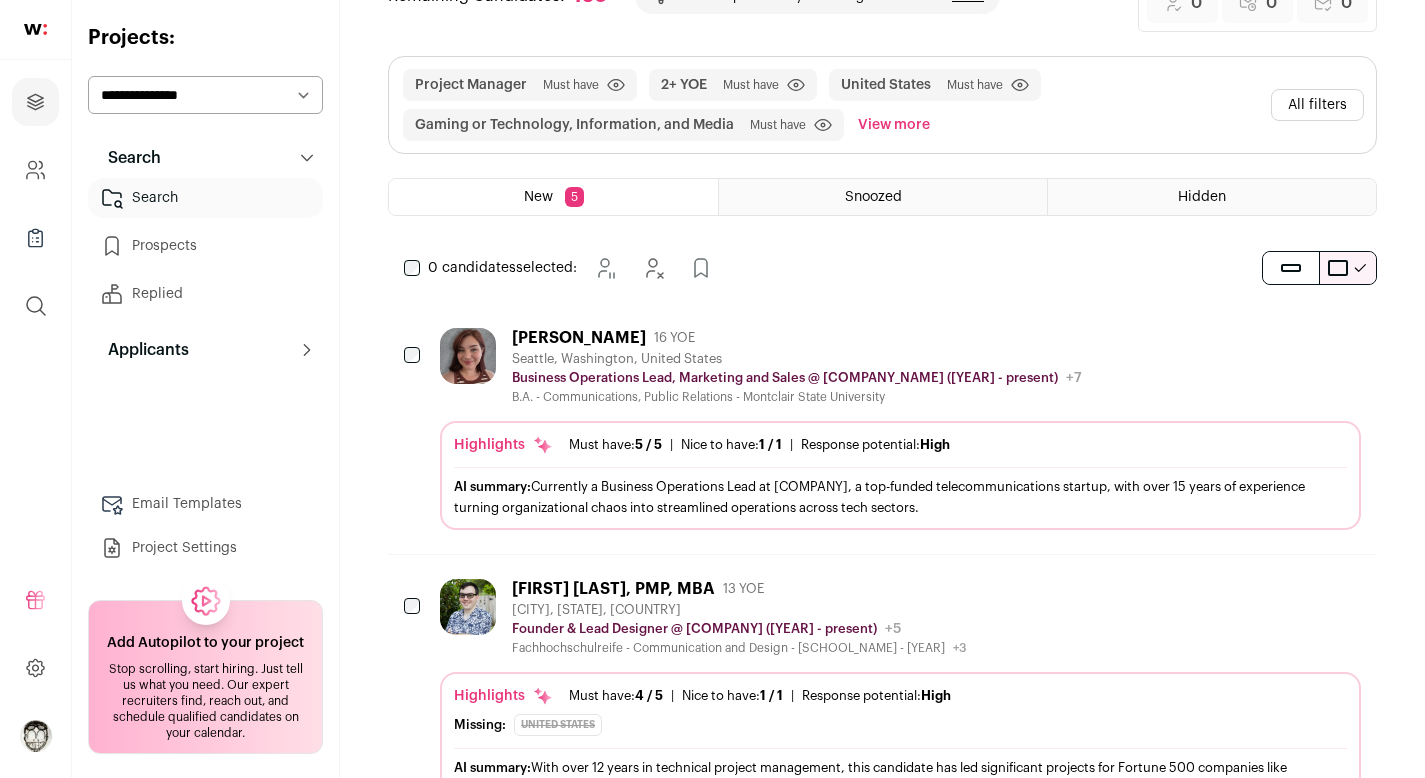scroll, scrollTop: 193, scrollLeft: 0, axis: vertical 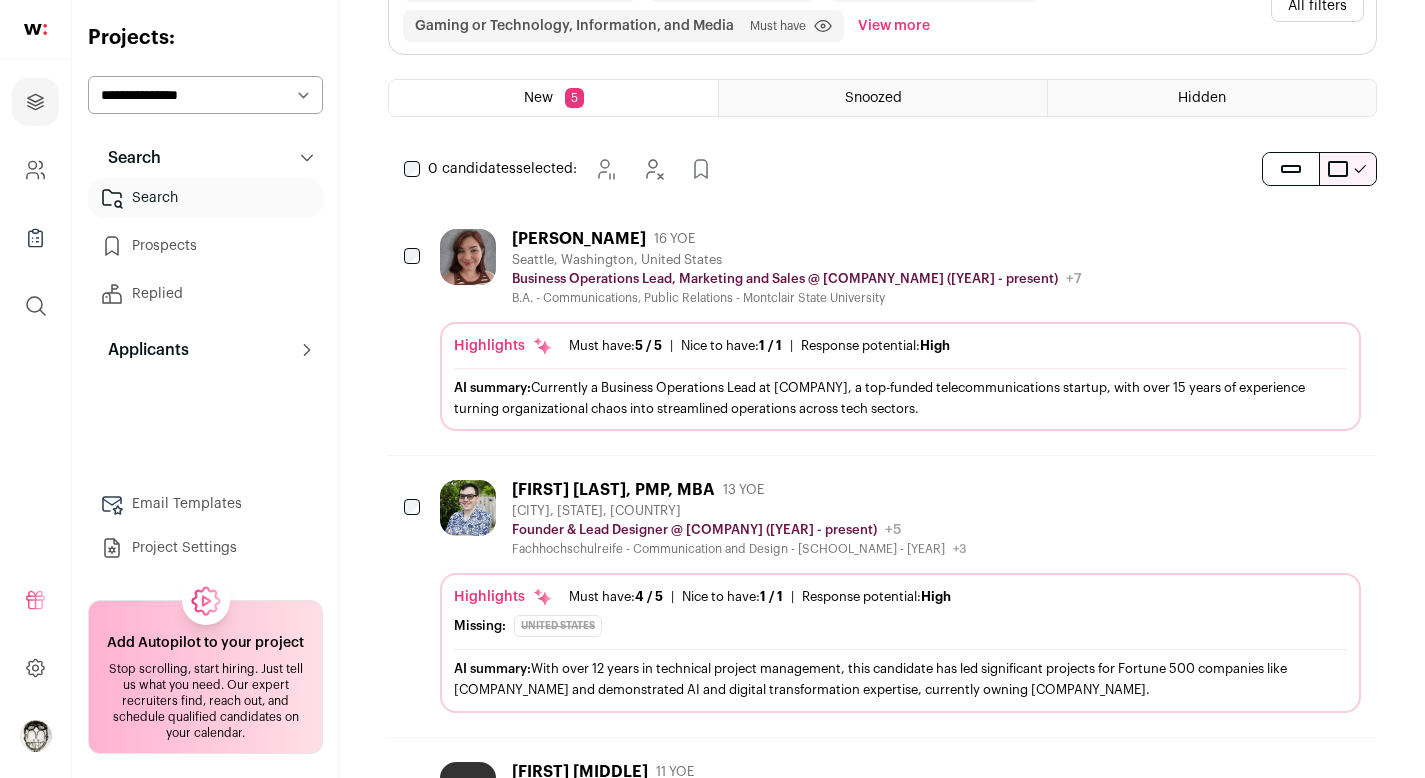 click on "0 candidates
selected:
Snooze
Hide
Add to Prospects" at bounding box center [562, 169] 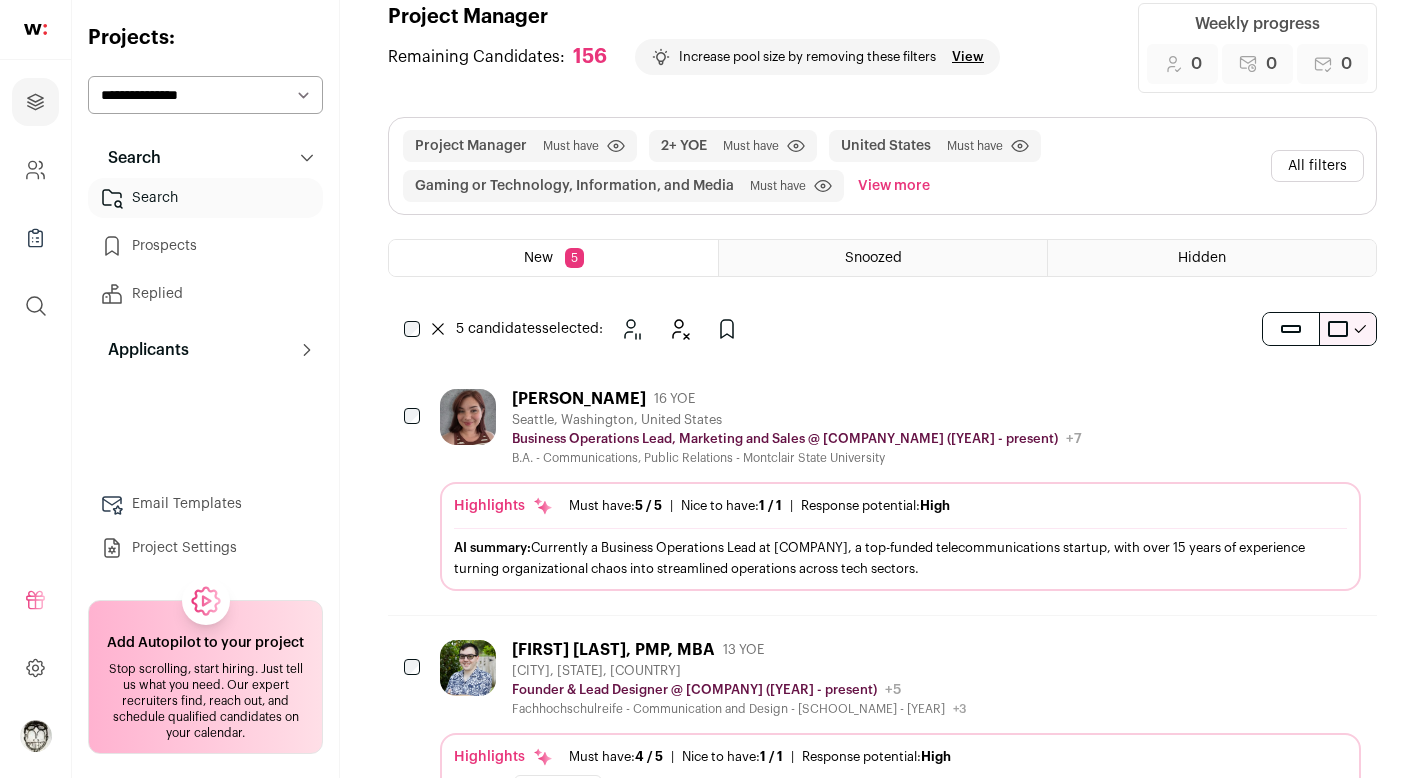 scroll, scrollTop: 0, scrollLeft: 0, axis: both 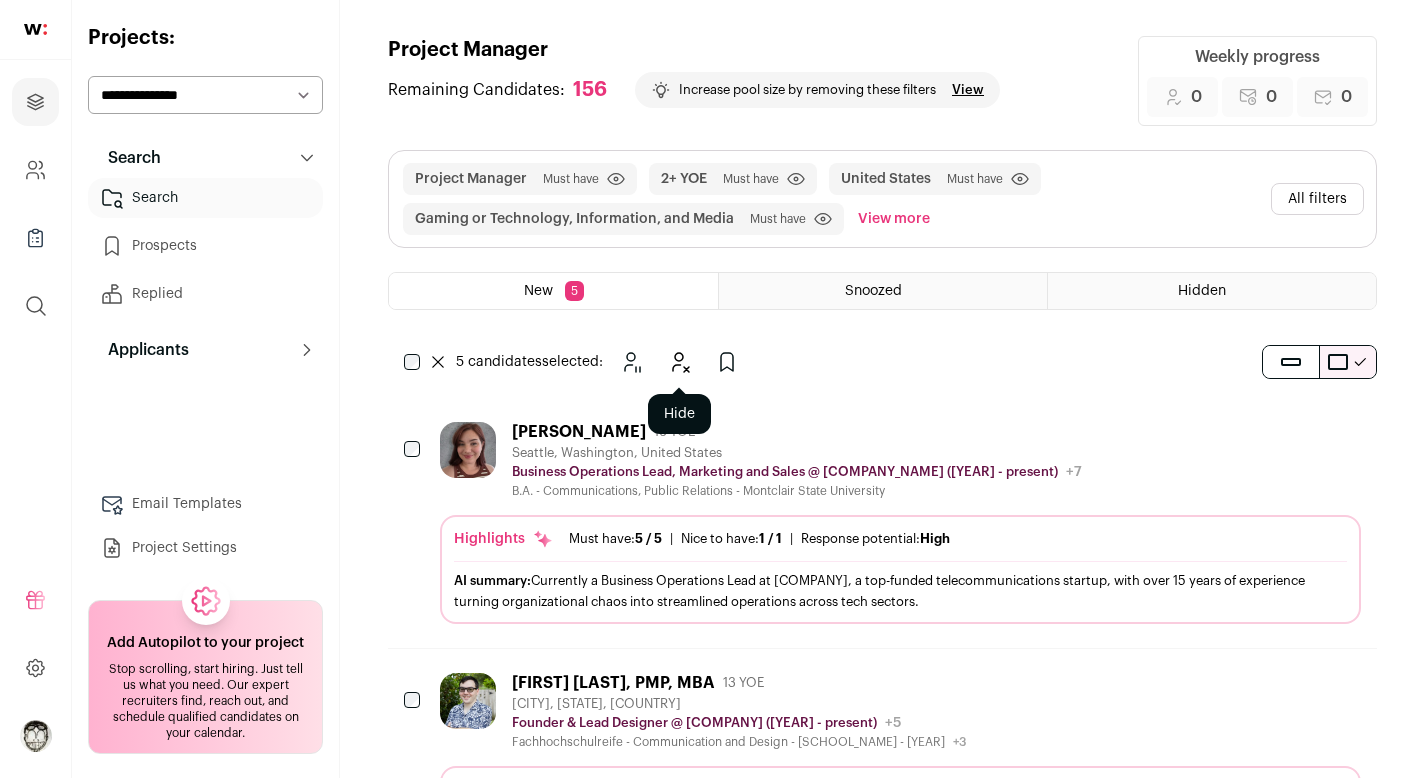click 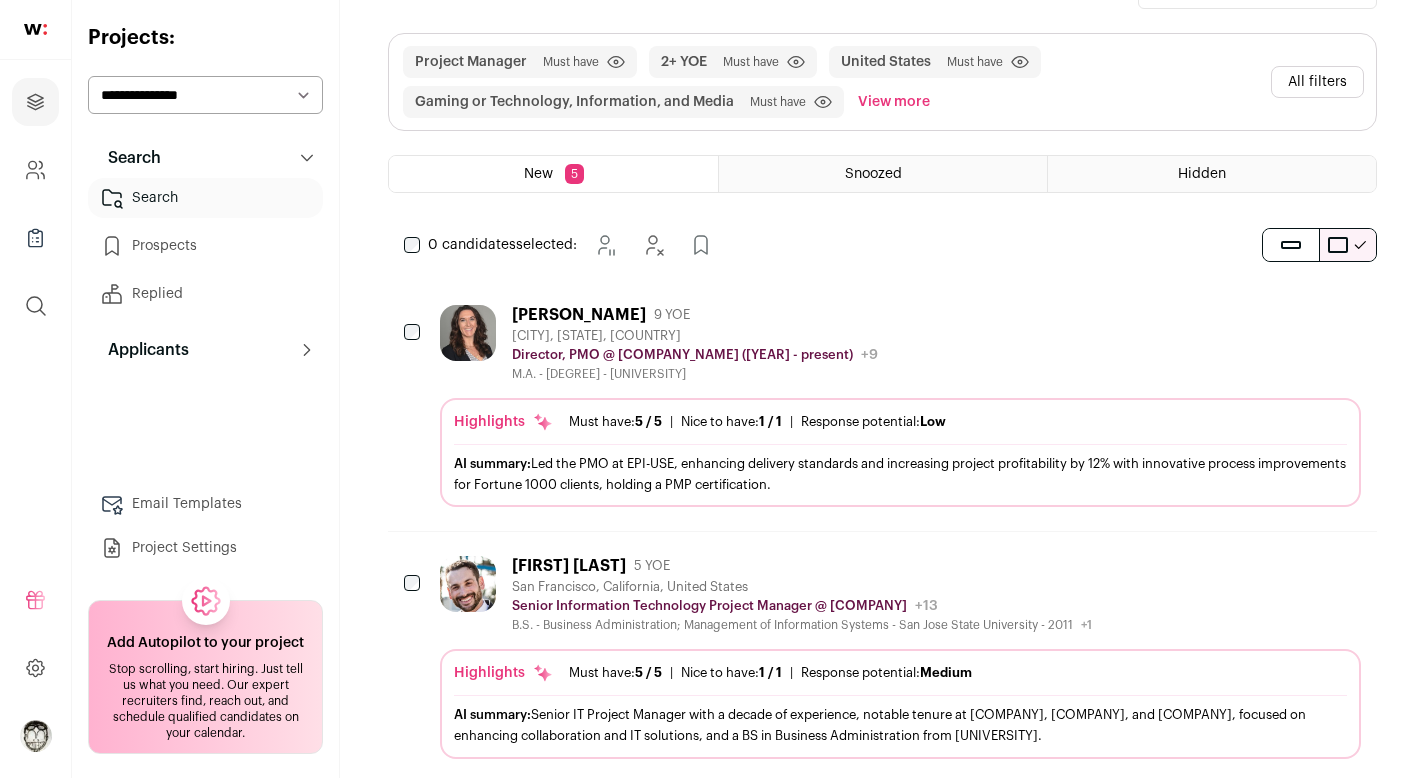 scroll, scrollTop: 0, scrollLeft: 0, axis: both 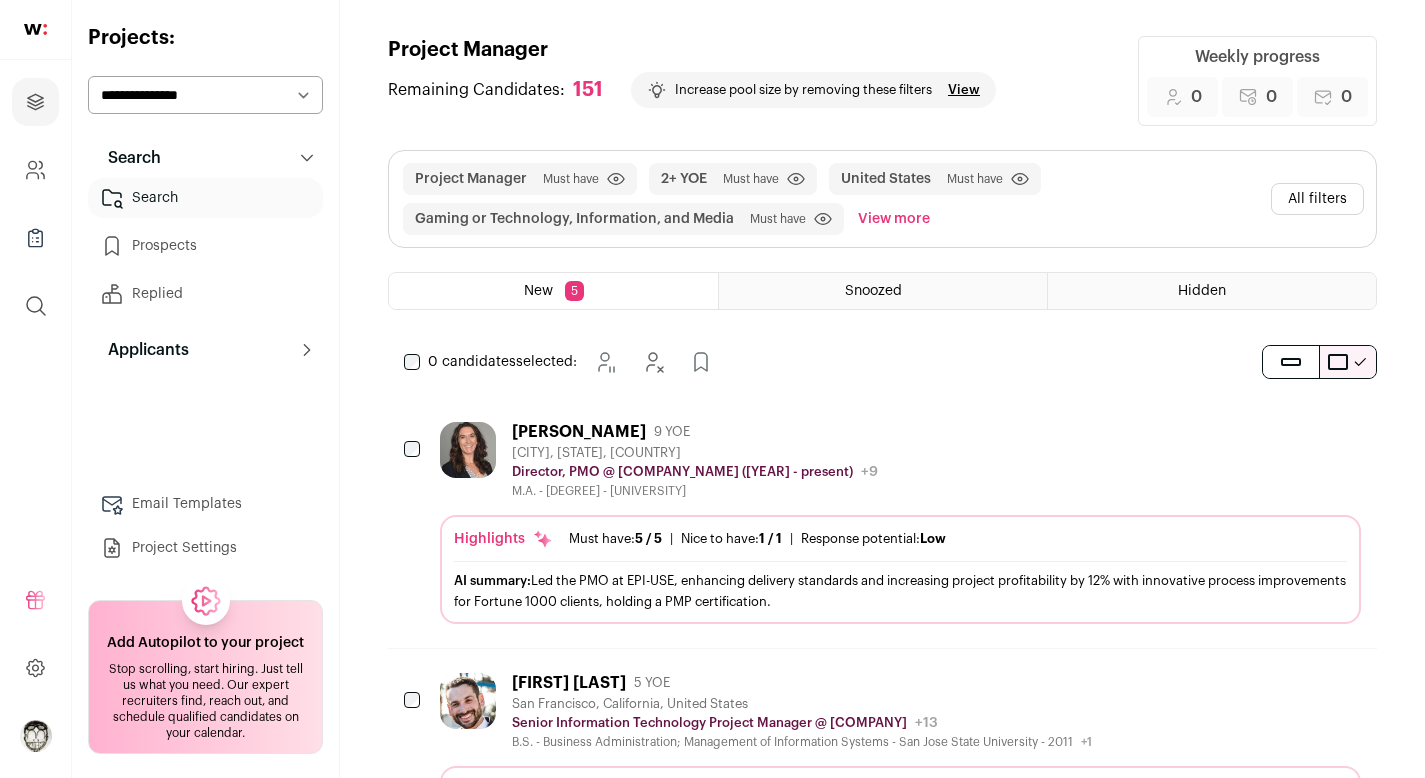 click at bounding box center (35, 30) 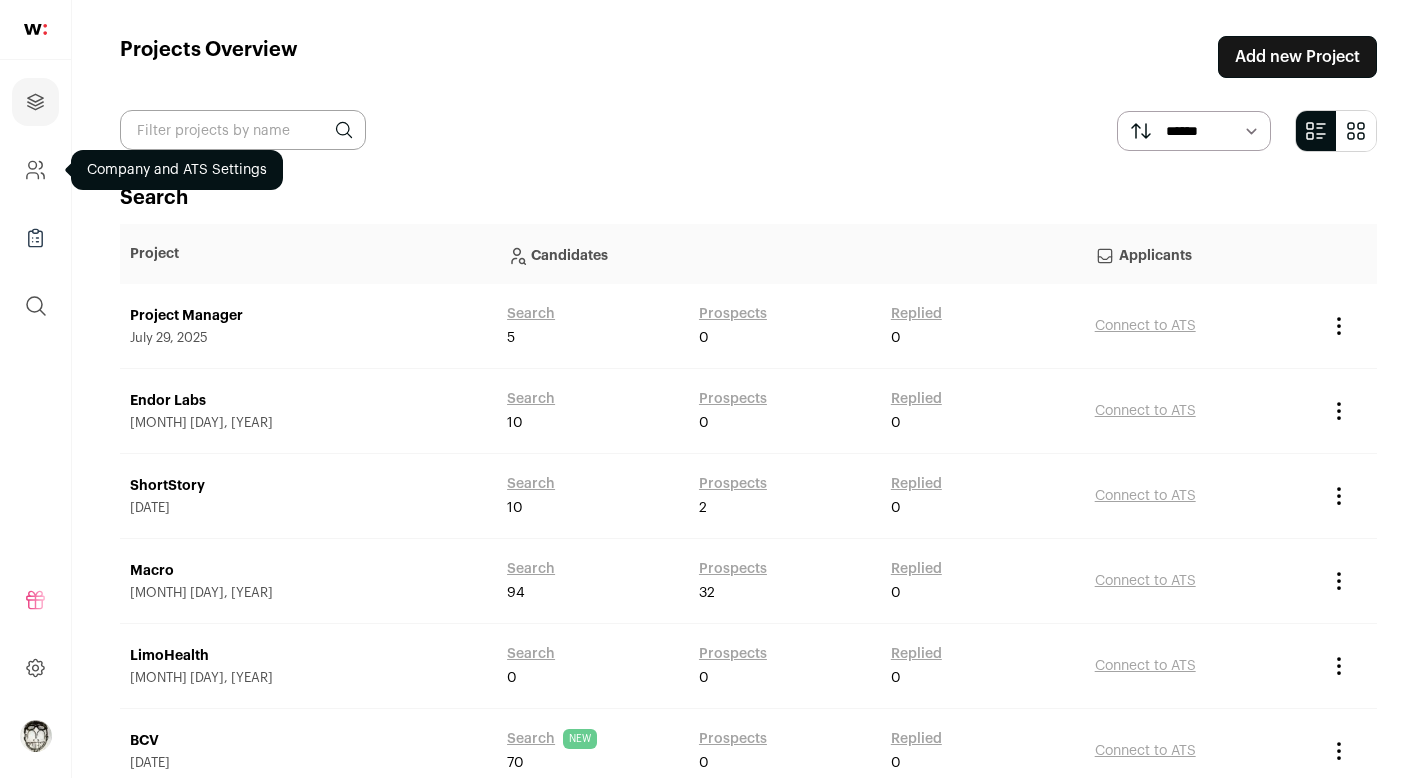 click at bounding box center (35, 170) 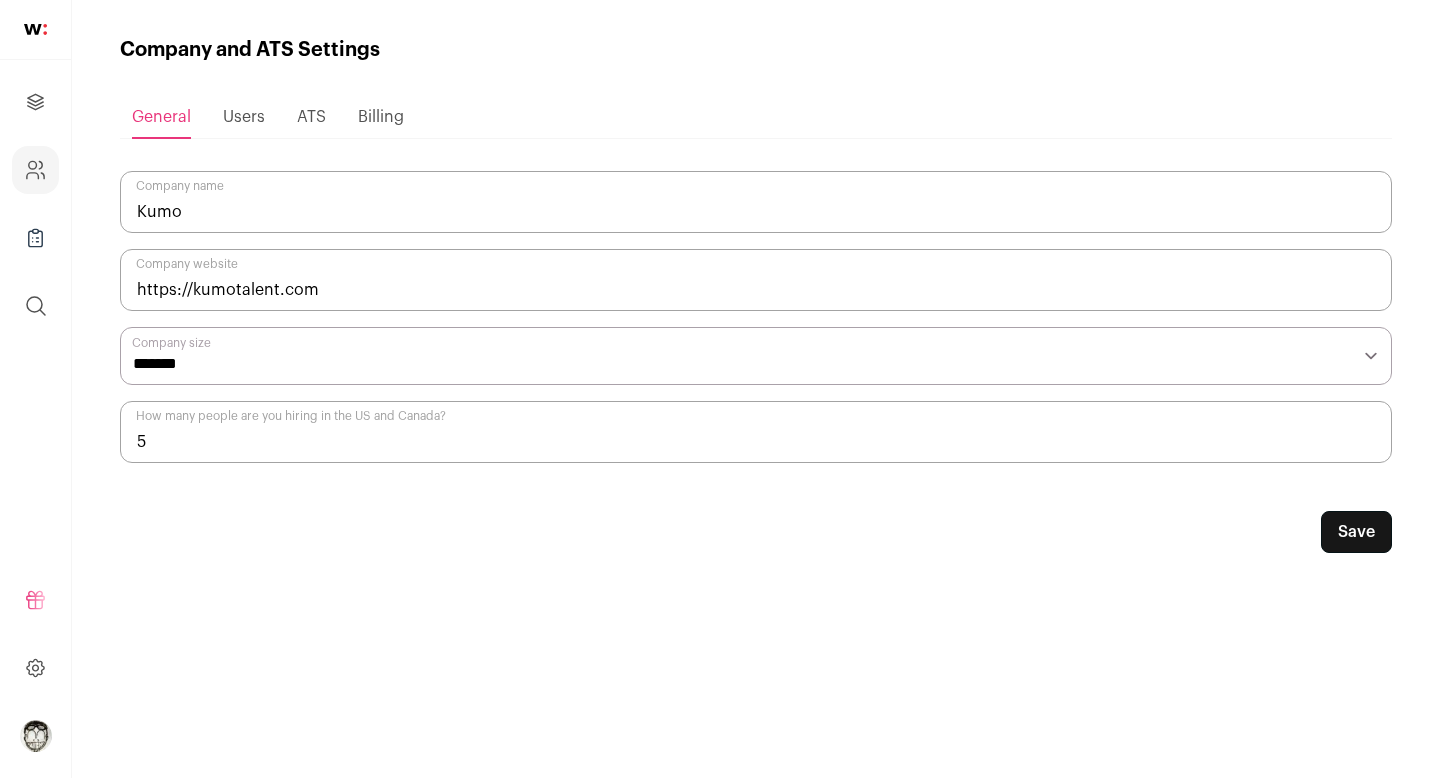 click at bounding box center (35, 238) 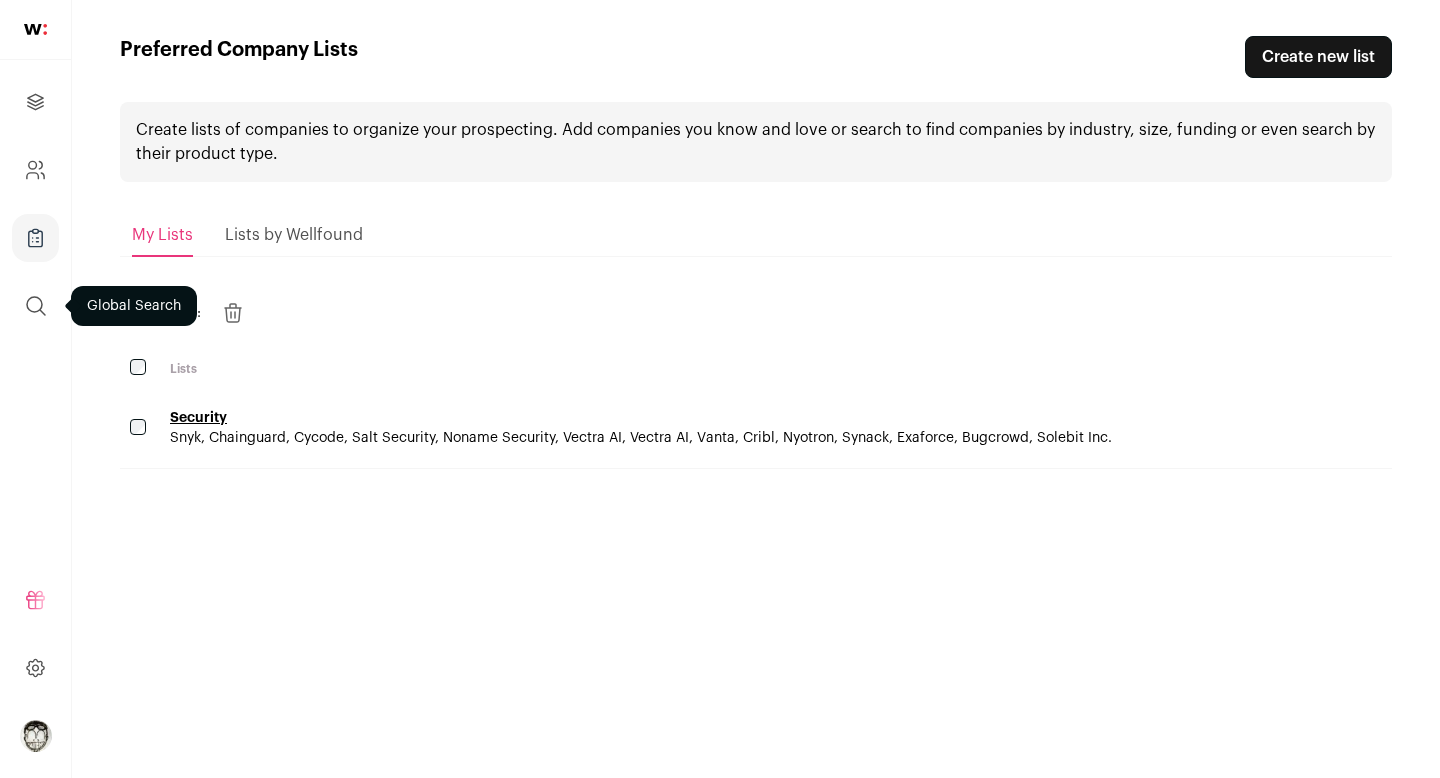 click 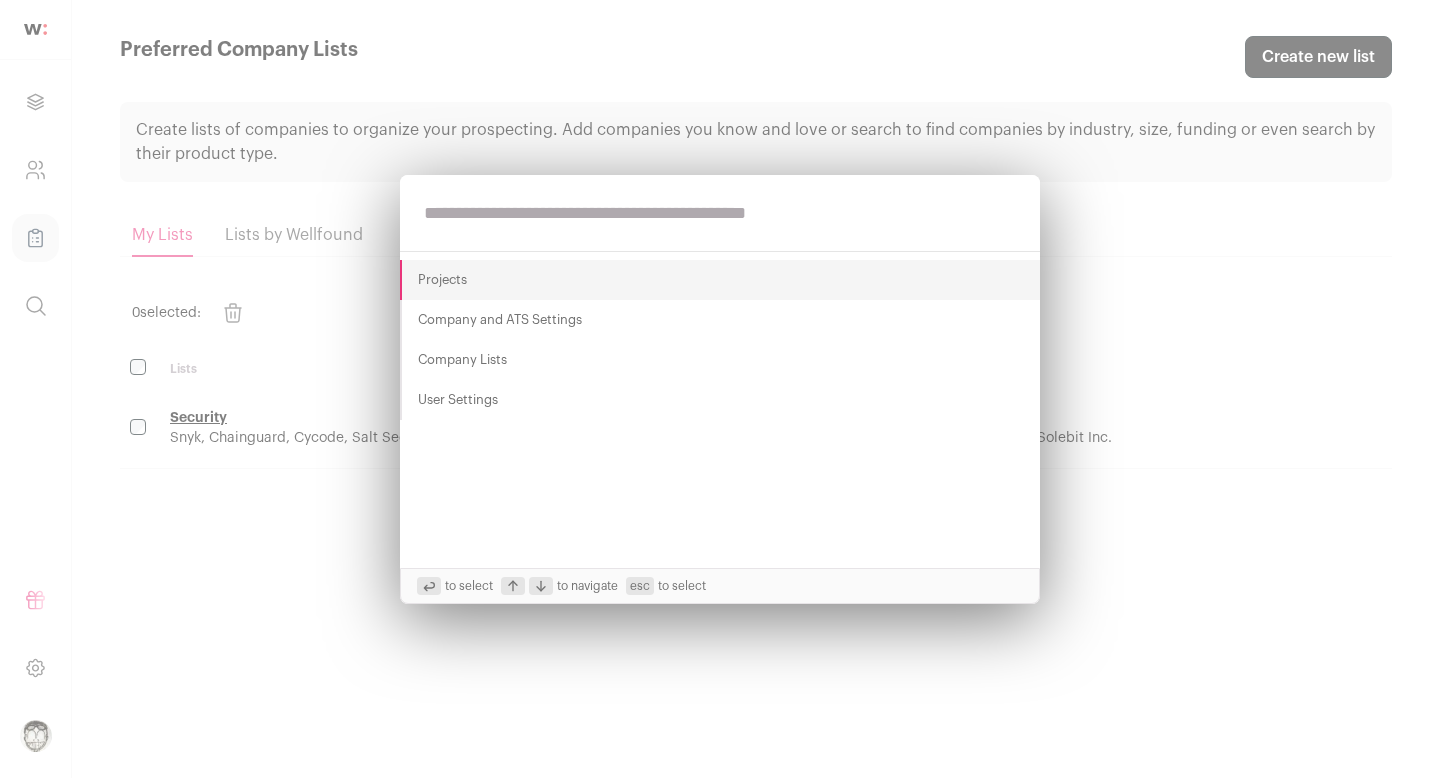 click on "Projects Company and ATS Settings Company Lists User Settings
to select
to navigate
esc
to select" at bounding box center [720, 389] 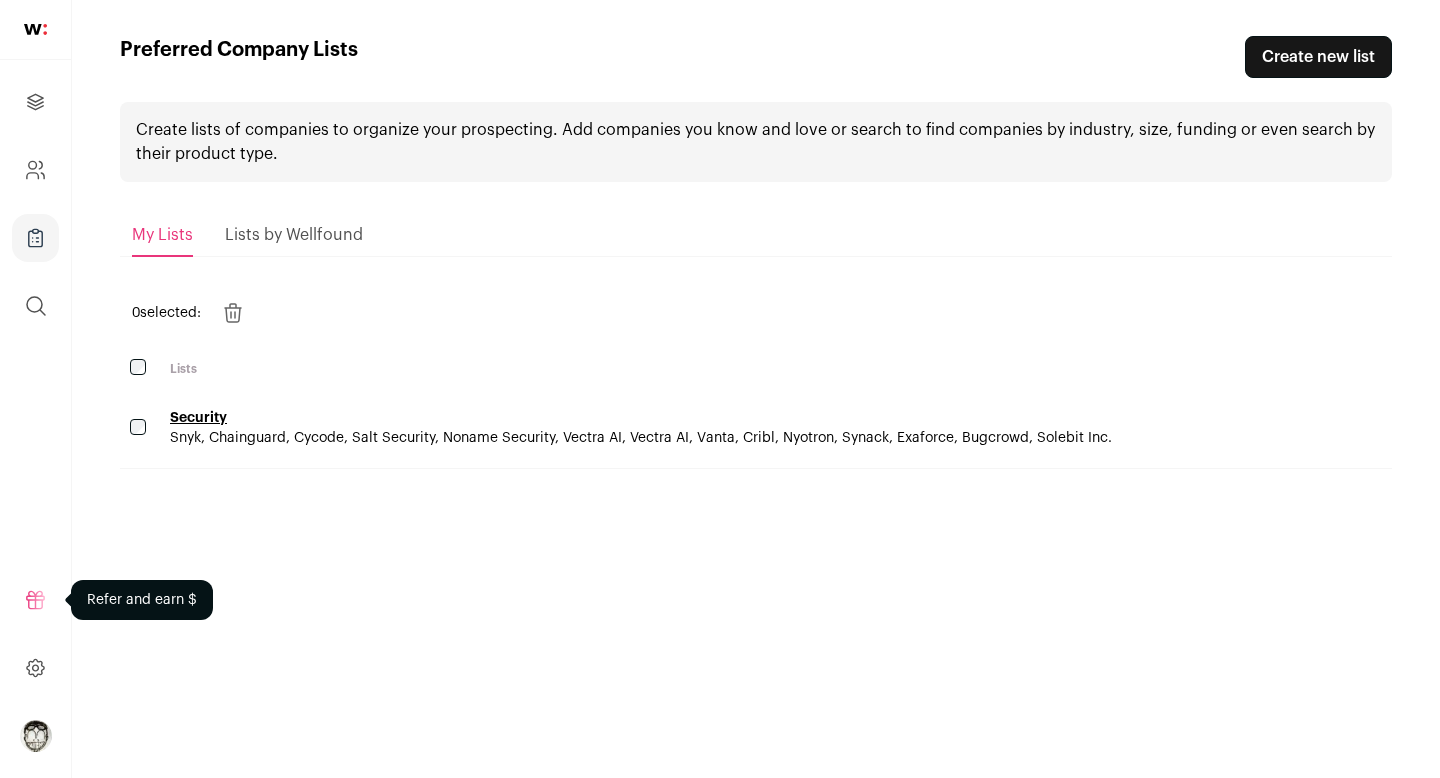 click 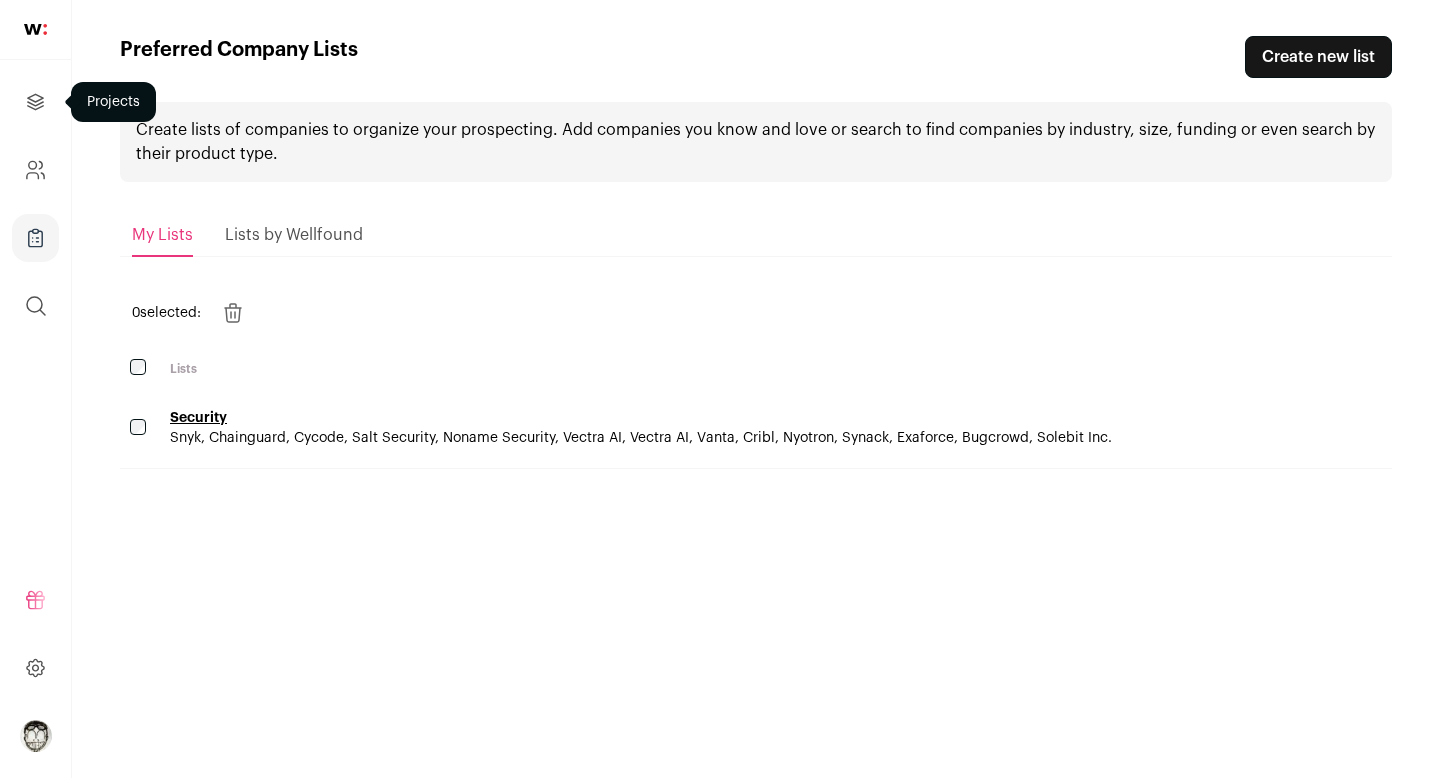 click at bounding box center (35, 102) 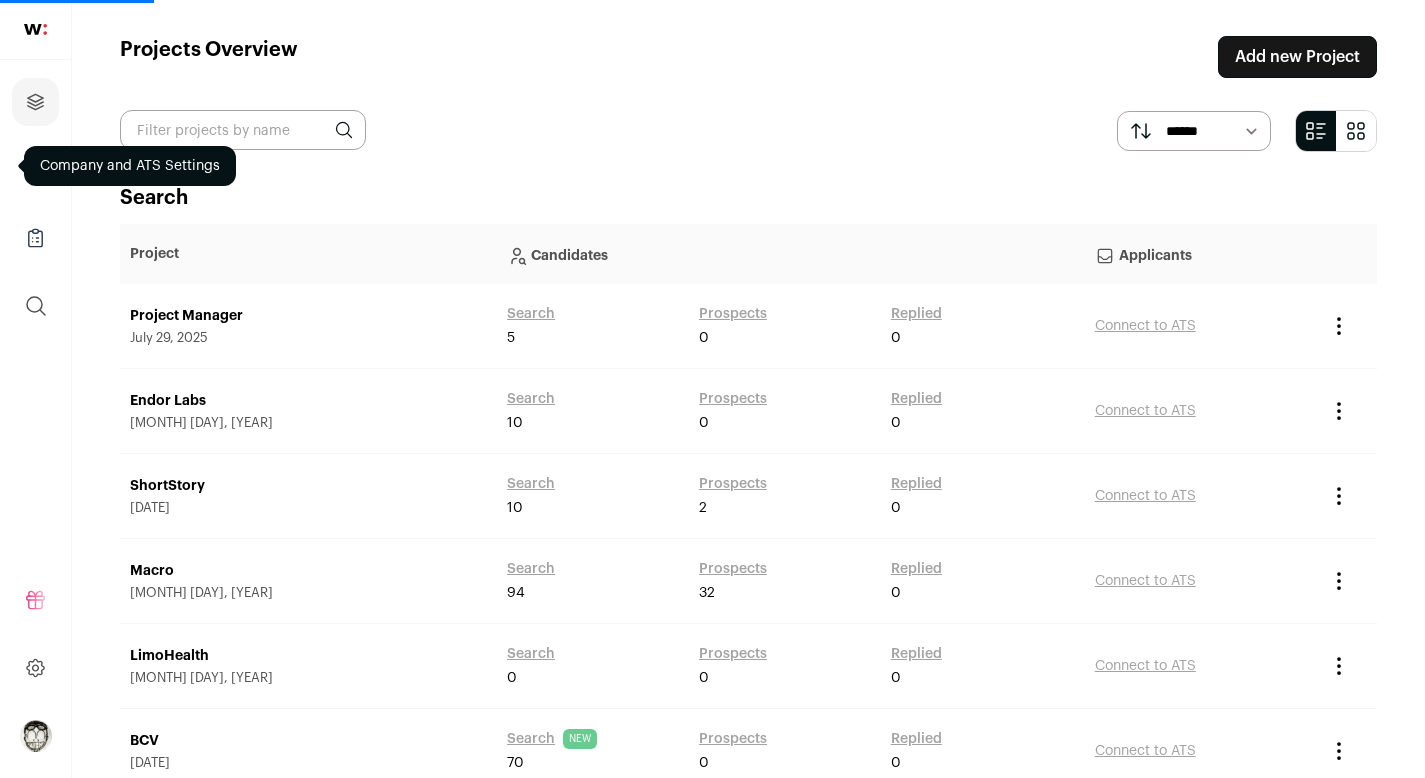 click on "Project Manager
[DATE]" at bounding box center (308, 326) 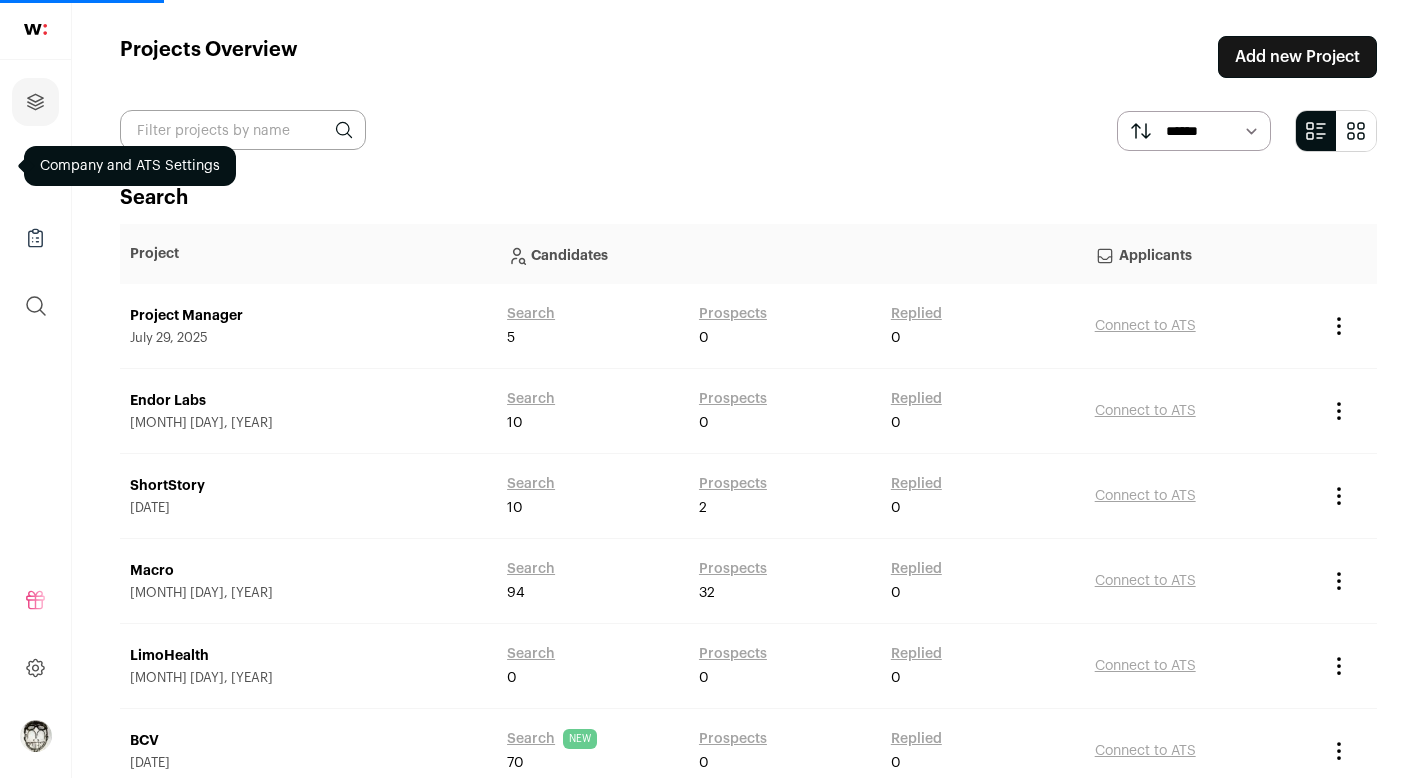 click on "Project Manager" at bounding box center (308, 316) 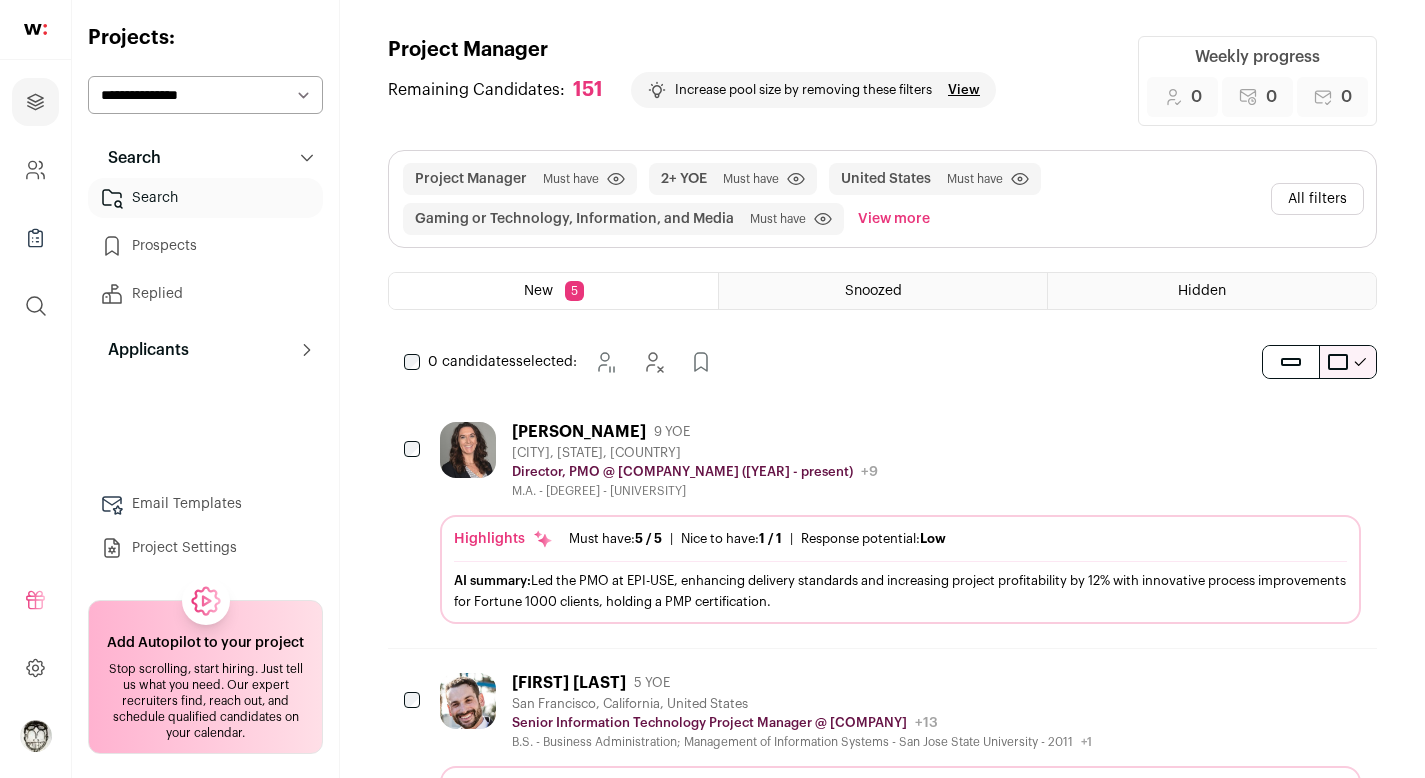click on "All filters" at bounding box center [1317, 199] 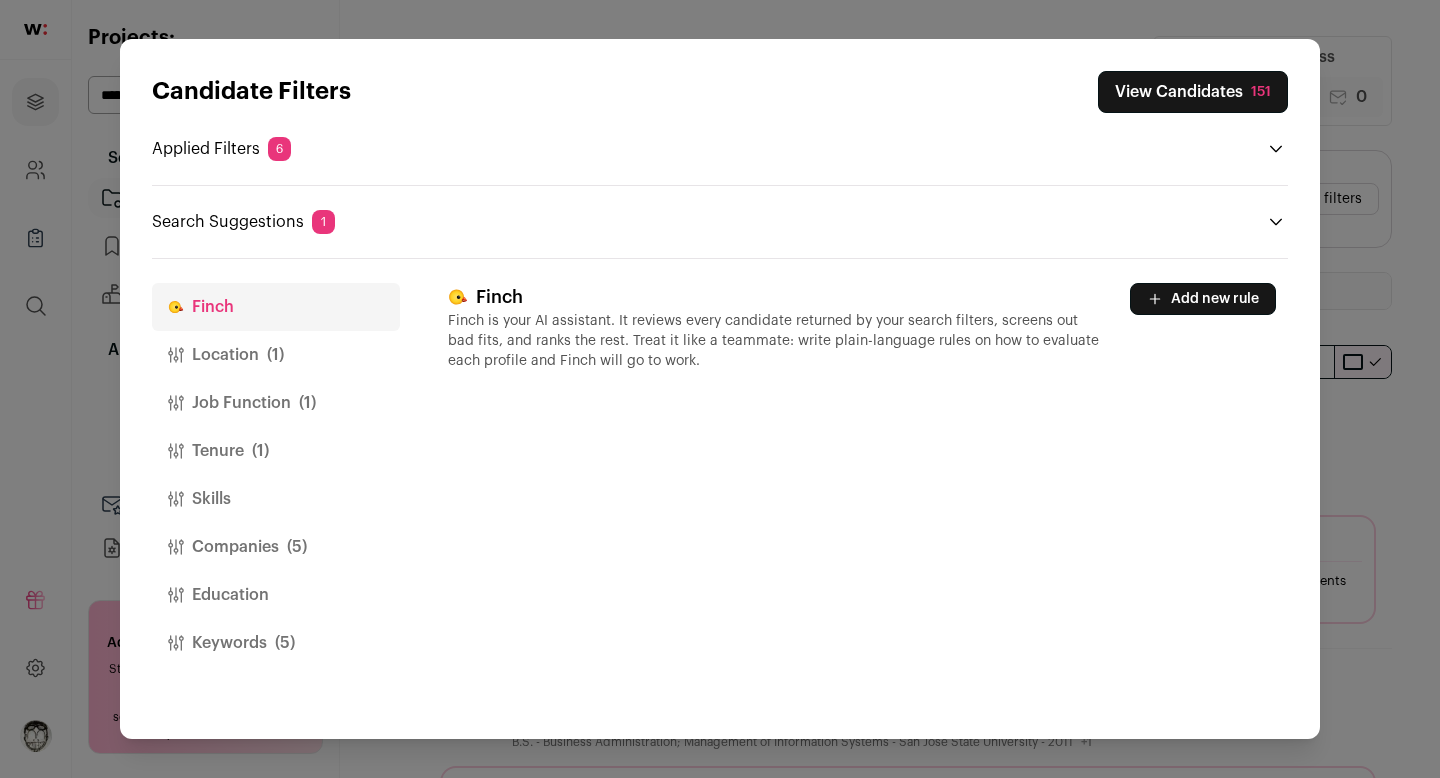 click on "Companies
(5)" at bounding box center [276, 547] 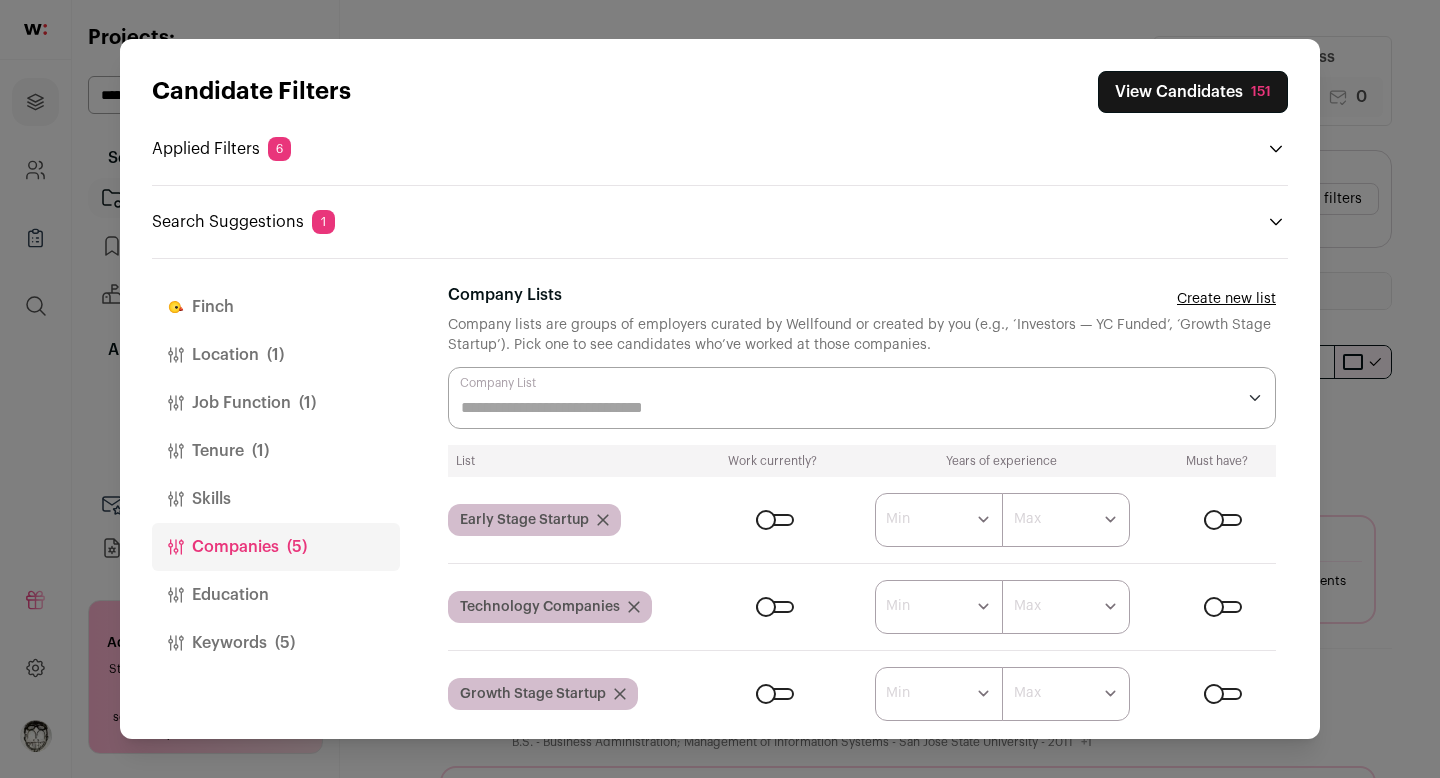 click on "Education" at bounding box center (276, 595) 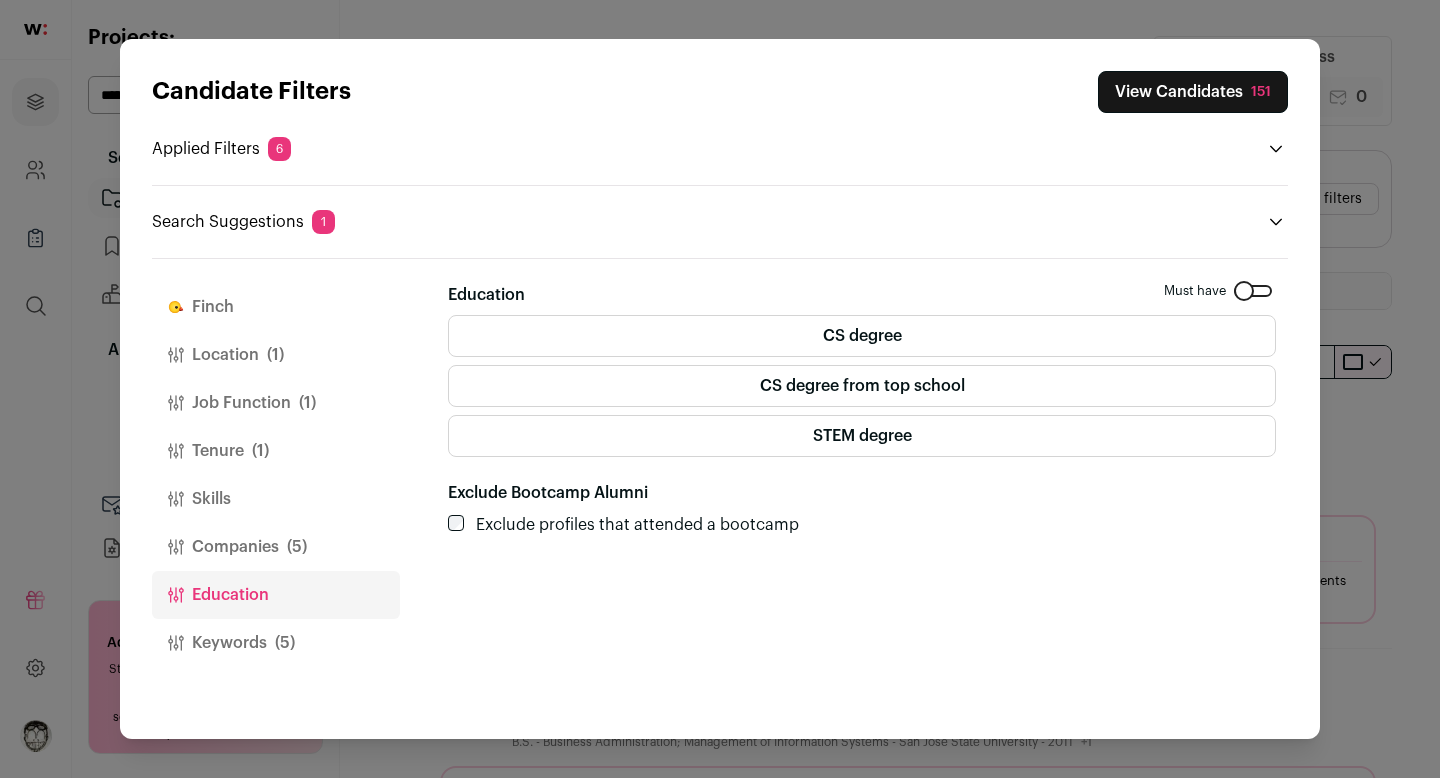 click on "Keywords
(5)" at bounding box center [276, 643] 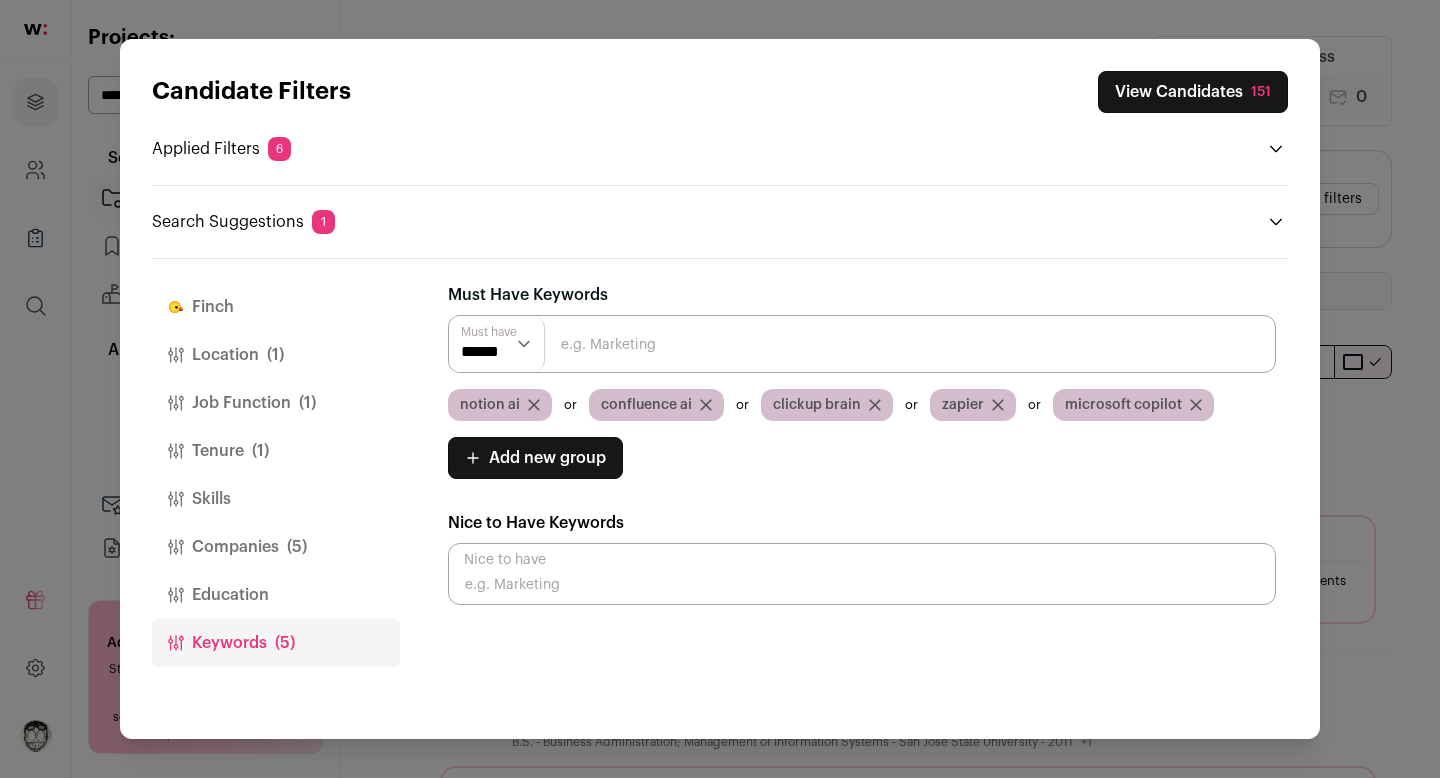 click on "Education" at bounding box center (276, 595) 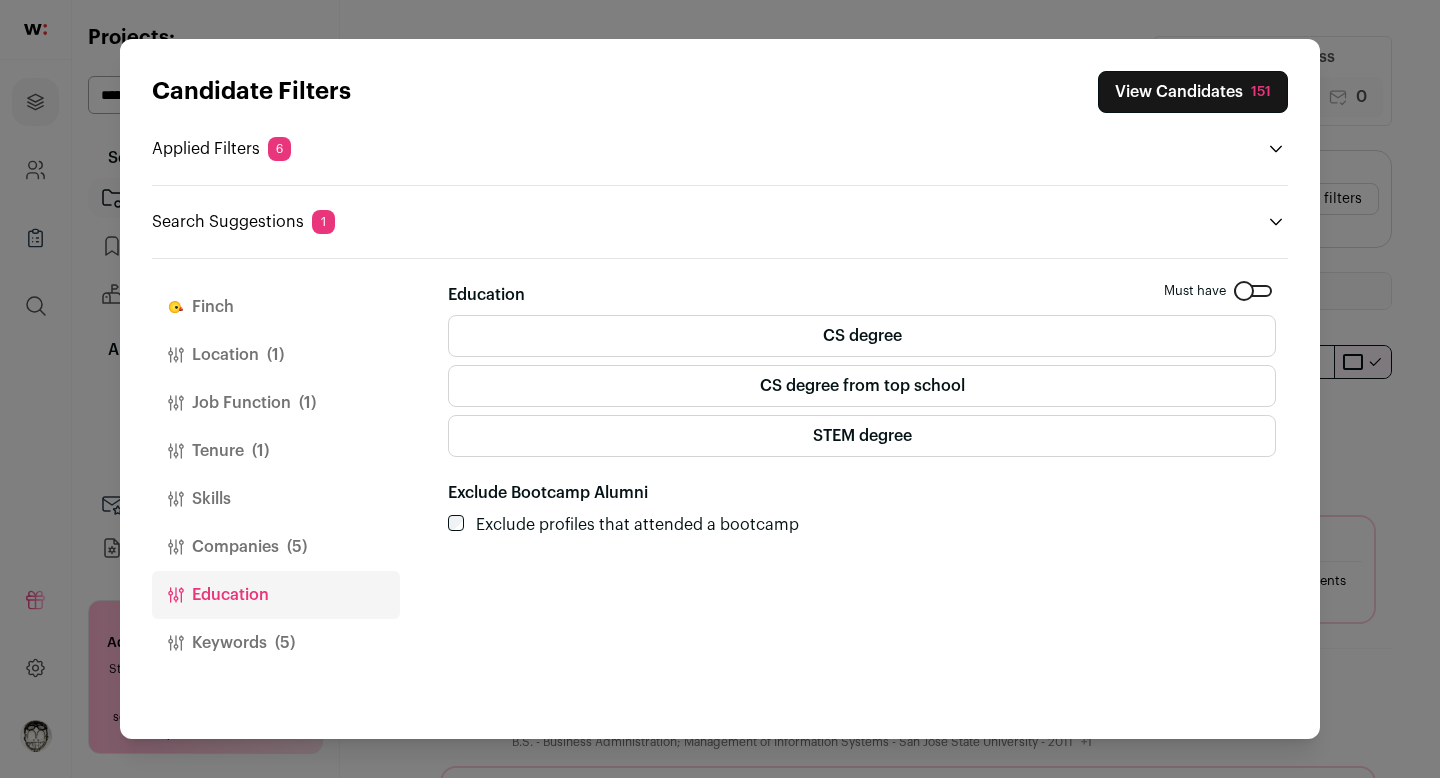 click on "CS degree" at bounding box center (862, 336) 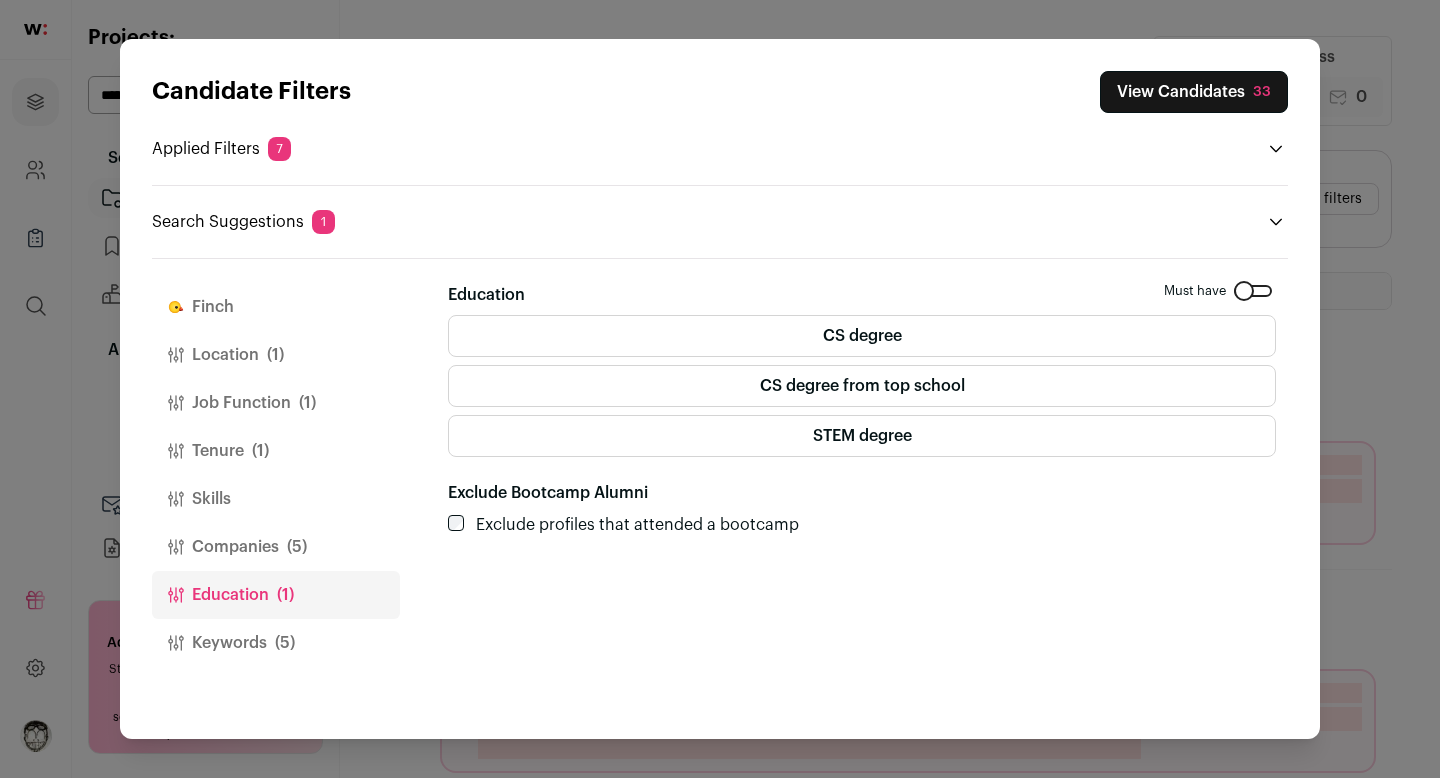 click on "STEM degree" at bounding box center [862, 436] 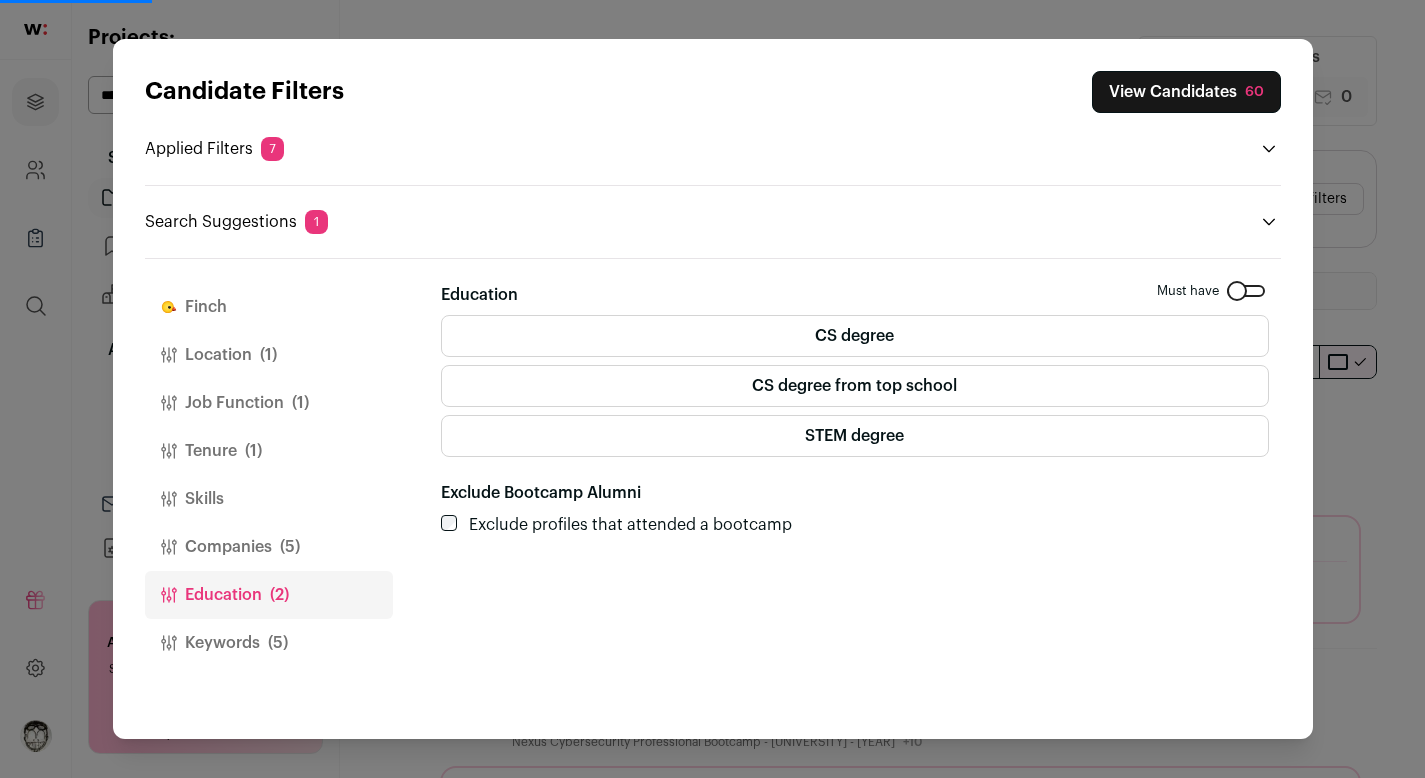 click on "View Candidates
[NUMBER]" at bounding box center [1186, 92] 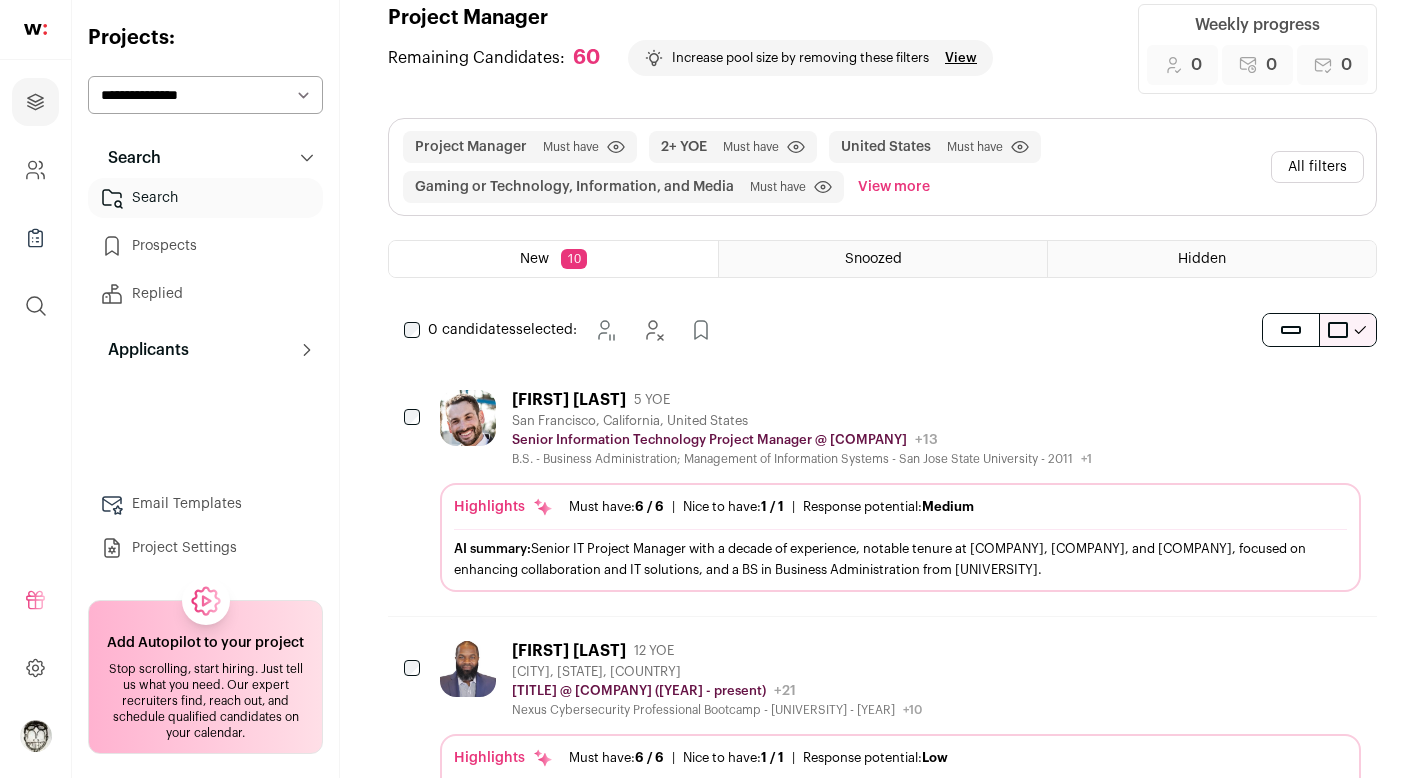 scroll, scrollTop: 0, scrollLeft: 0, axis: both 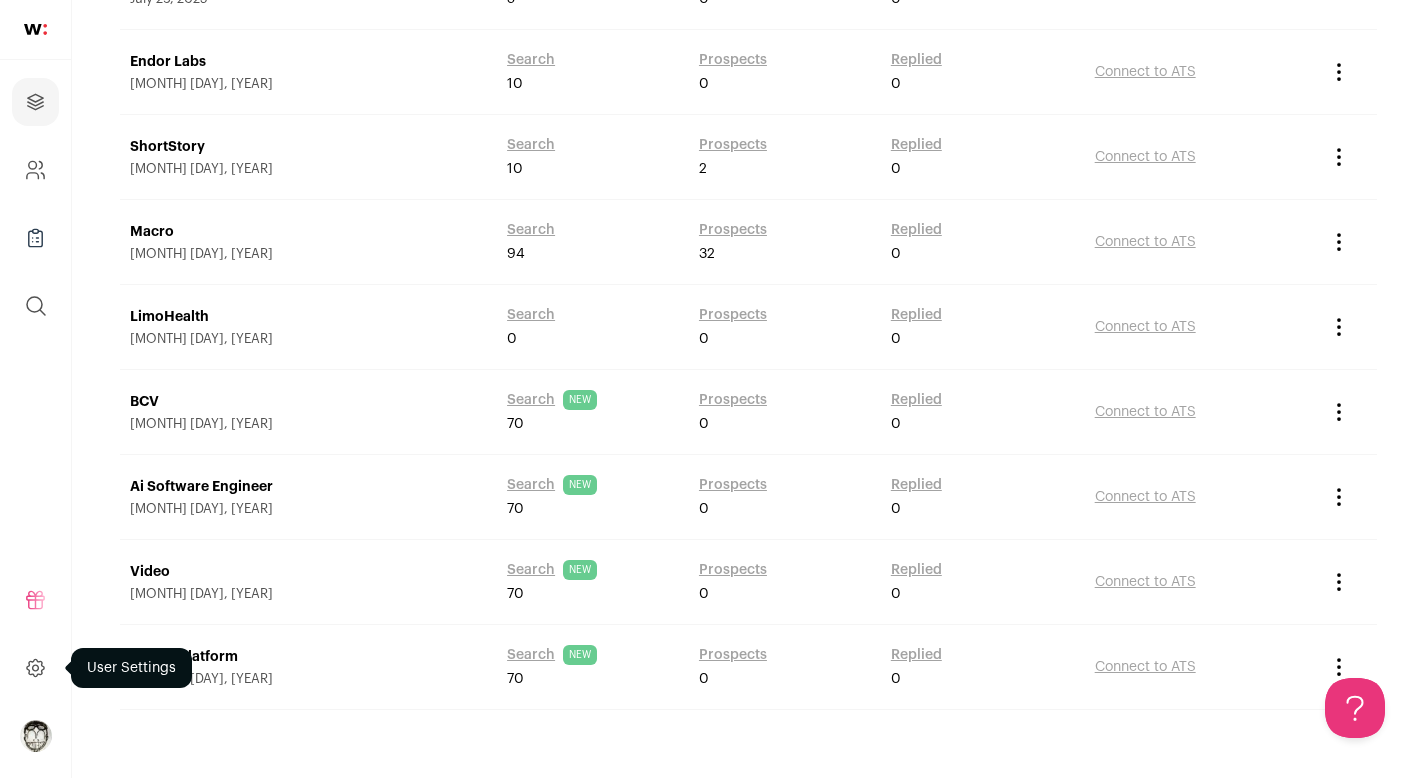 click 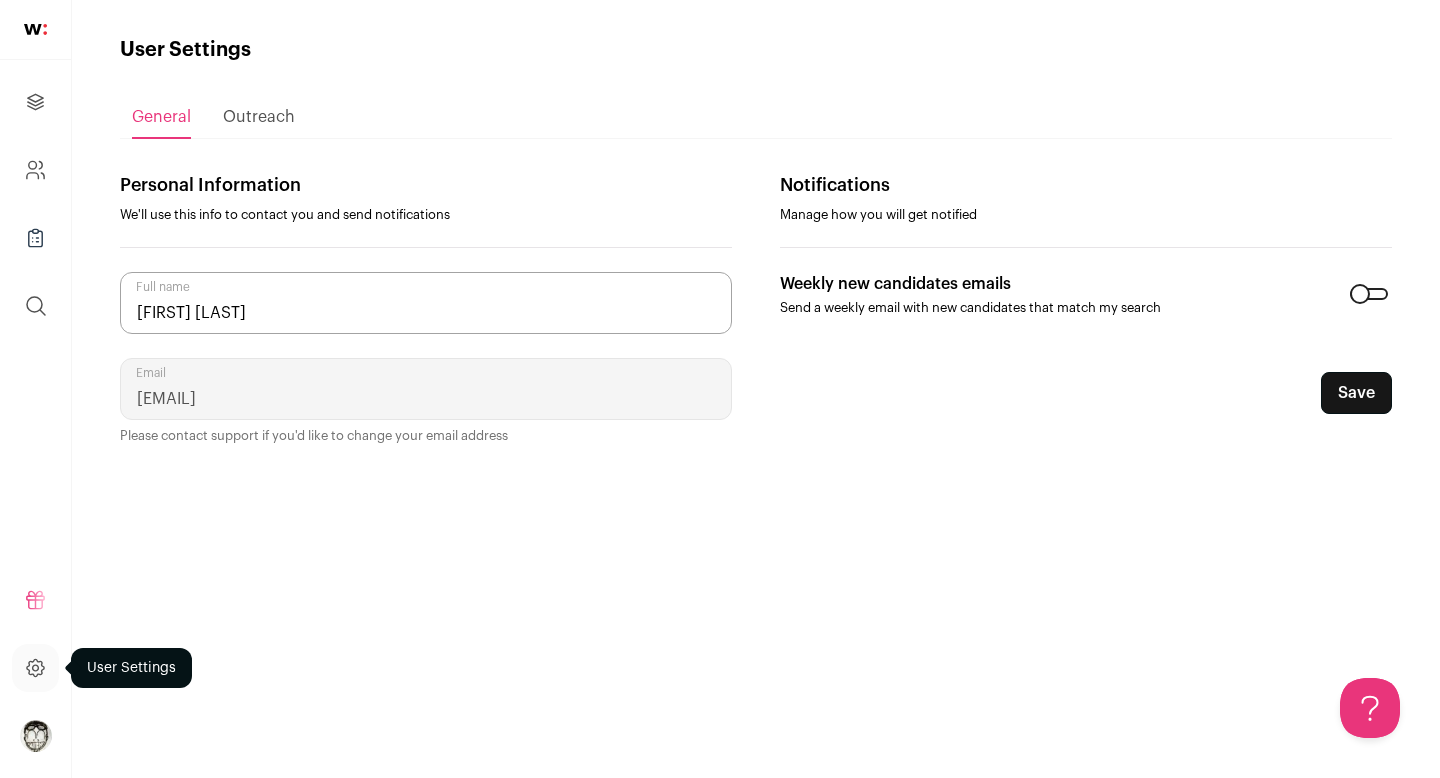scroll, scrollTop: 0, scrollLeft: 0, axis: both 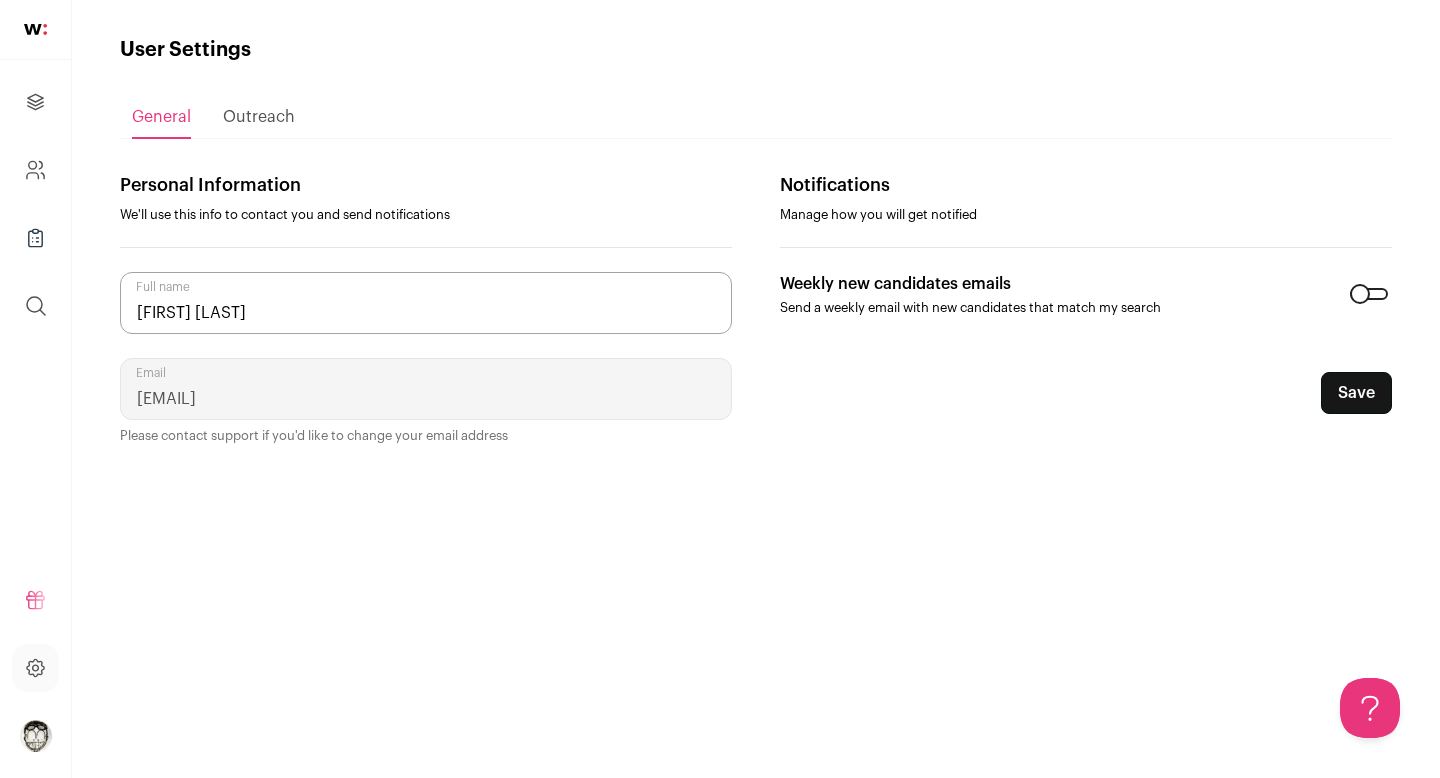 click on "Refer and earn $
User Settings
Cookie Preferences
Logout" at bounding box center [35, 668] 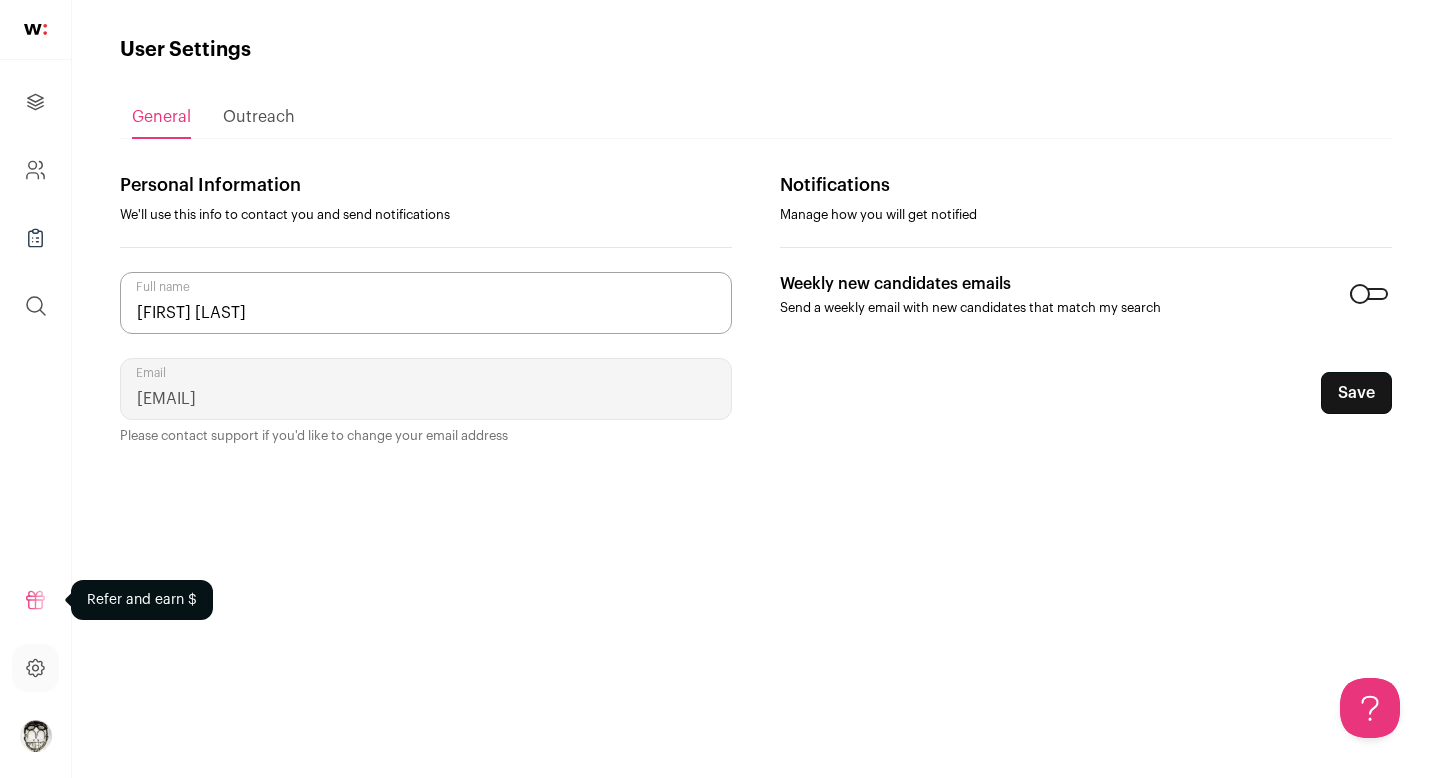 click at bounding box center [35, 600] 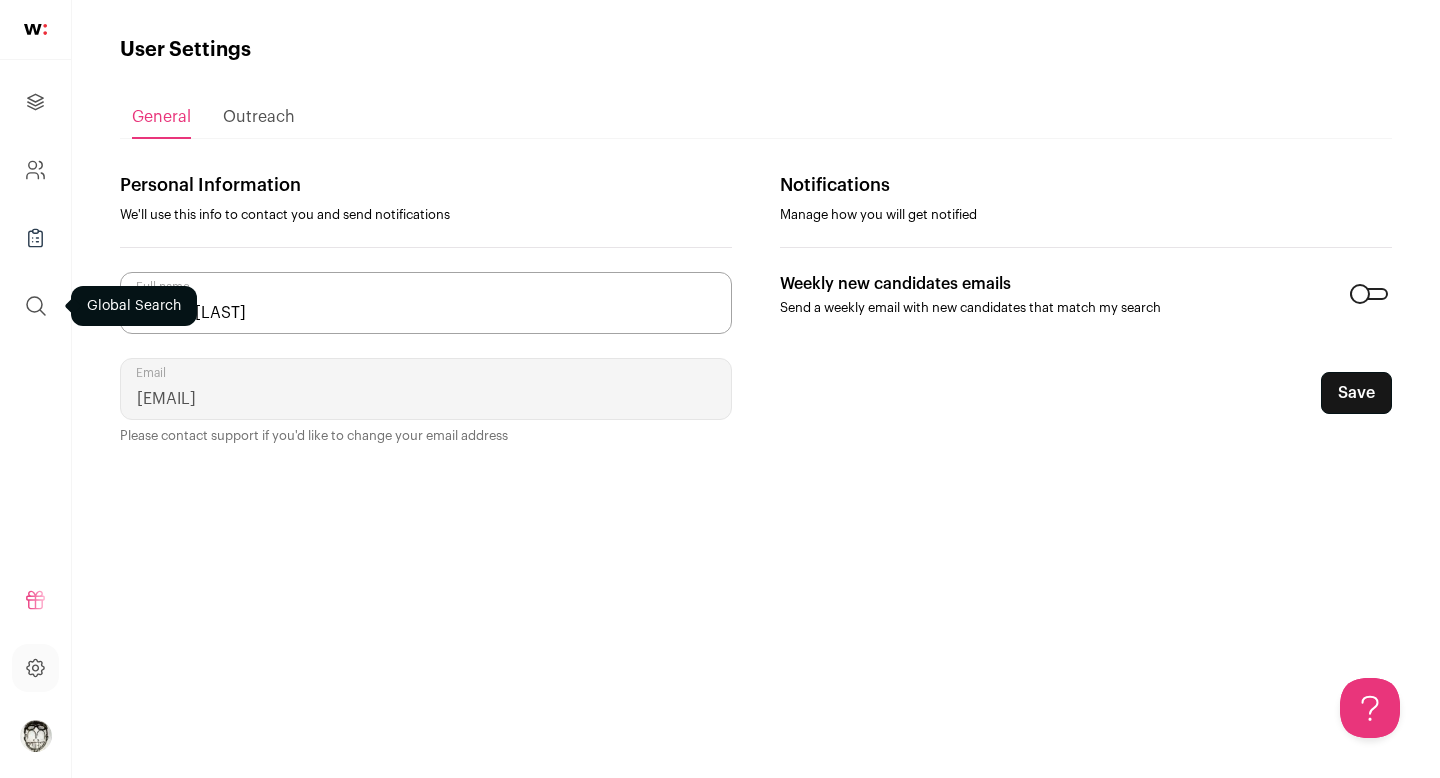 click 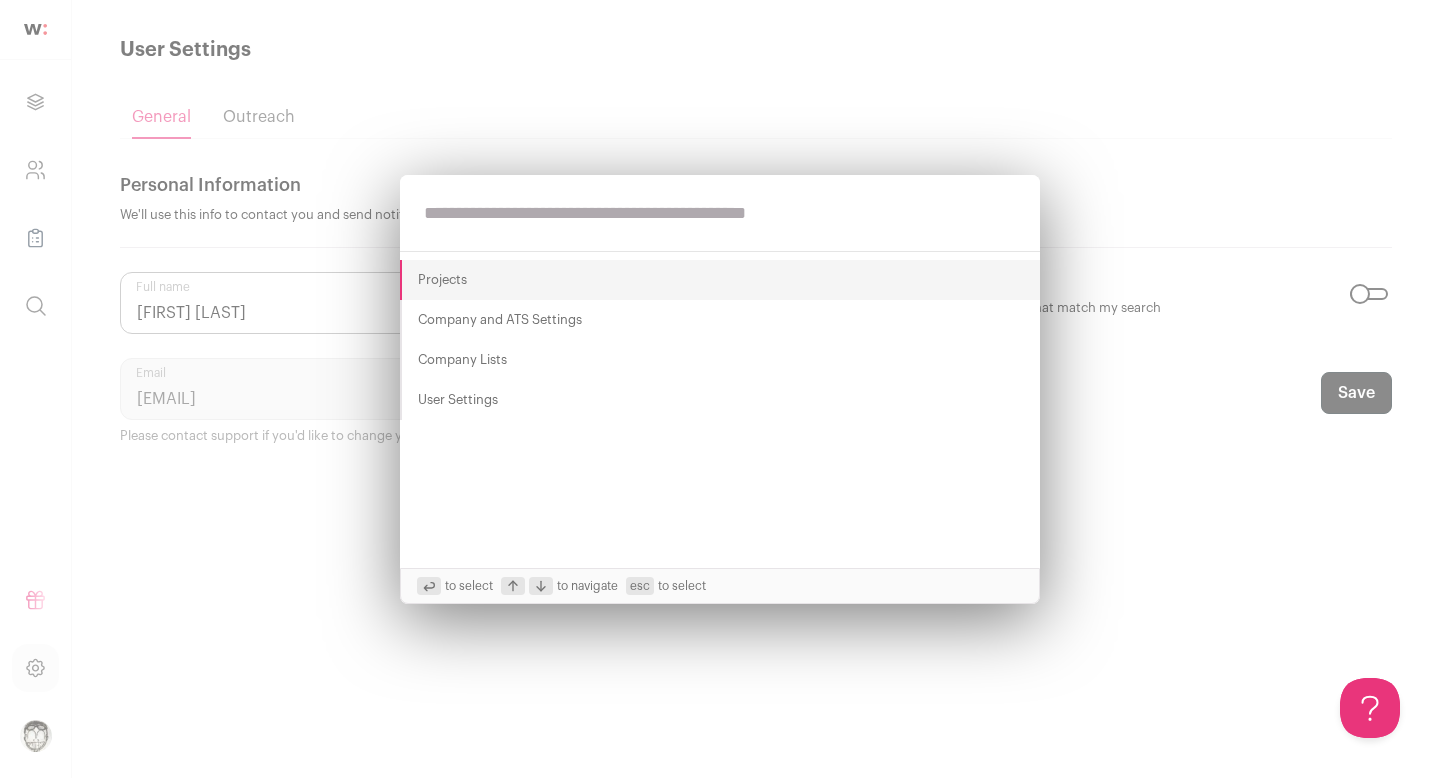 click on "Projects Company and ATS Settings Company Lists User Settings
to select
to navigate
esc
to select" at bounding box center [720, 389] 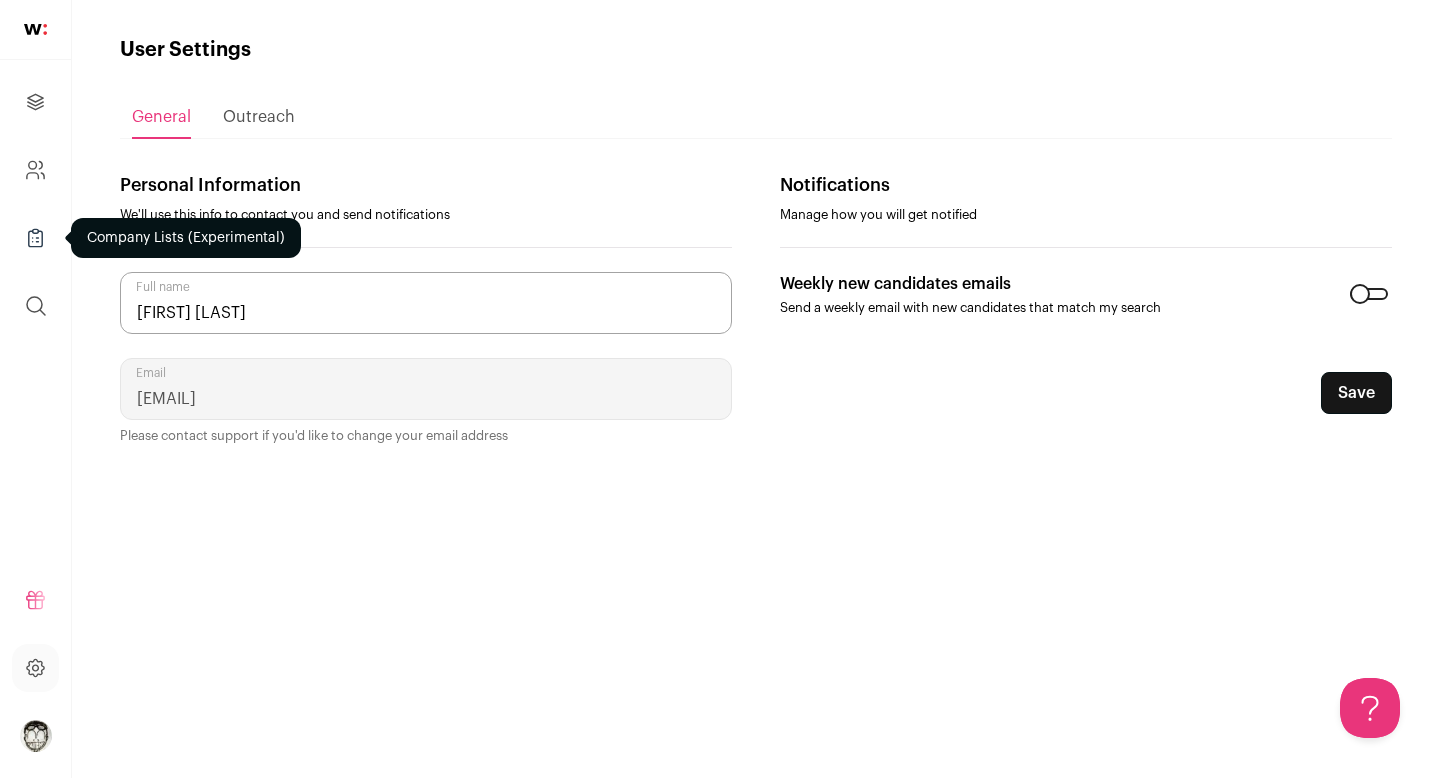 click 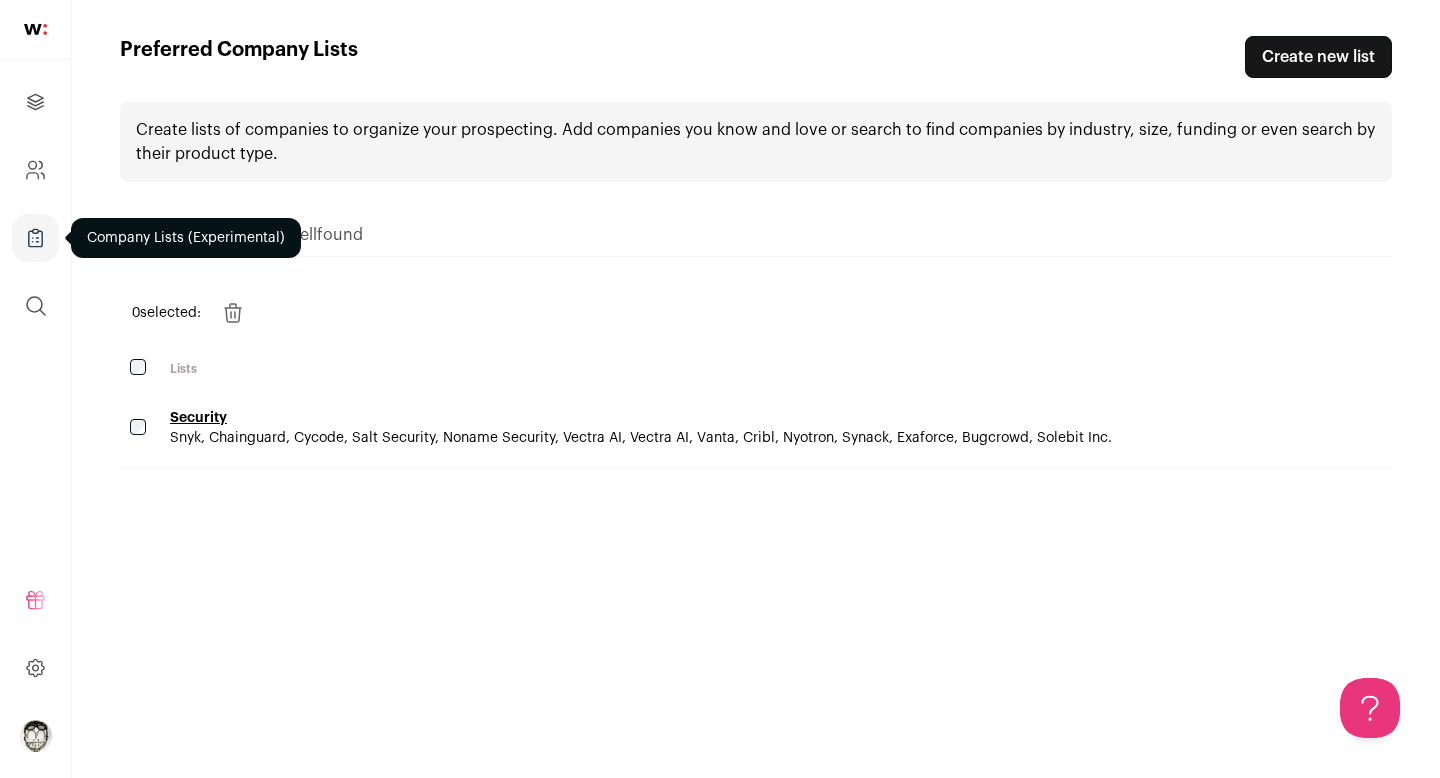 scroll, scrollTop: 0, scrollLeft: 0, axis: both 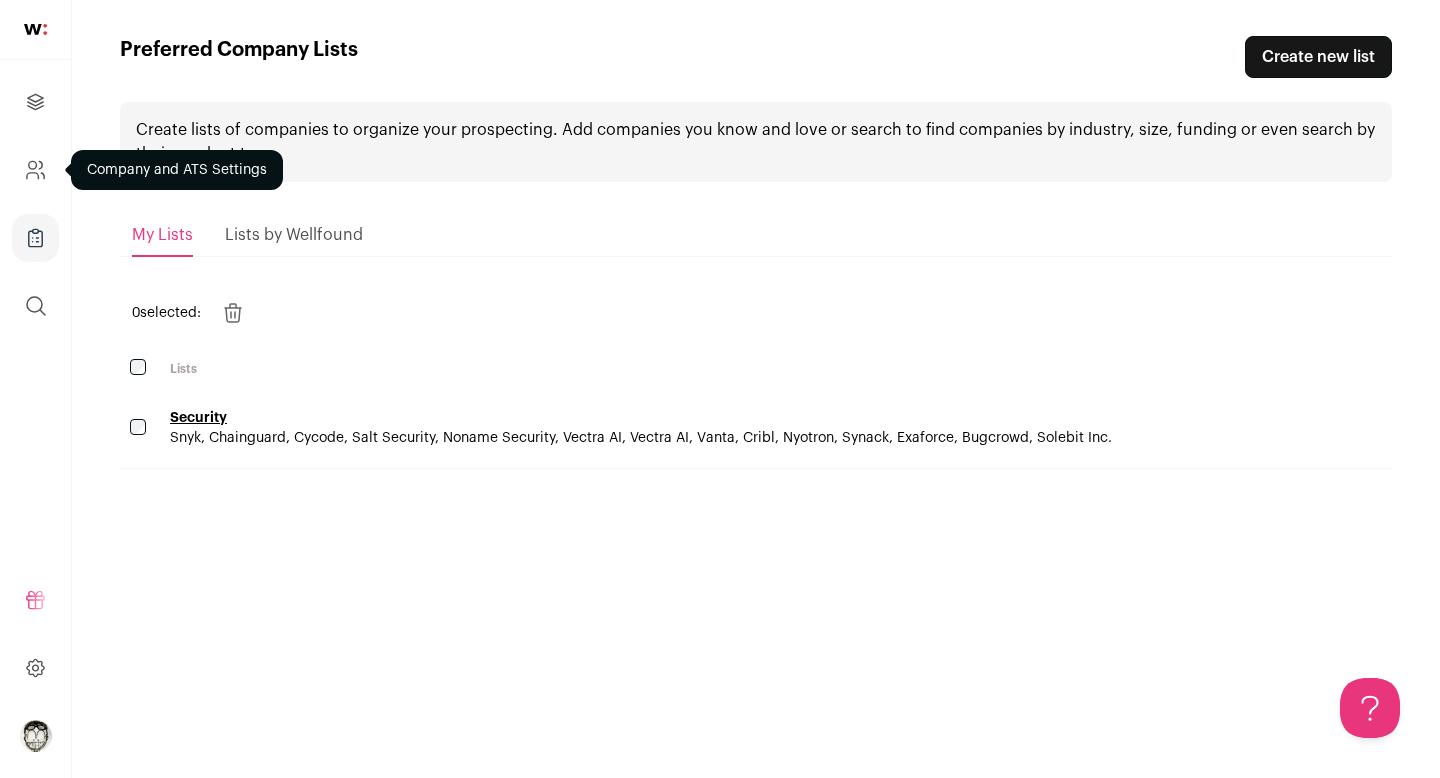 click 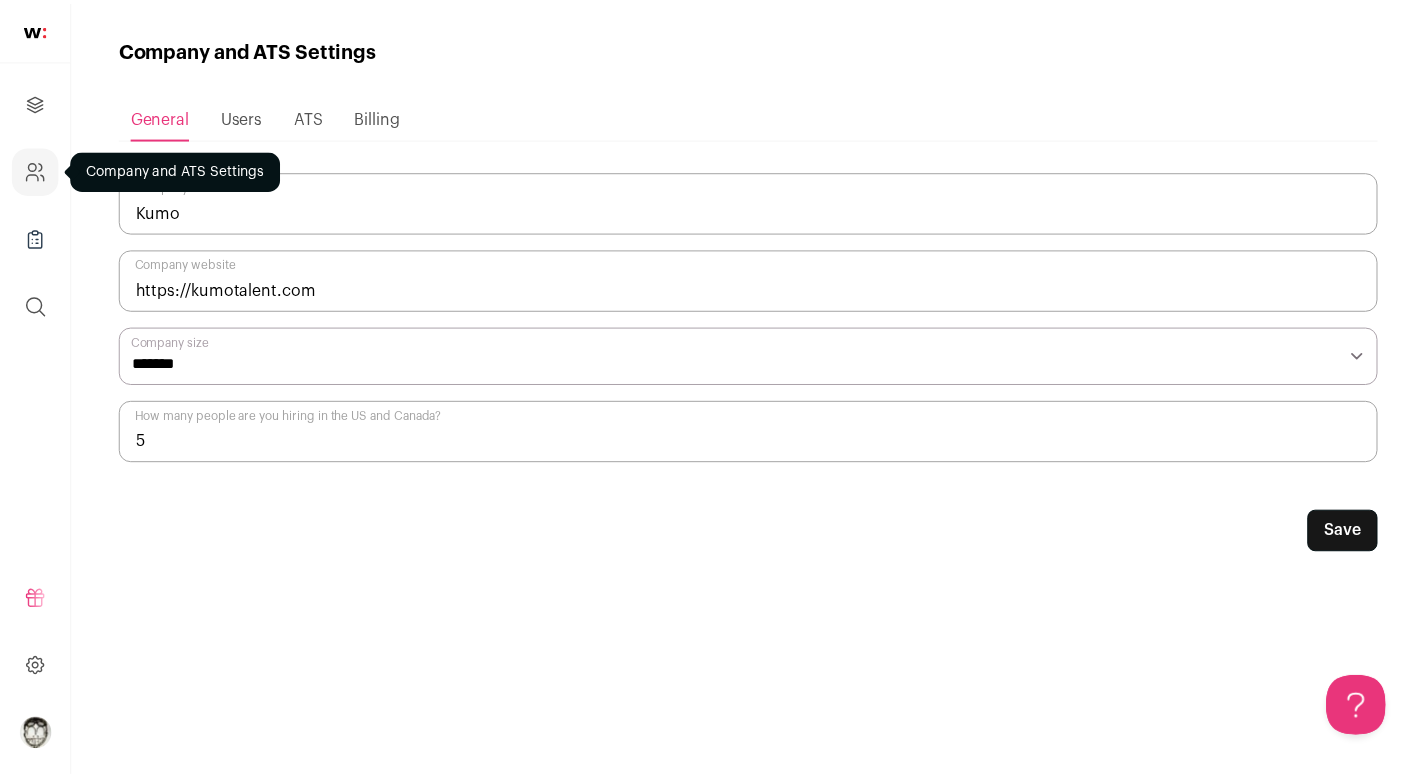 scroll, scrollTop: 0, scrollLeft: 0, axis: both 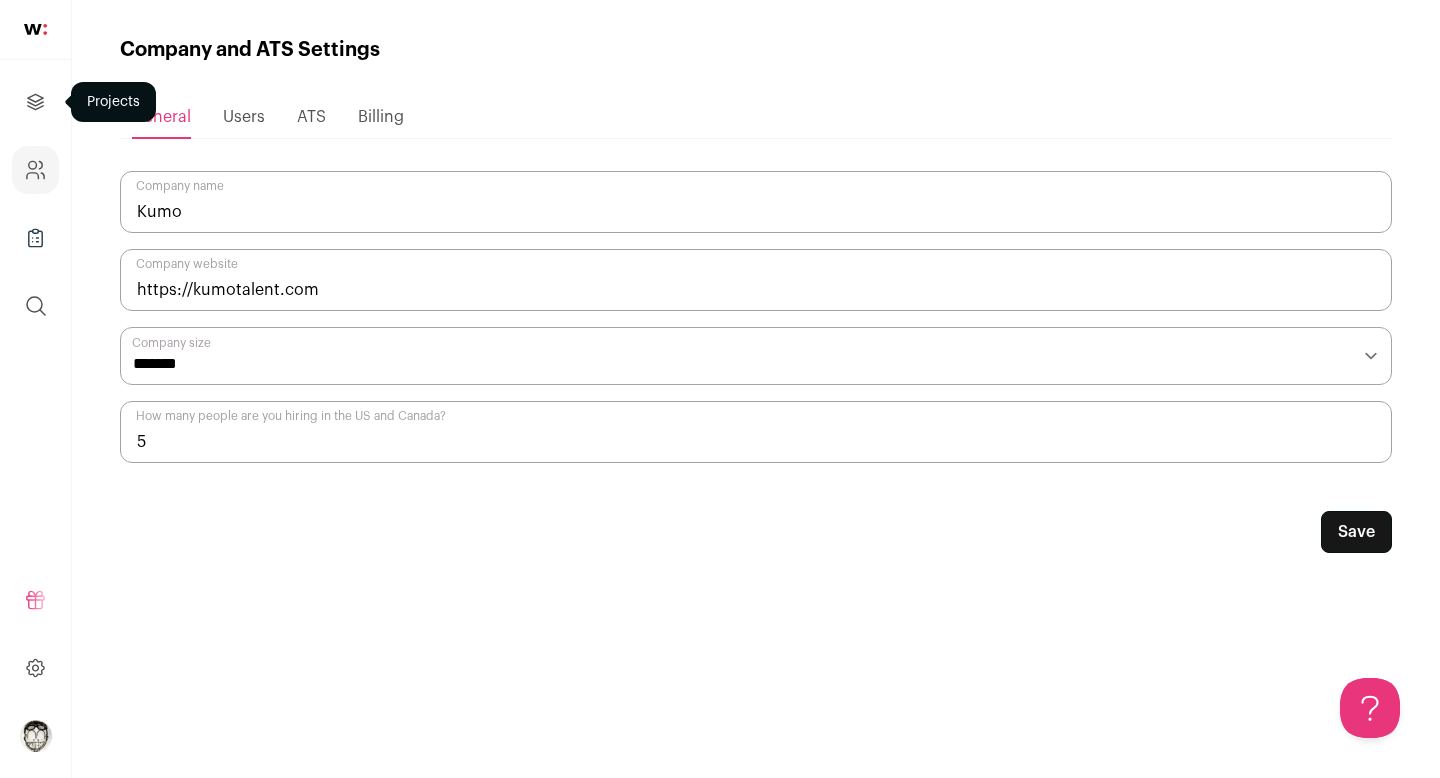 click at bounding box center (35, 102) 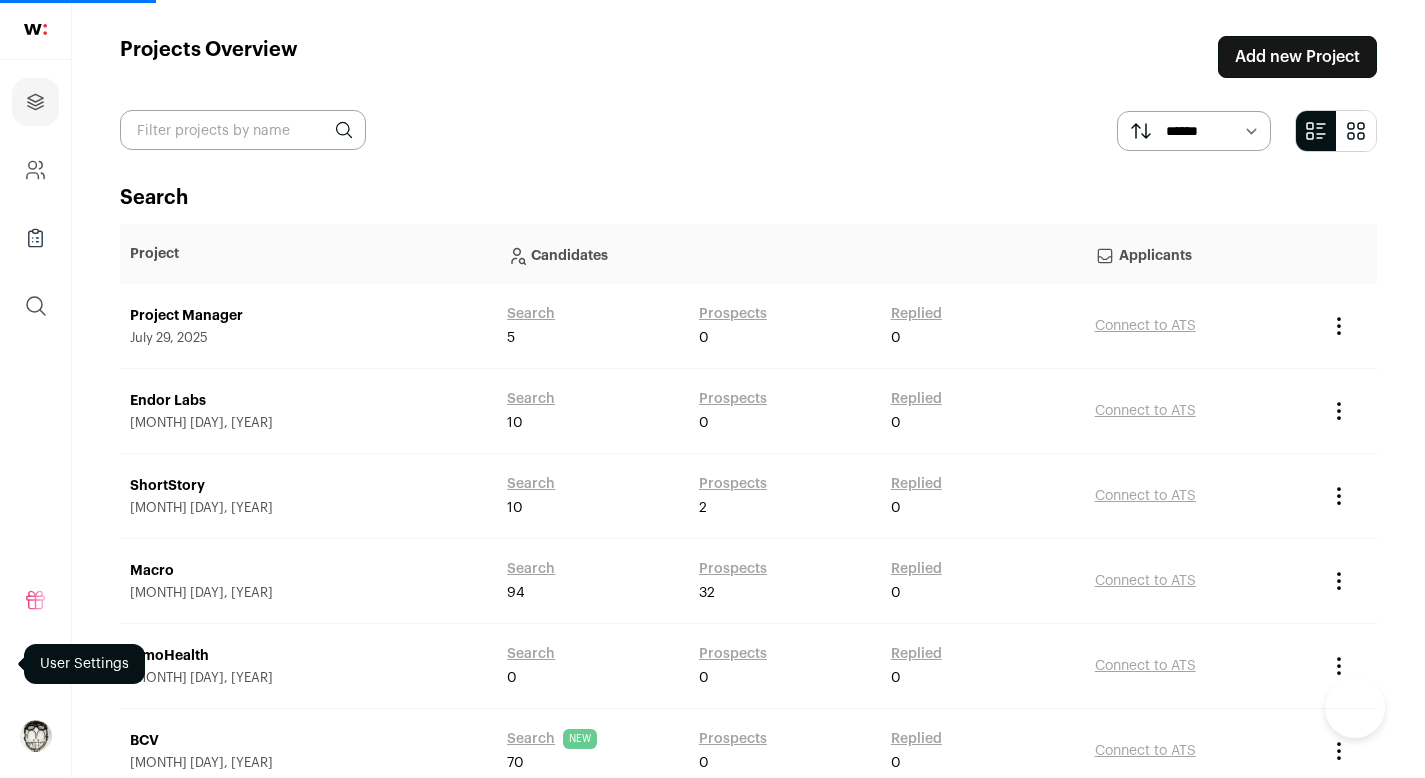 click at bounding box center (35, 29) 